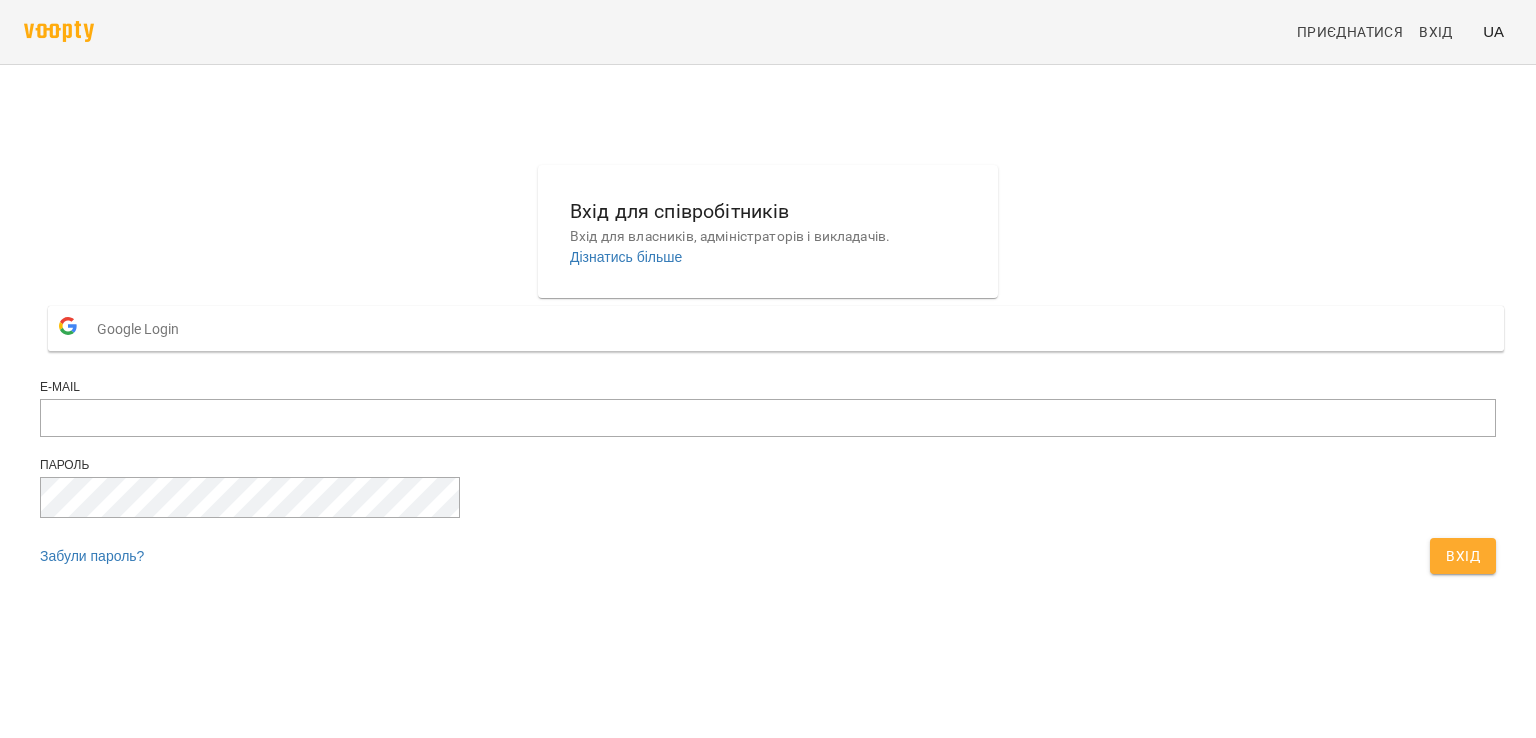 scroll, scrollTop: 0, scrollLeft: 0, axis: both 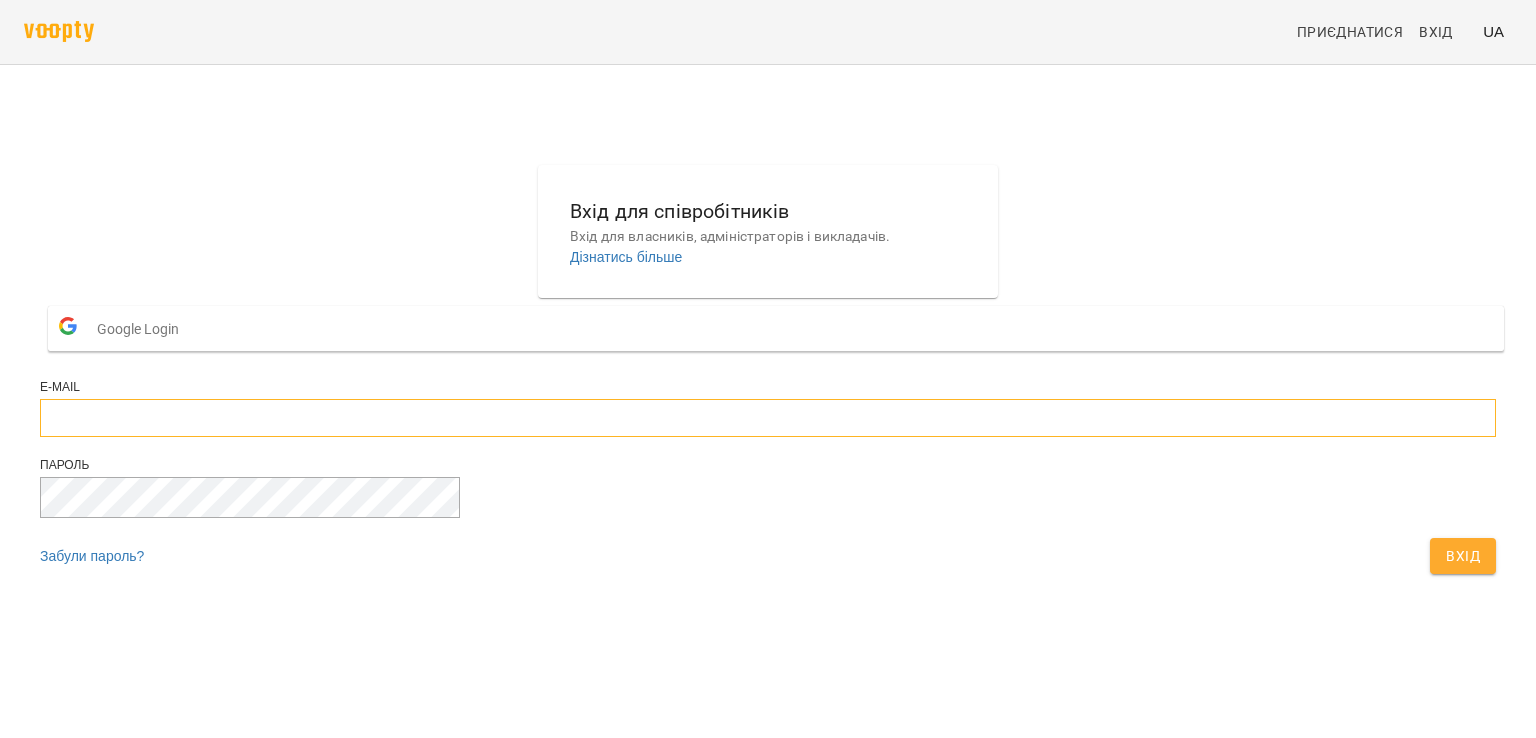 type on "**********" 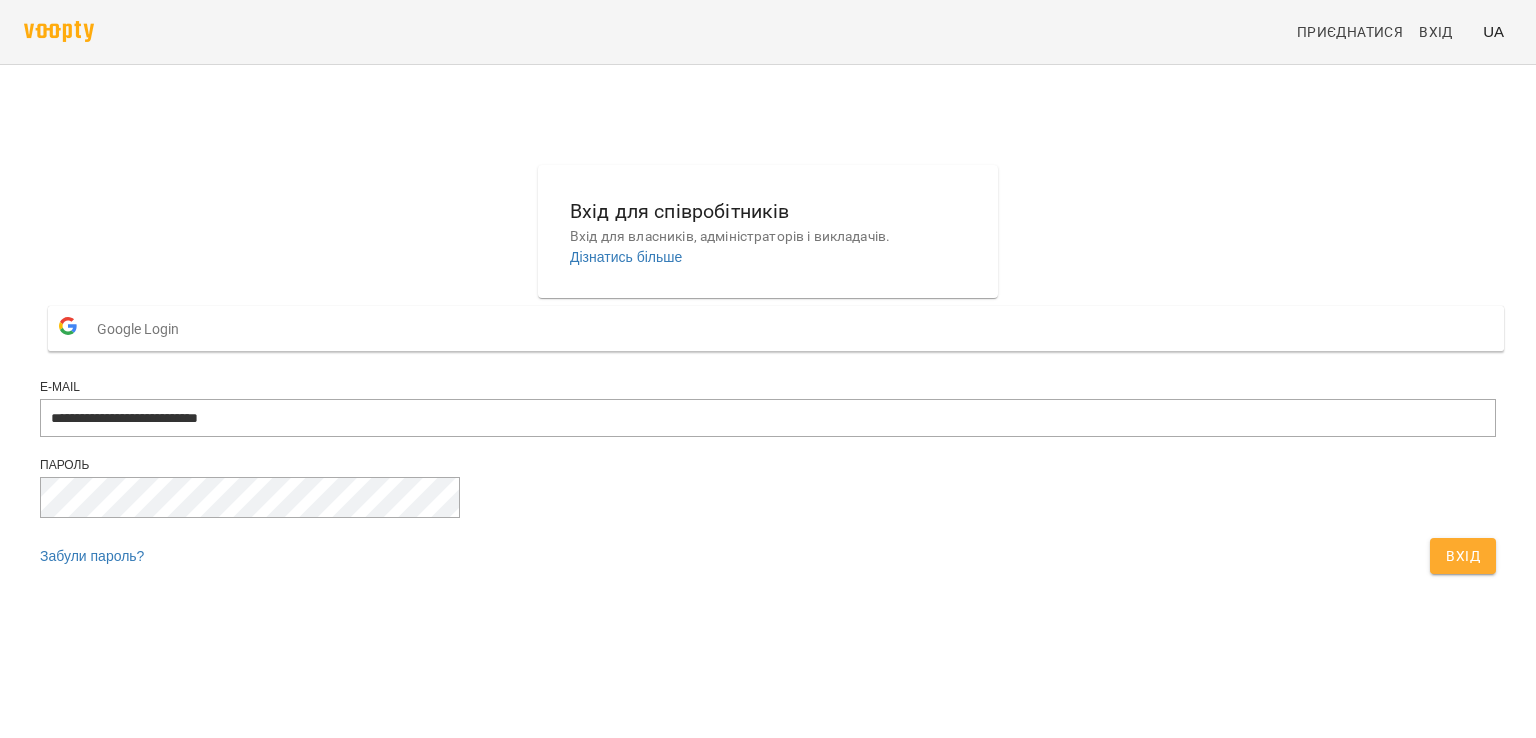 click on "Вхід" at bounding box center (1463, 556) 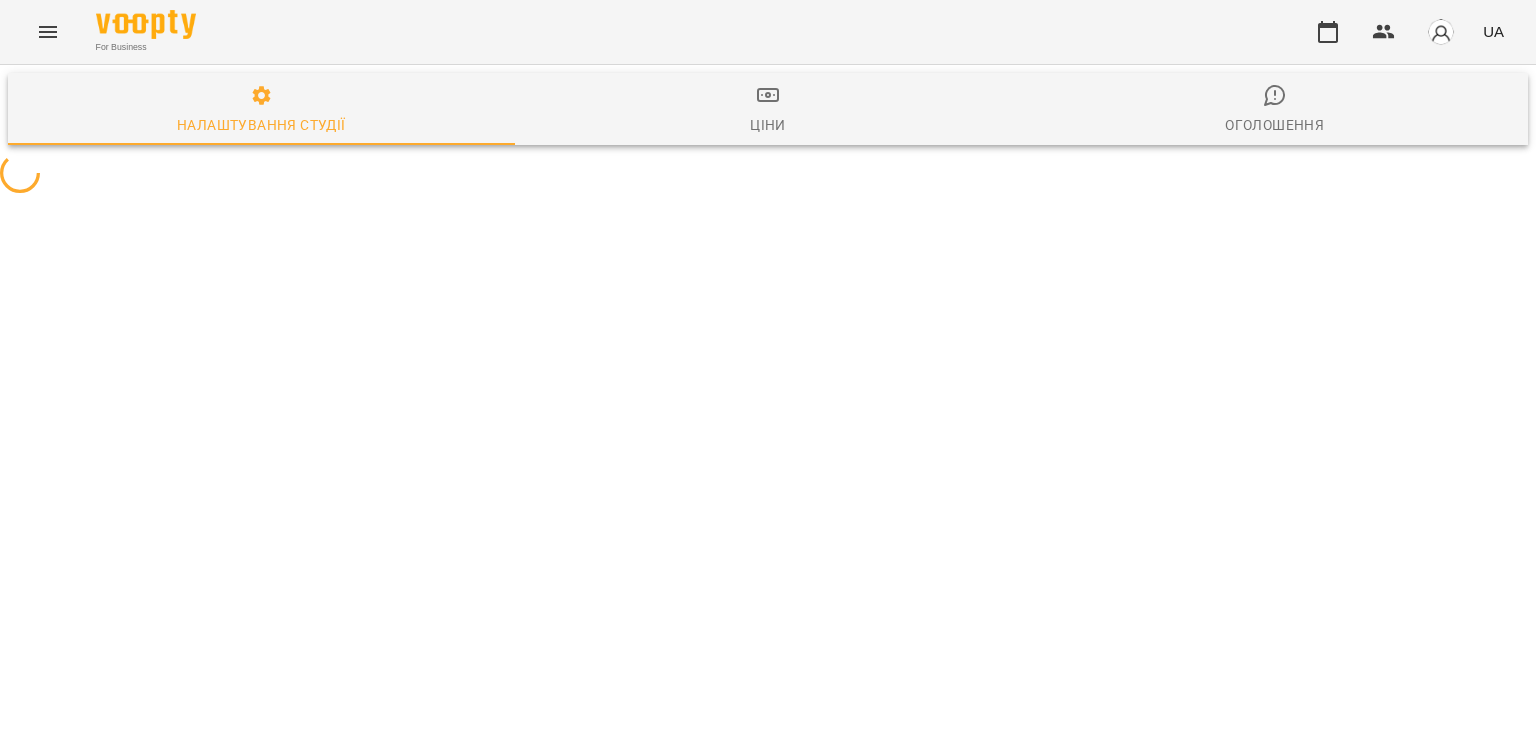 select on "**" 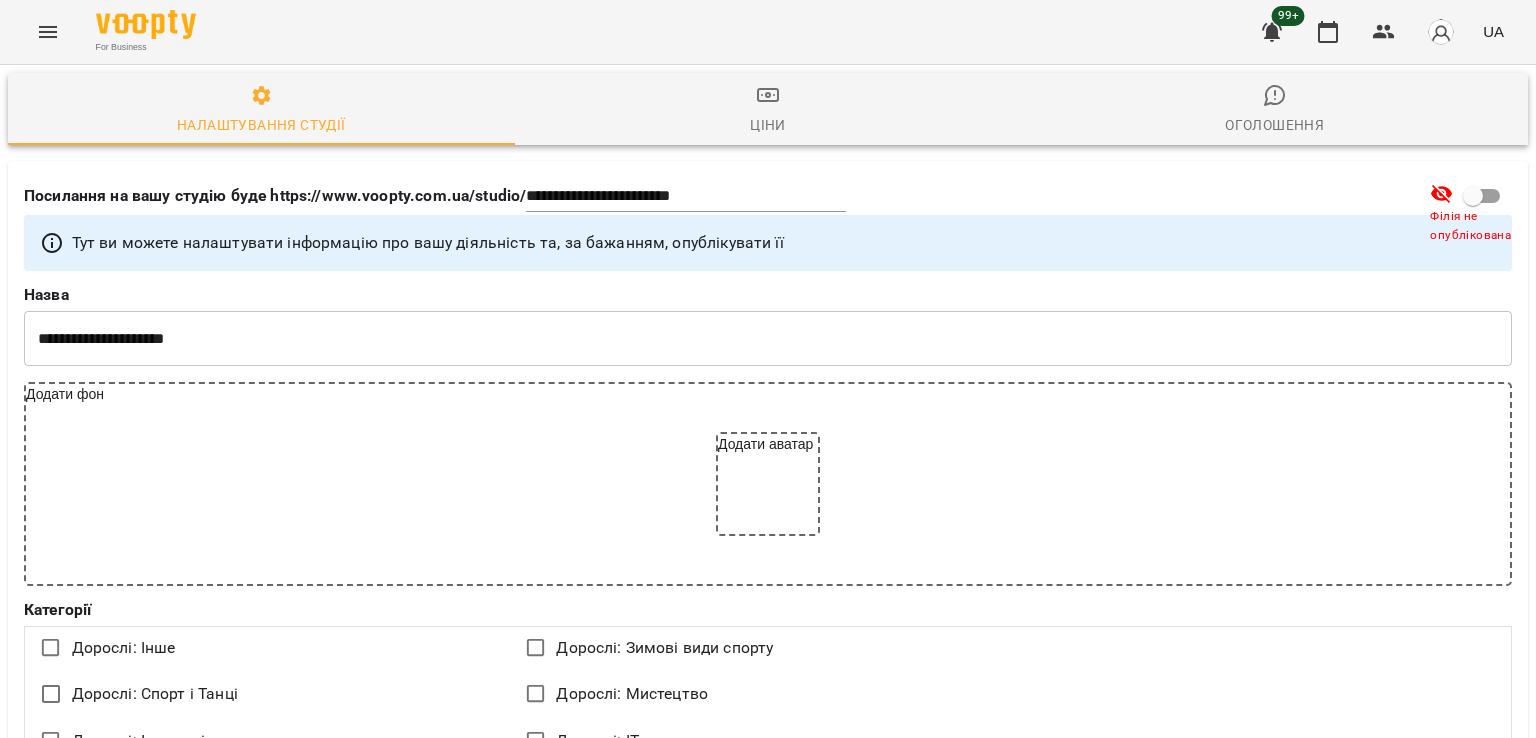 scroll, scrollTop: 0, scrollLeft: 0, axis: both 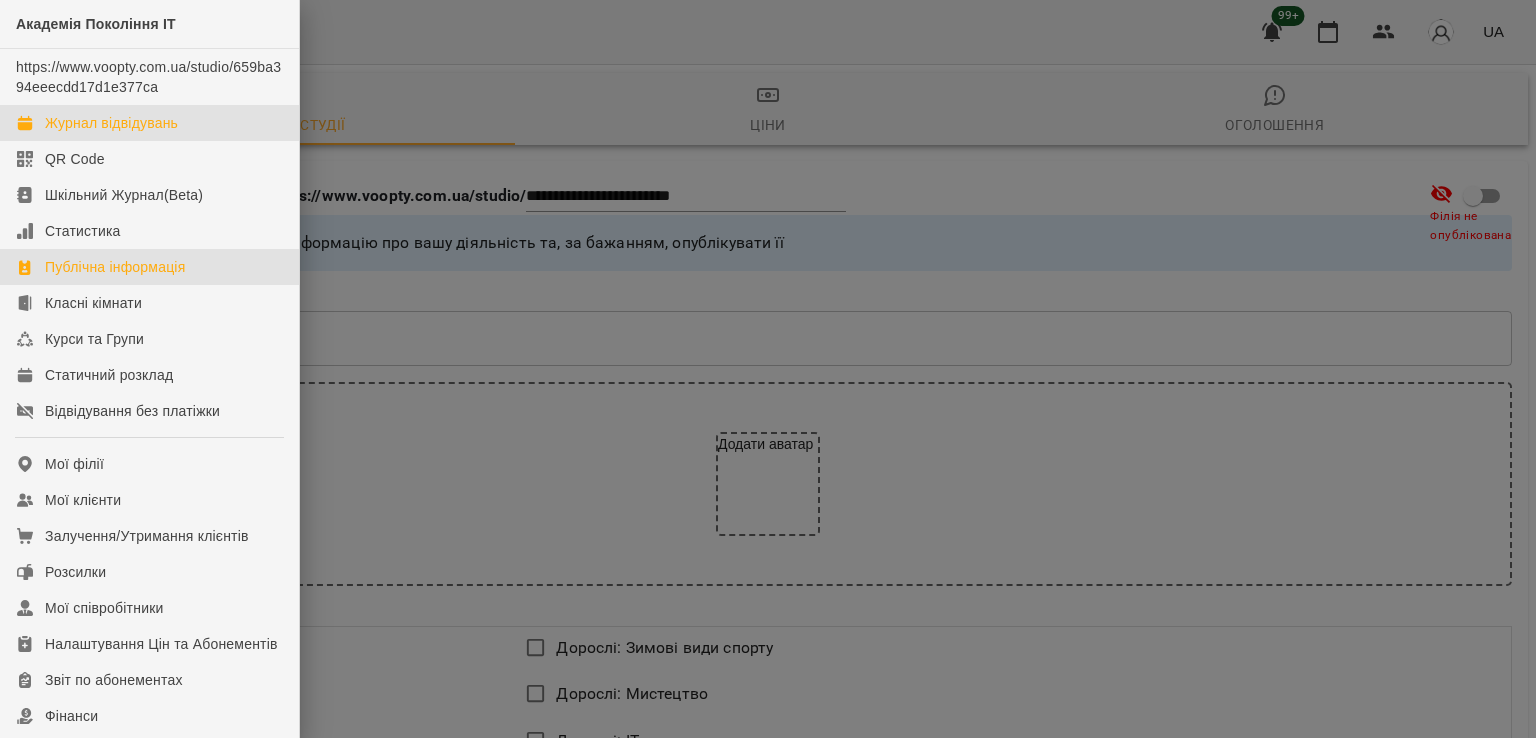 click on "Журнал відвідувань" at bounding box center (149, 123) 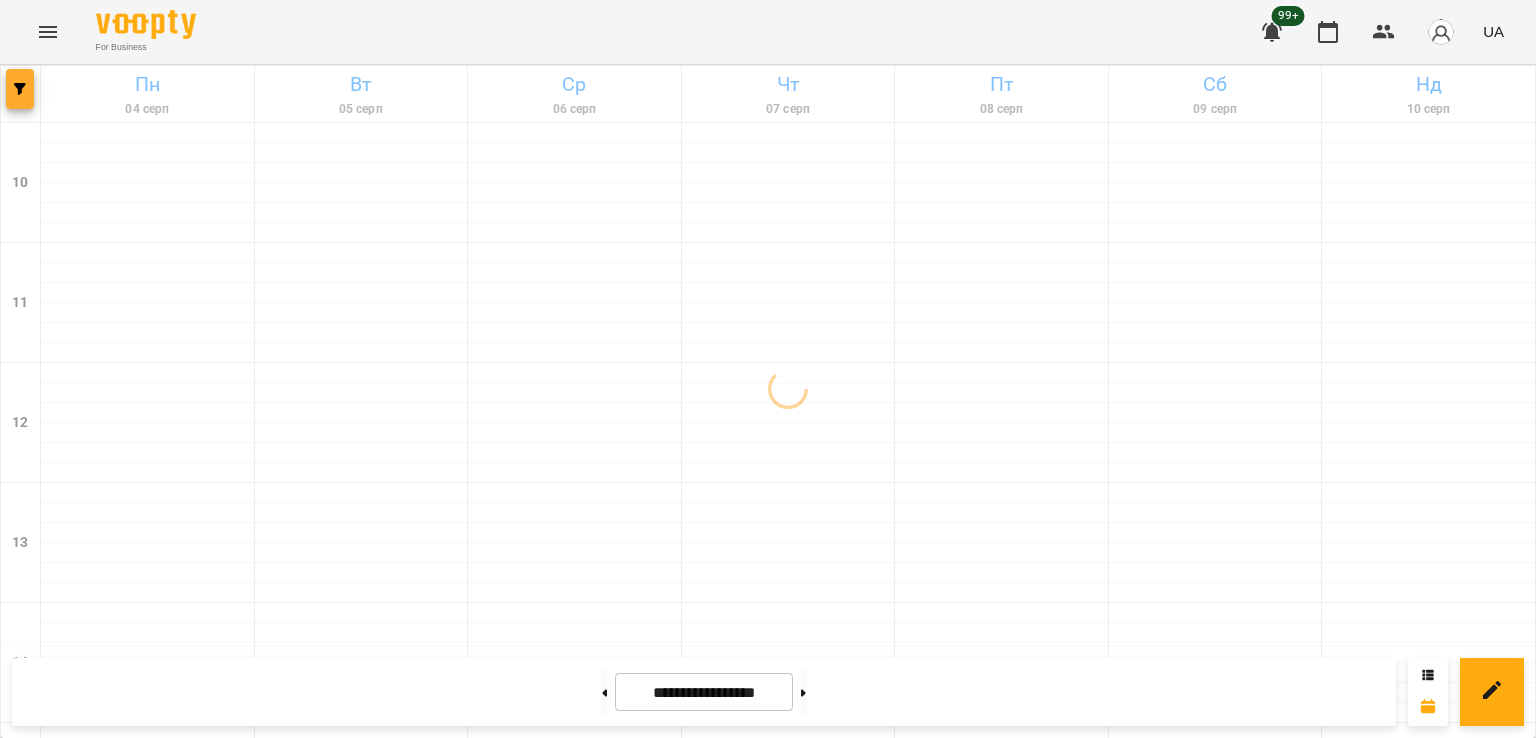click at bounding box center [20, 89] 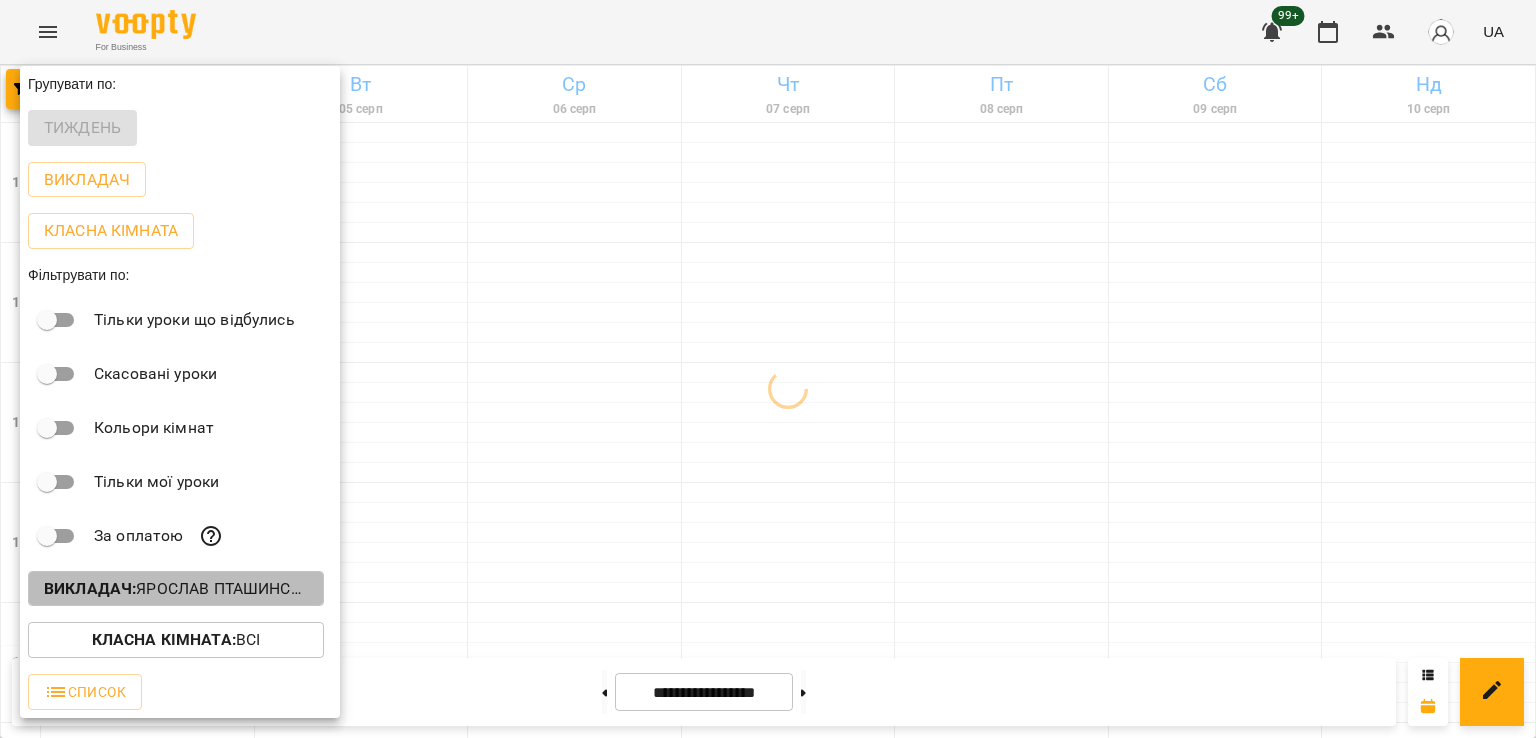click on "Викладач : [FIRST] [LAST]" at bounding box center [176, 589] 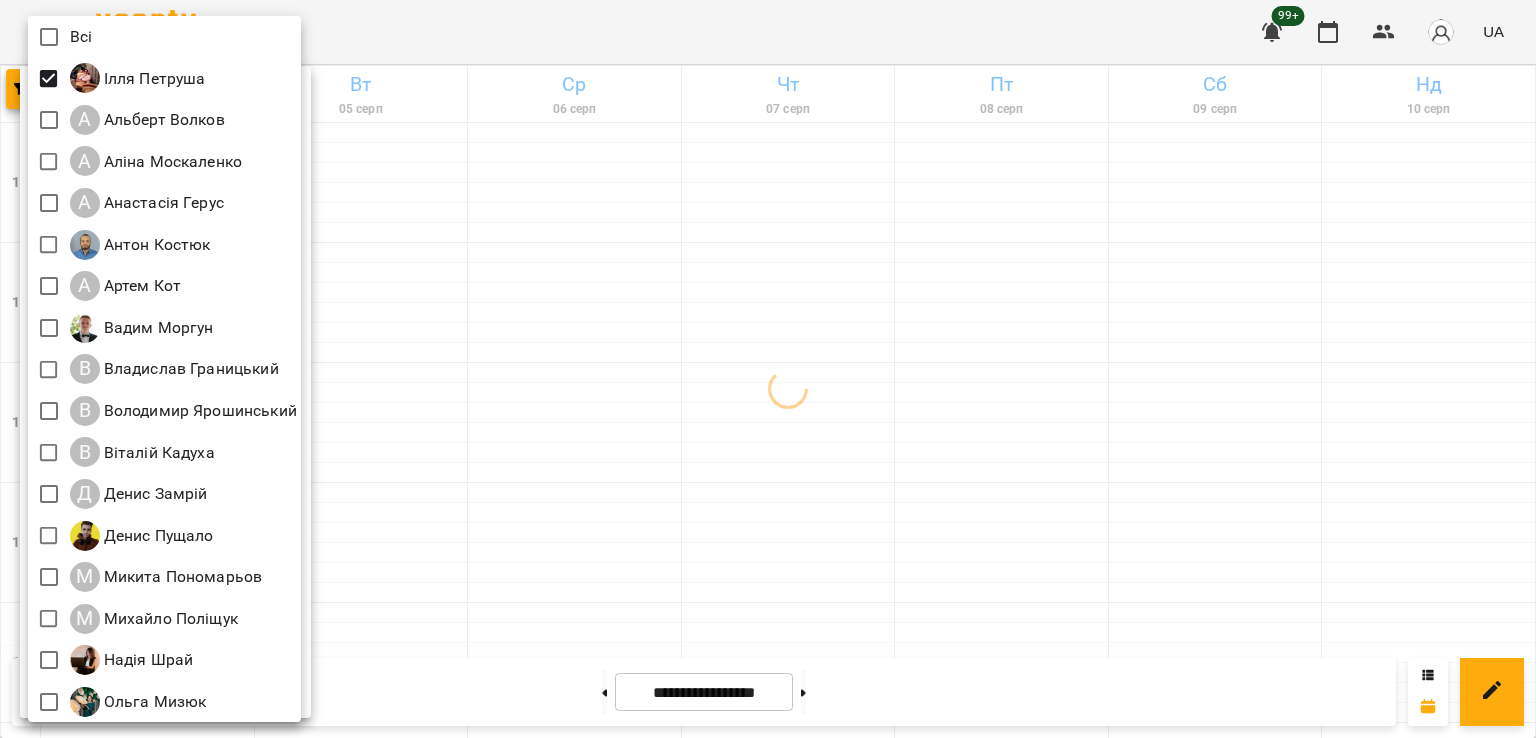 click at bounding box center (768, 369) 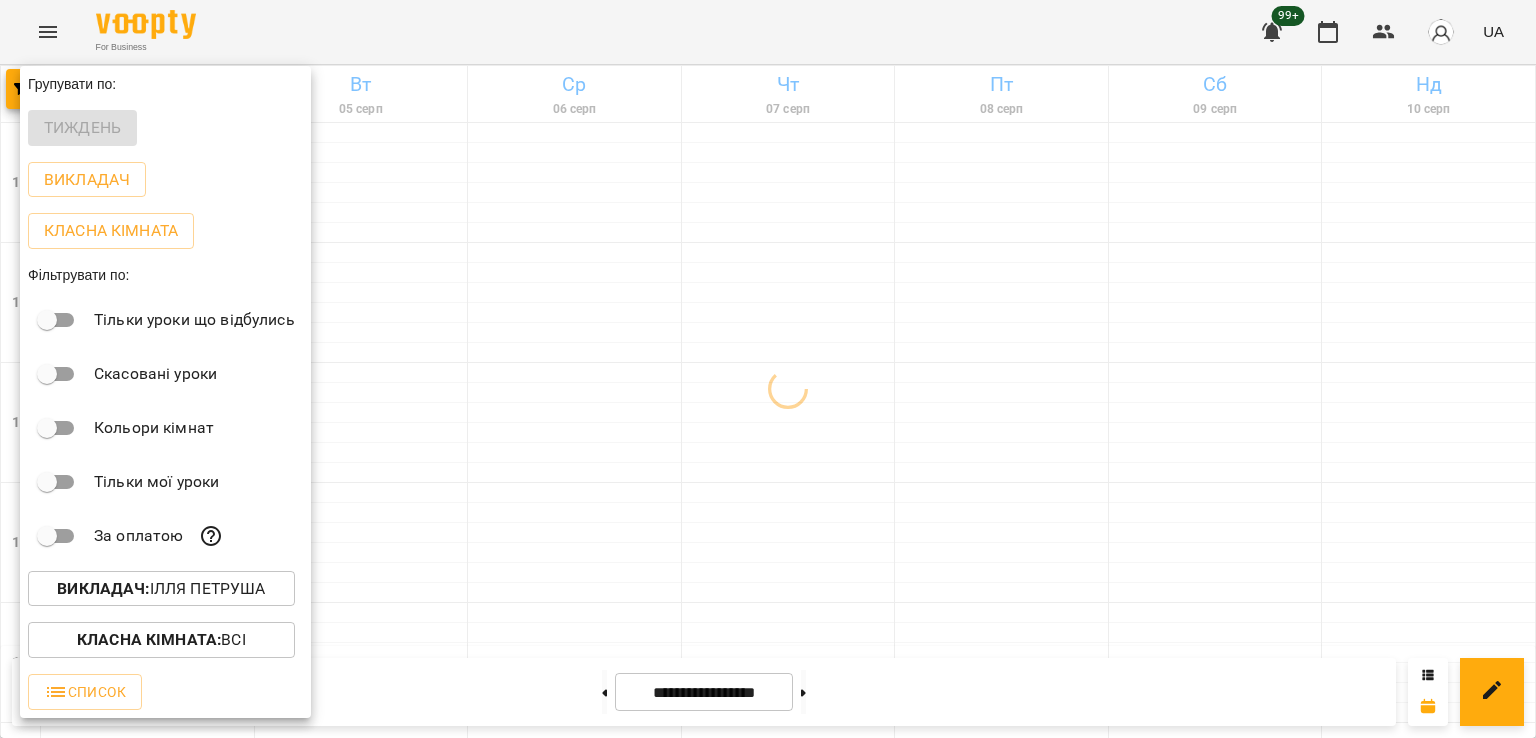 click at bounding box center [768, 369] 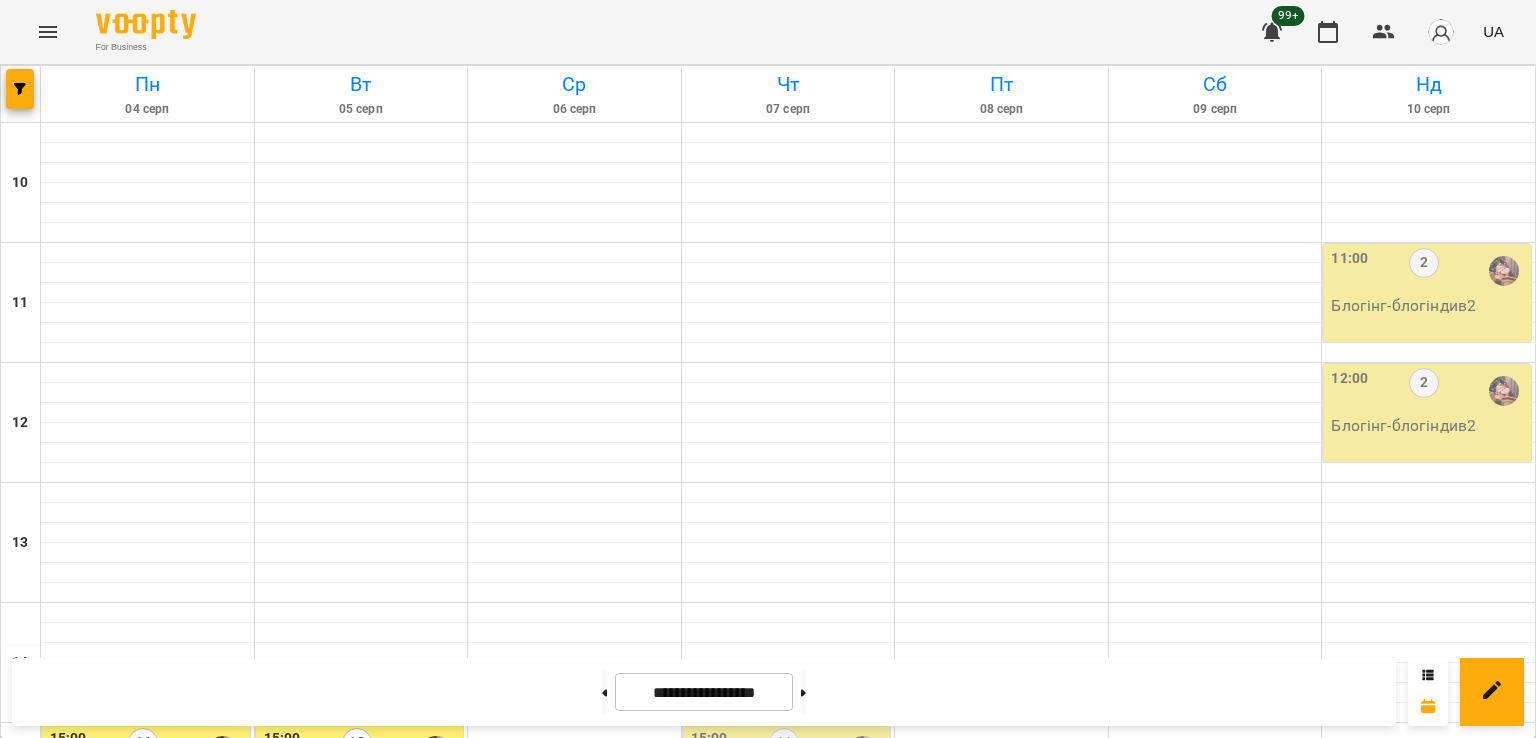 scroll, scrollTop: 635, scrollLeft: 0, axis: vertical 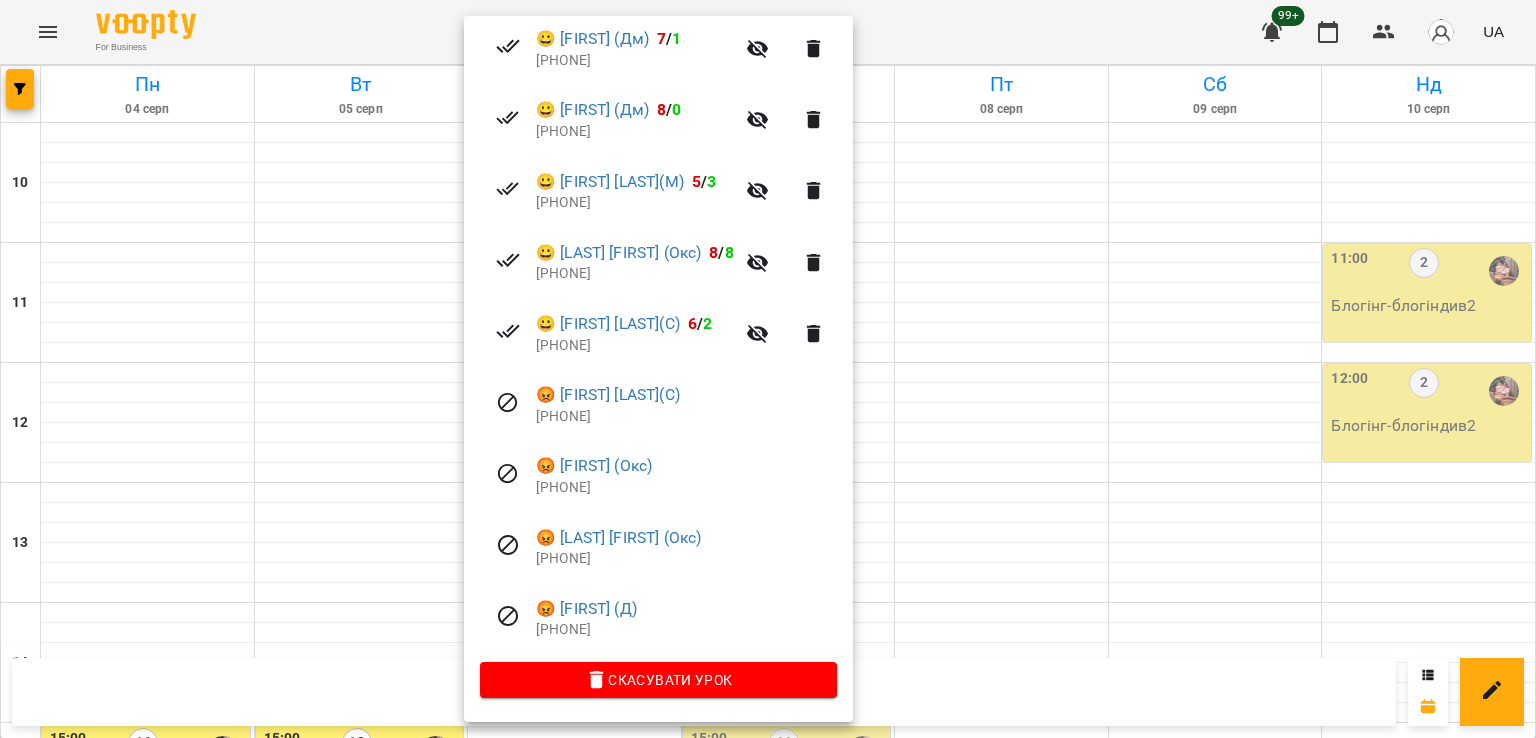 click on "[PHONE]" at bounding box center (635, 346) 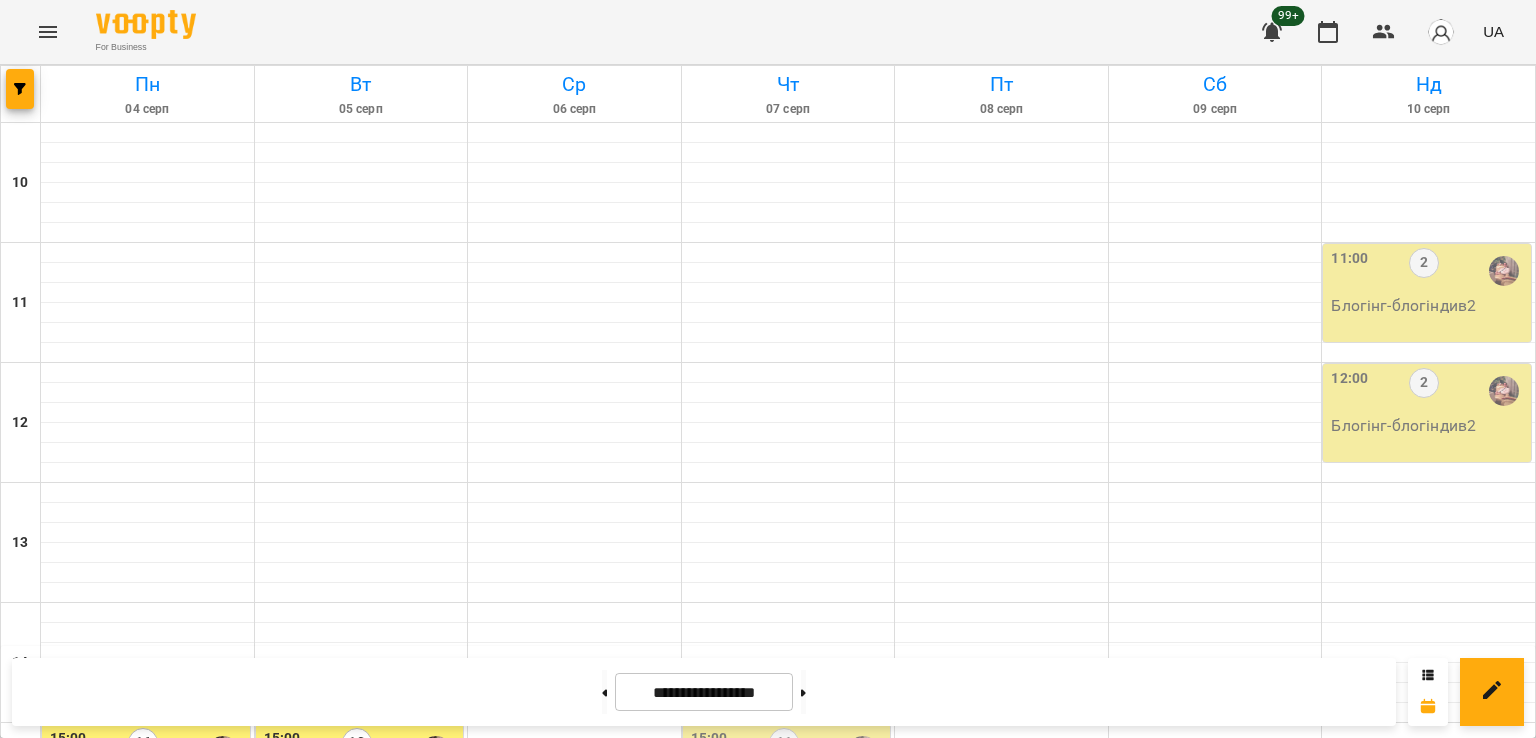 click on "8" at bounding box center (570, 871) 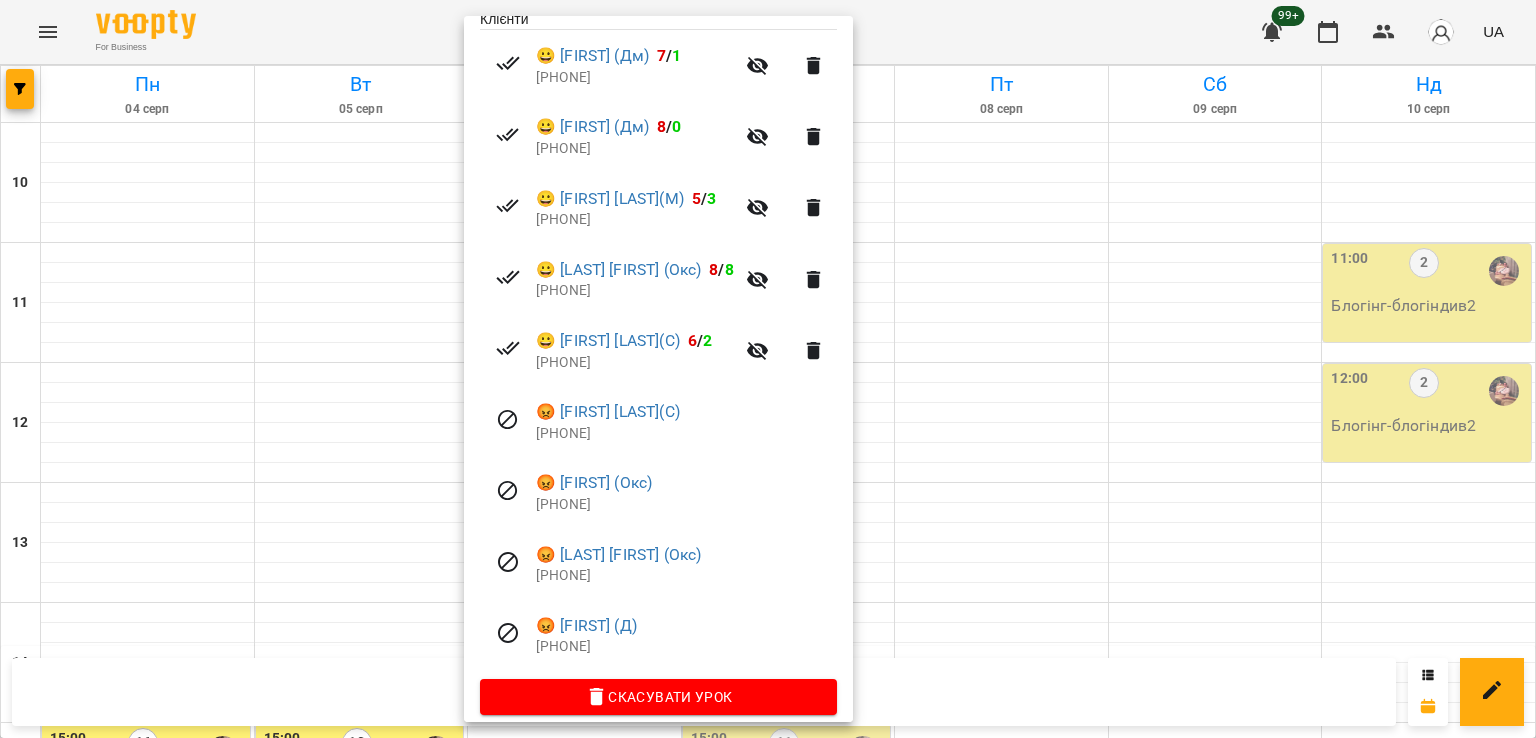 scroll, scrollTop: 456, scrollLeft: 0, axis: vertical 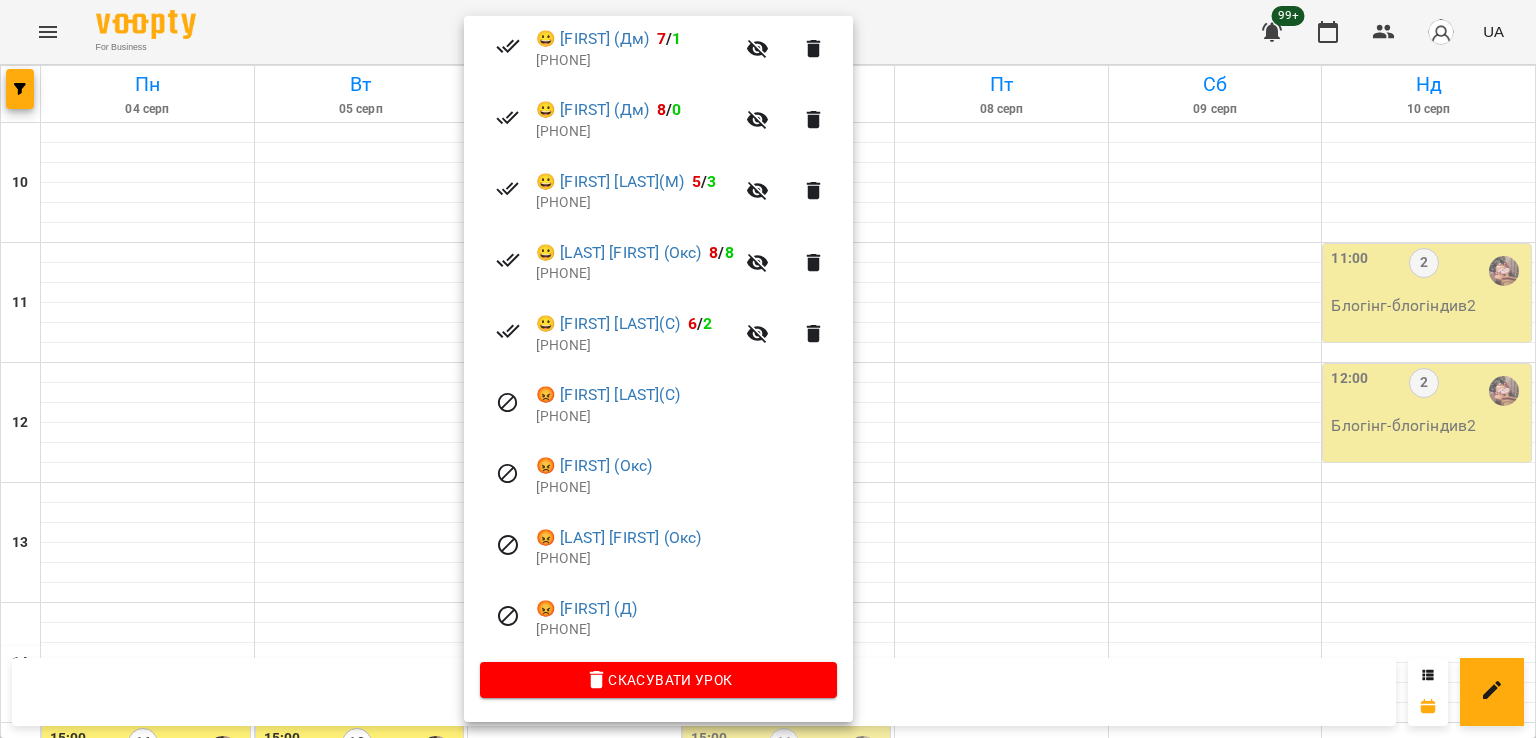 drag, startPoint x: 356, startPoint y: 405, endPoint x: 270, endPoint y: 239, distance: 186.95454 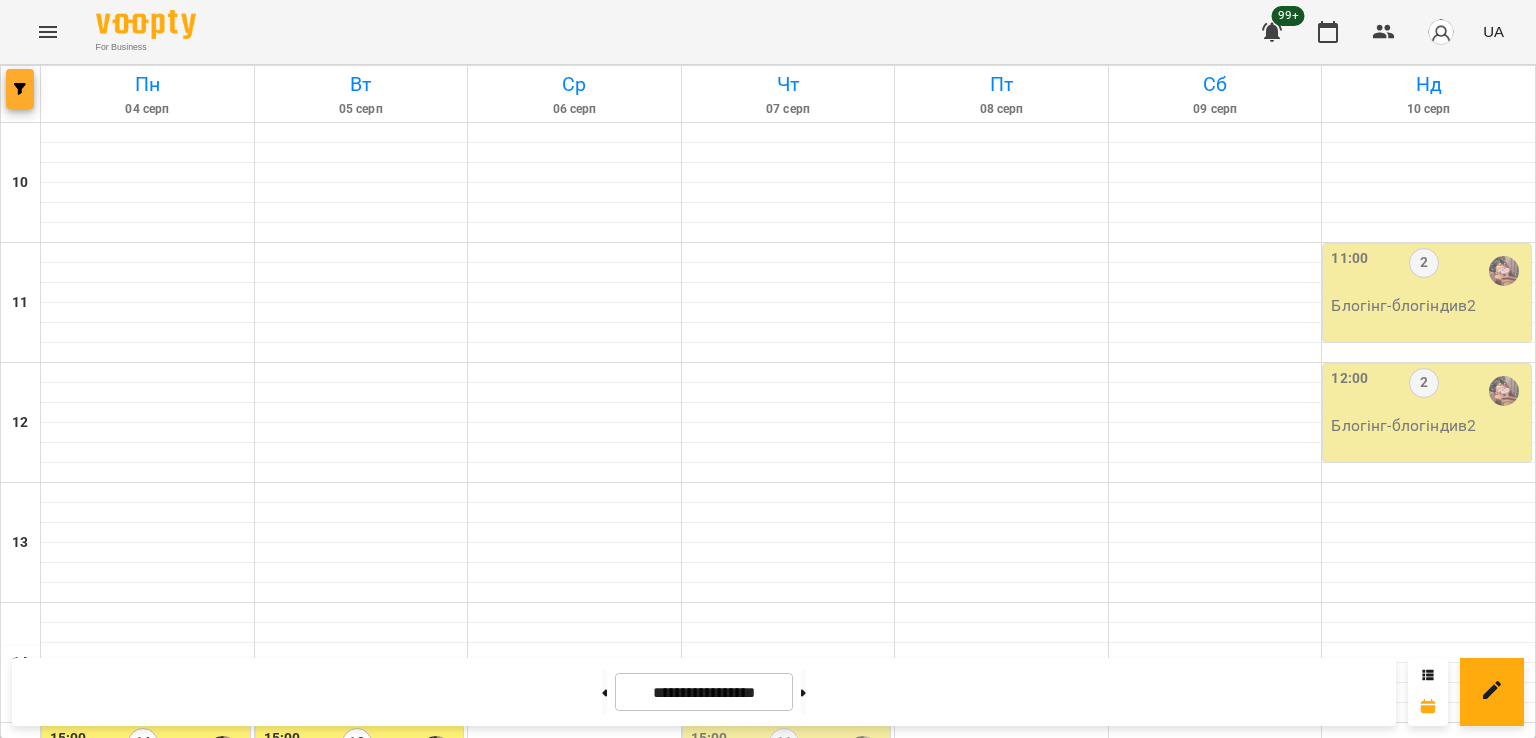 click 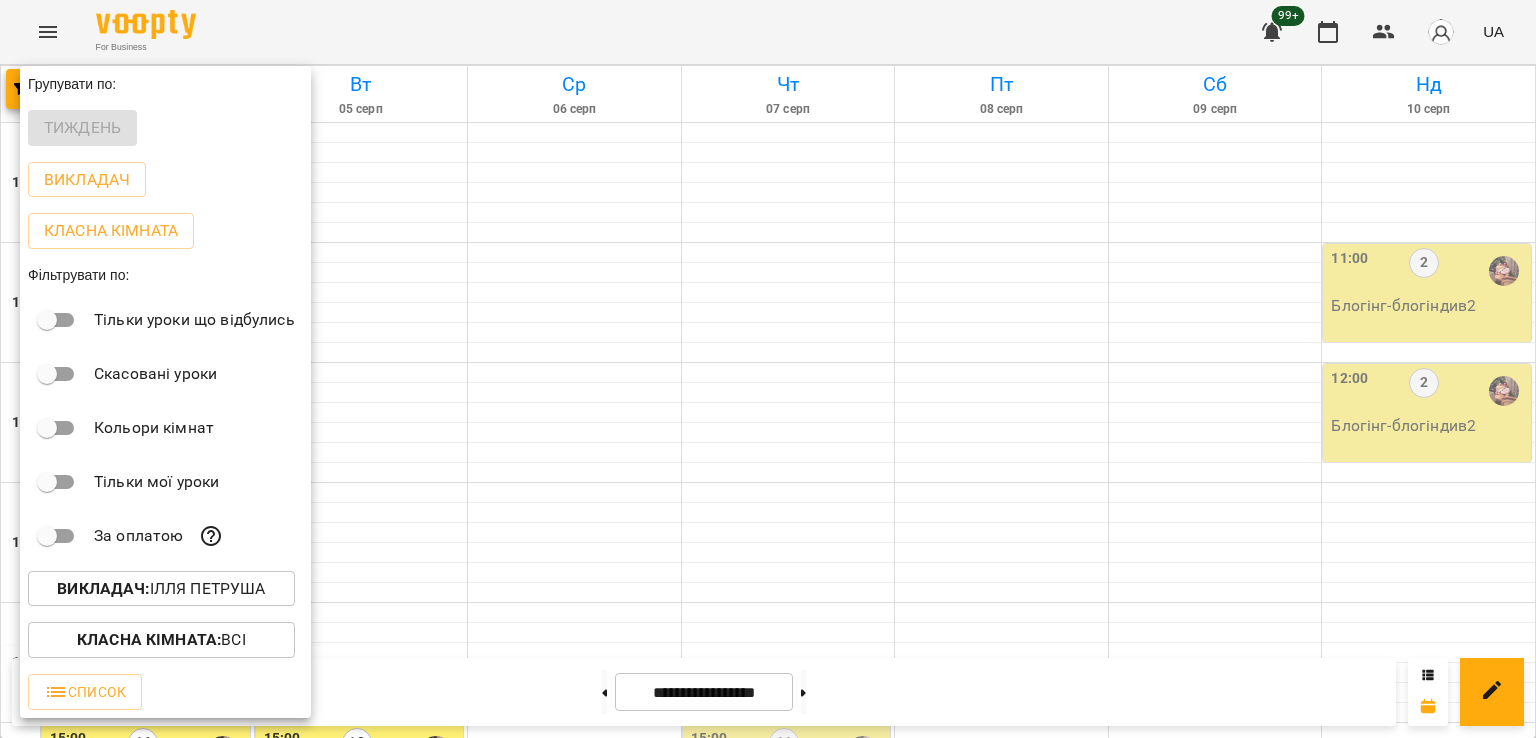 click on "Викладач :  Ілля Петруша" at bounding box center [161, 589] 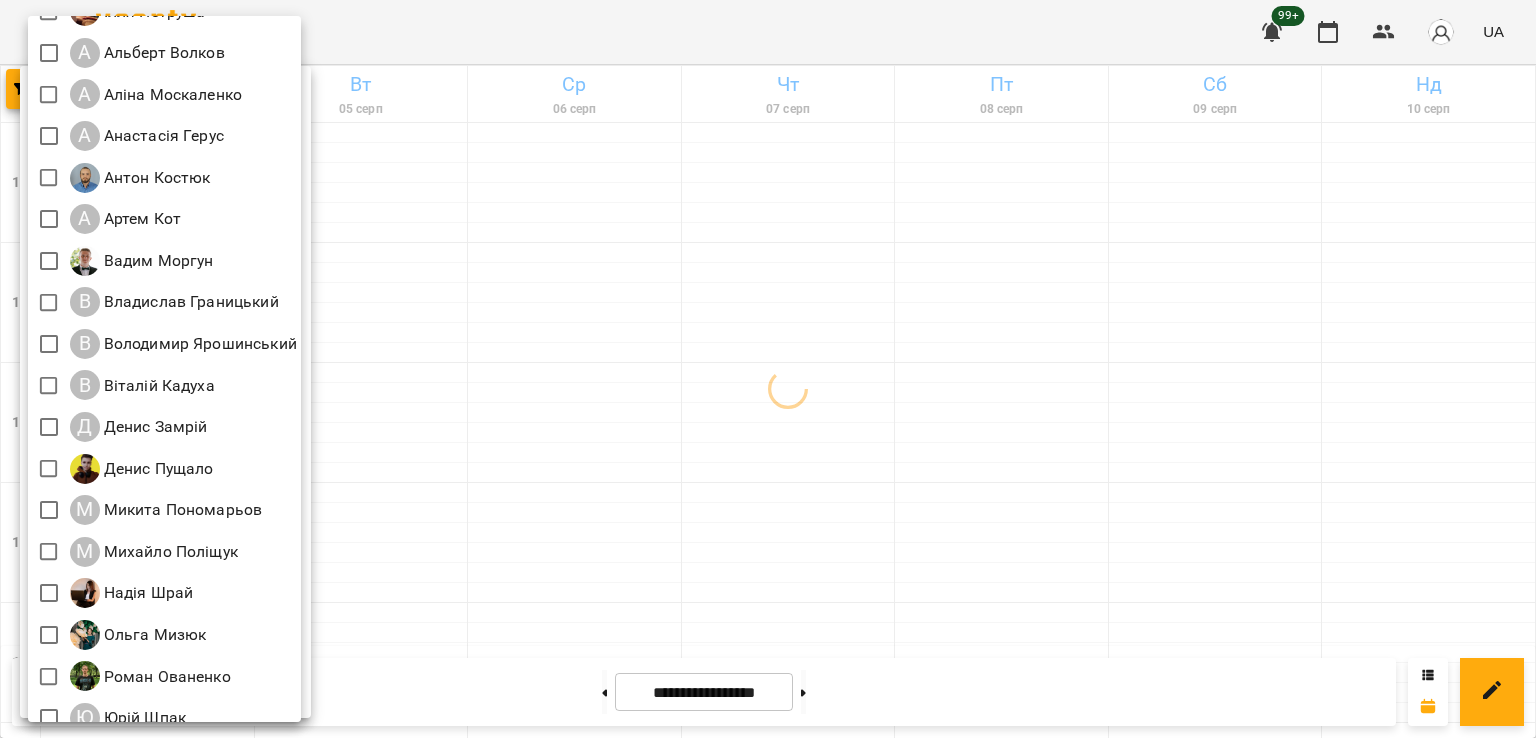 scroll, scrollTop: 129, scrollLeft: 0, axis: vertical 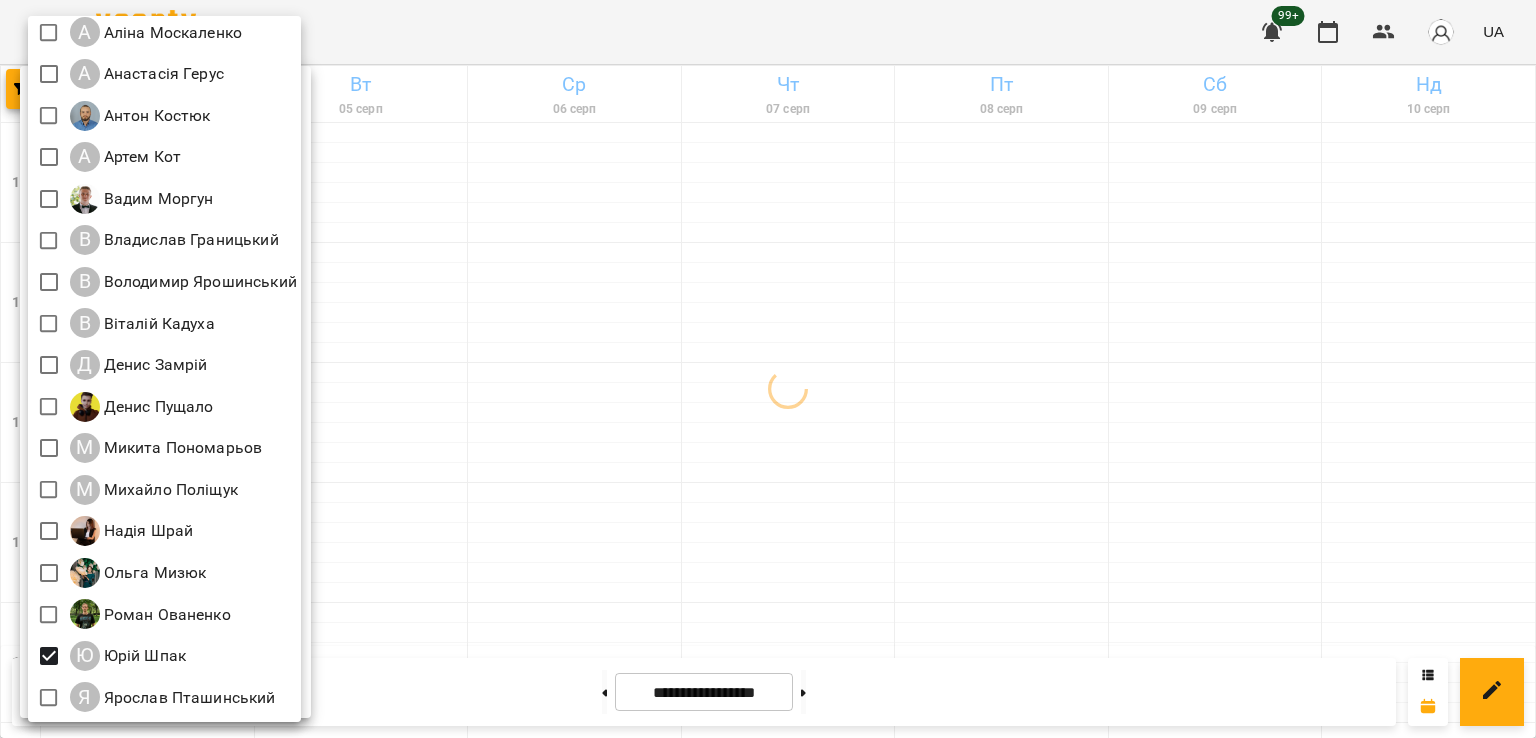 click at bounding box center (768, 369) 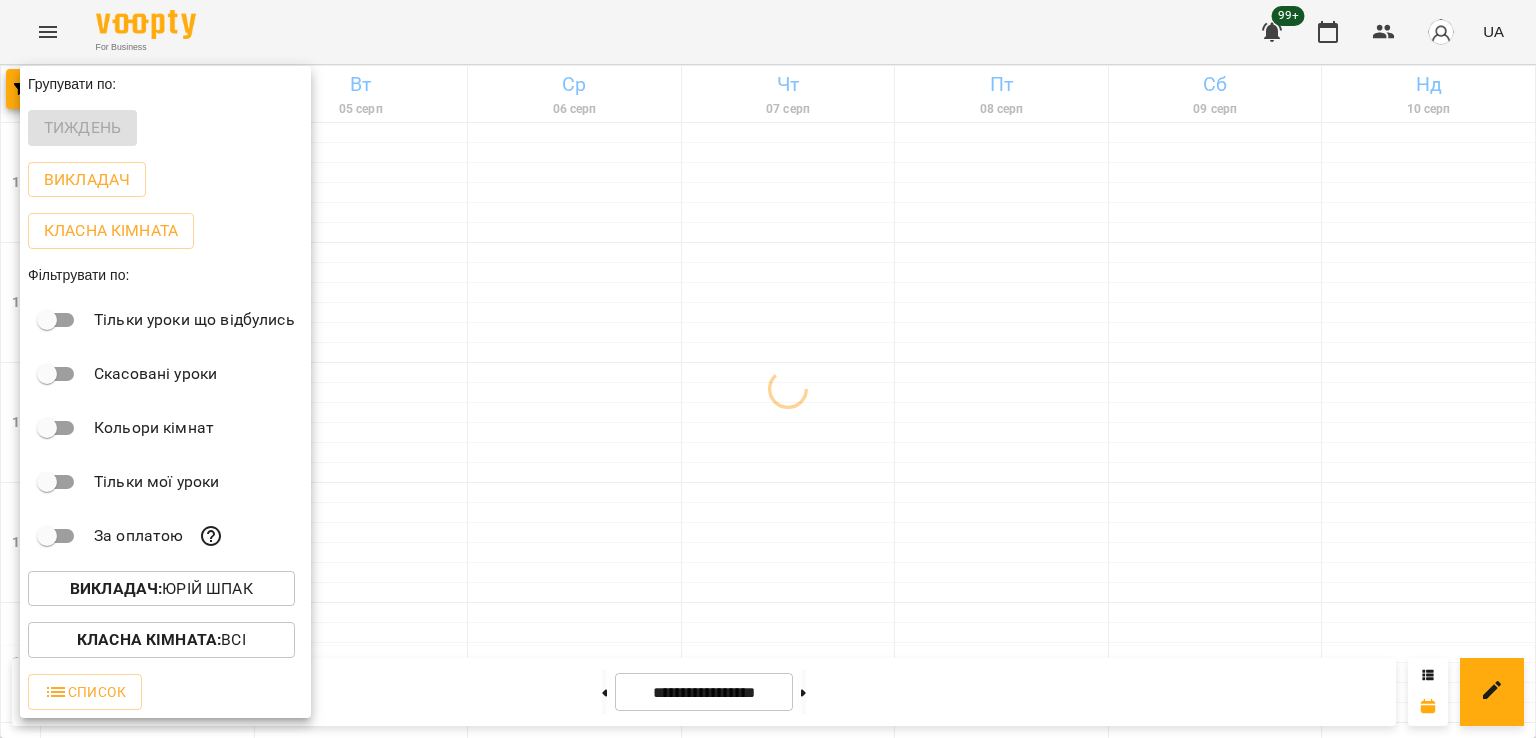 click at bounding box center (768, 369) 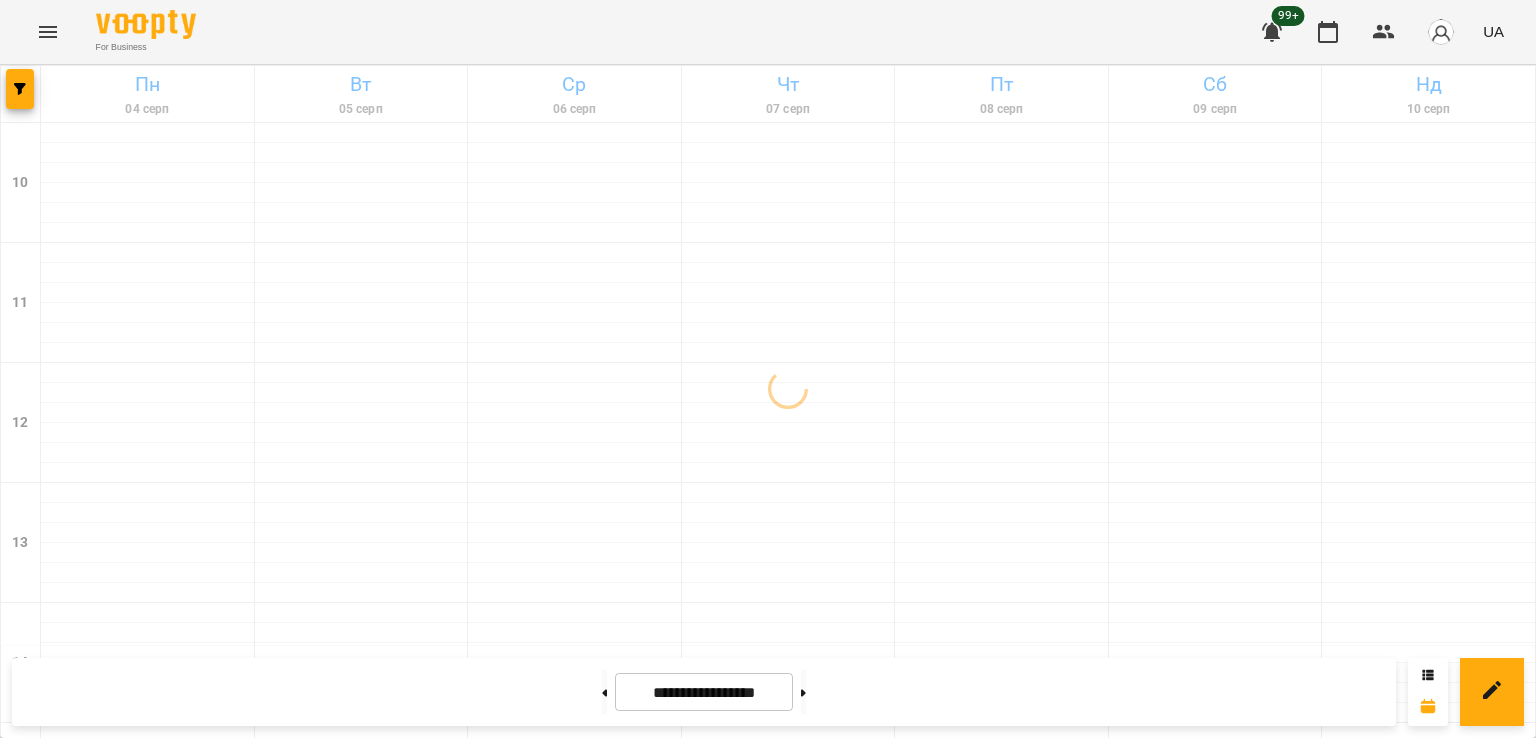 scroll, scrollTop: 935, scrollLeft: 0, axis: vertical 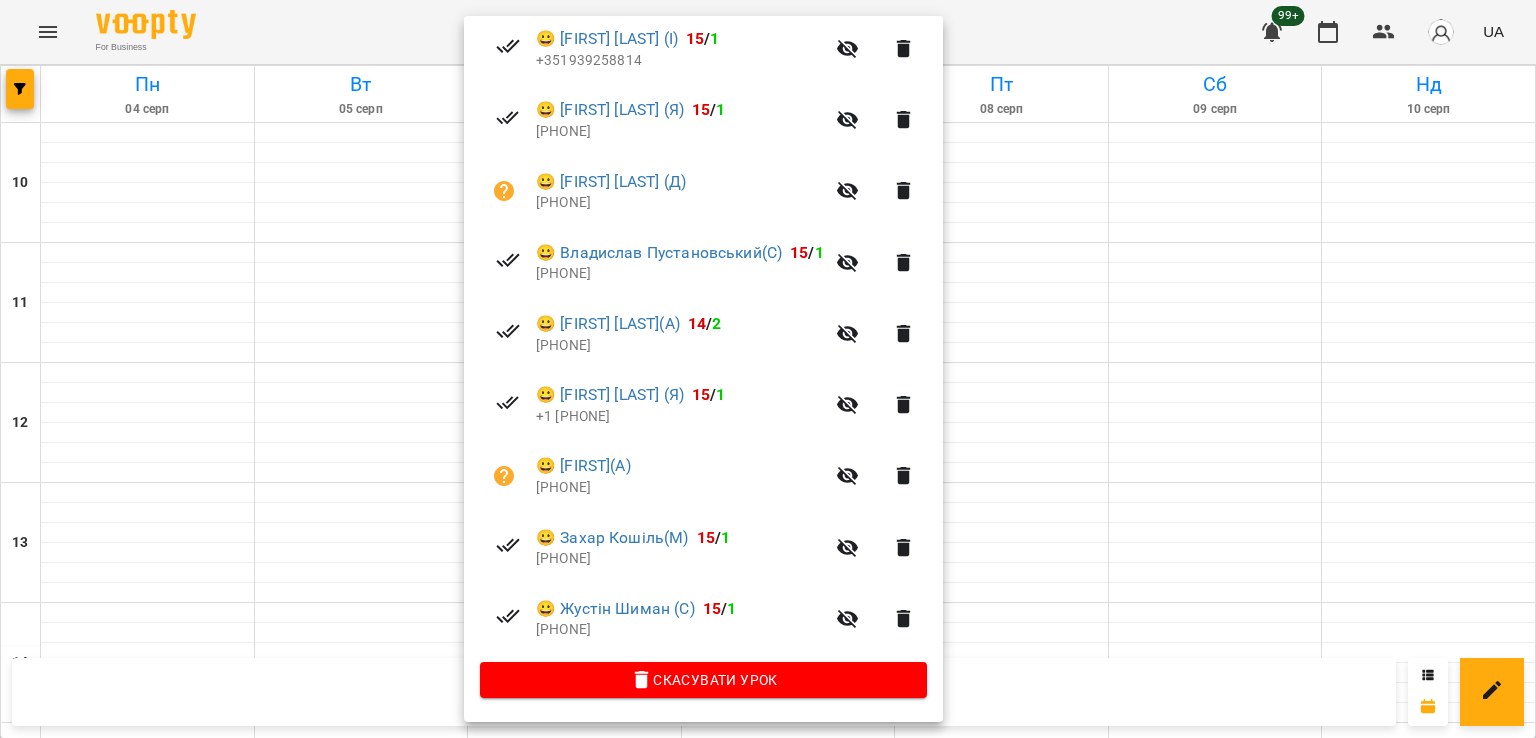 click at bounding box center (768, 369) 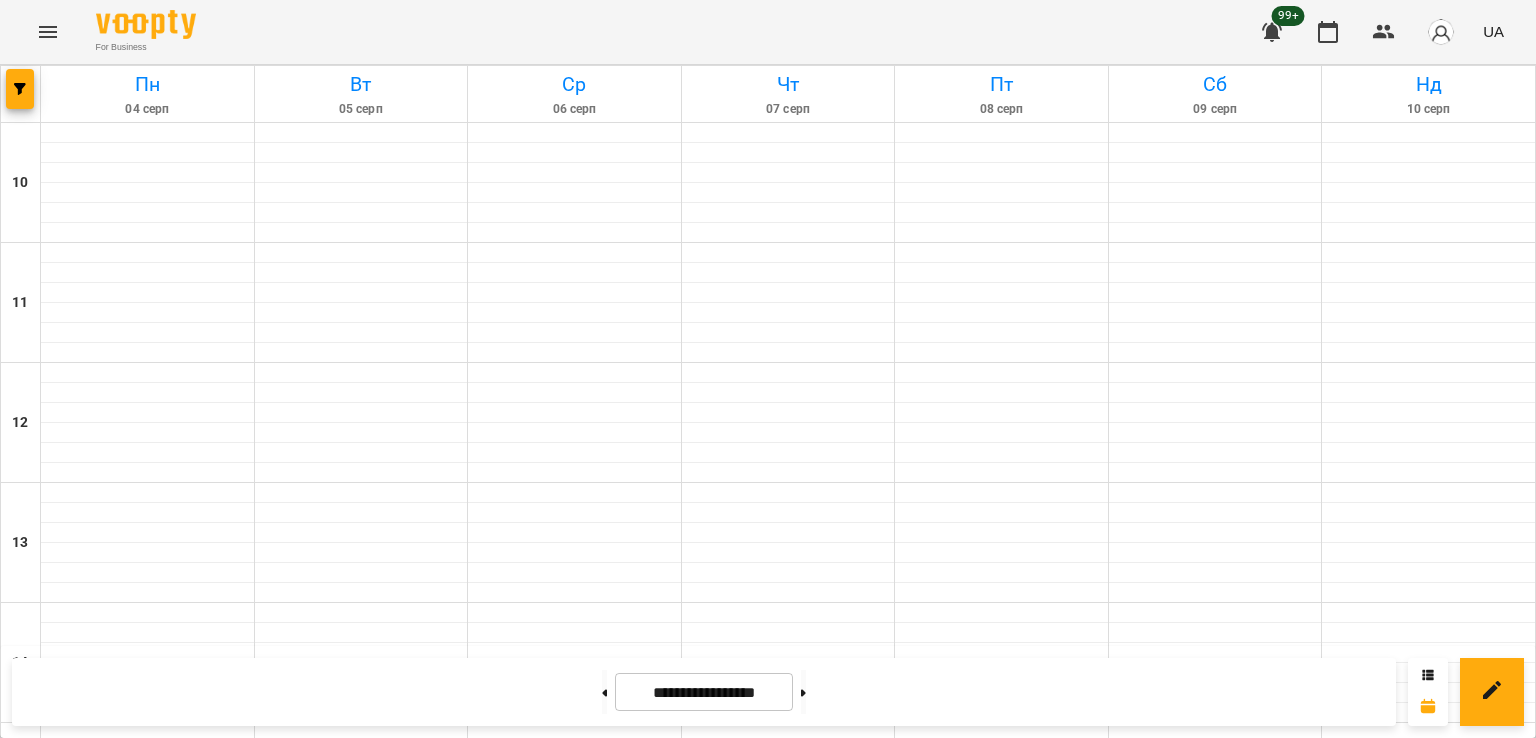 click on "9" at bounding box center (575, 1506) 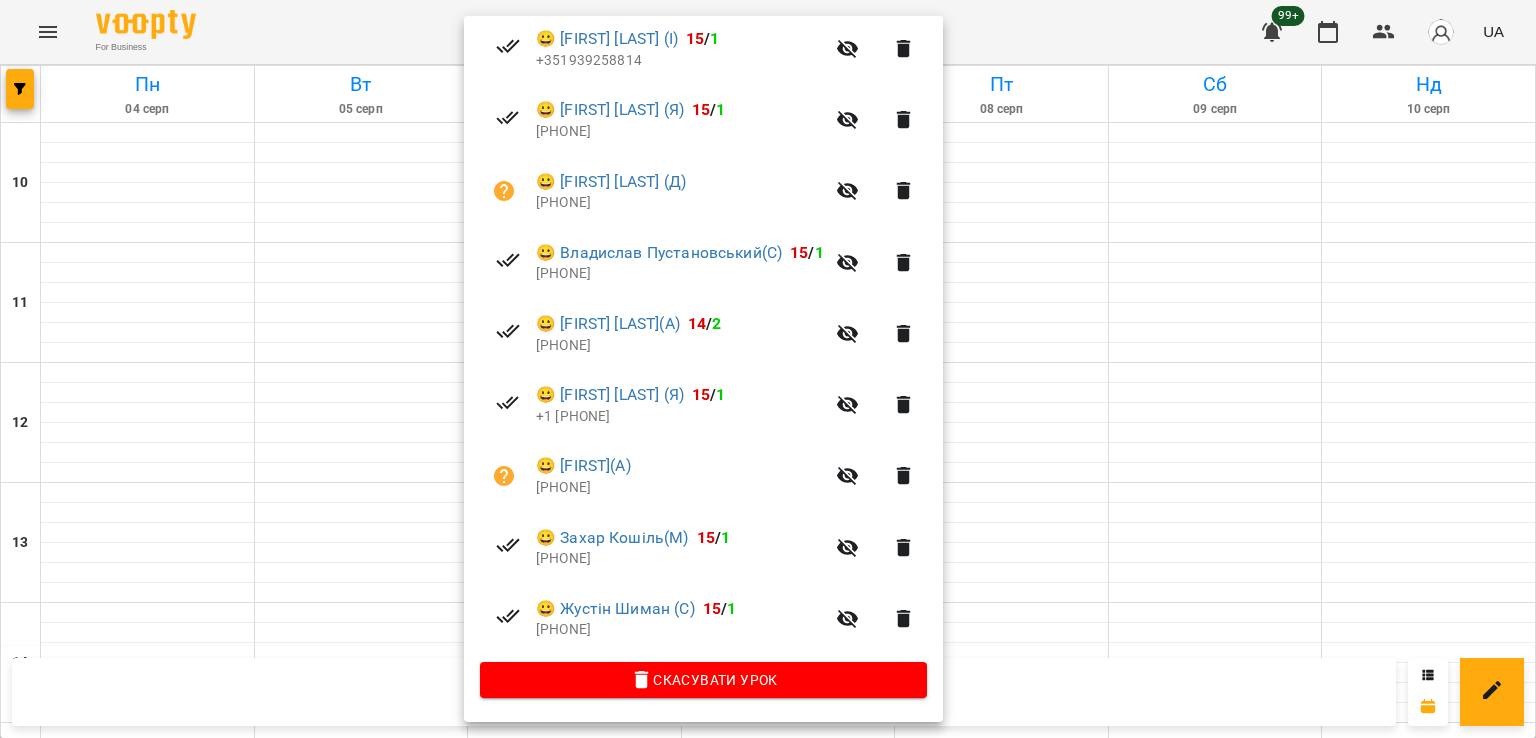 scroll, scrollTop: 456, scrollLeft: 0, axis: vertical 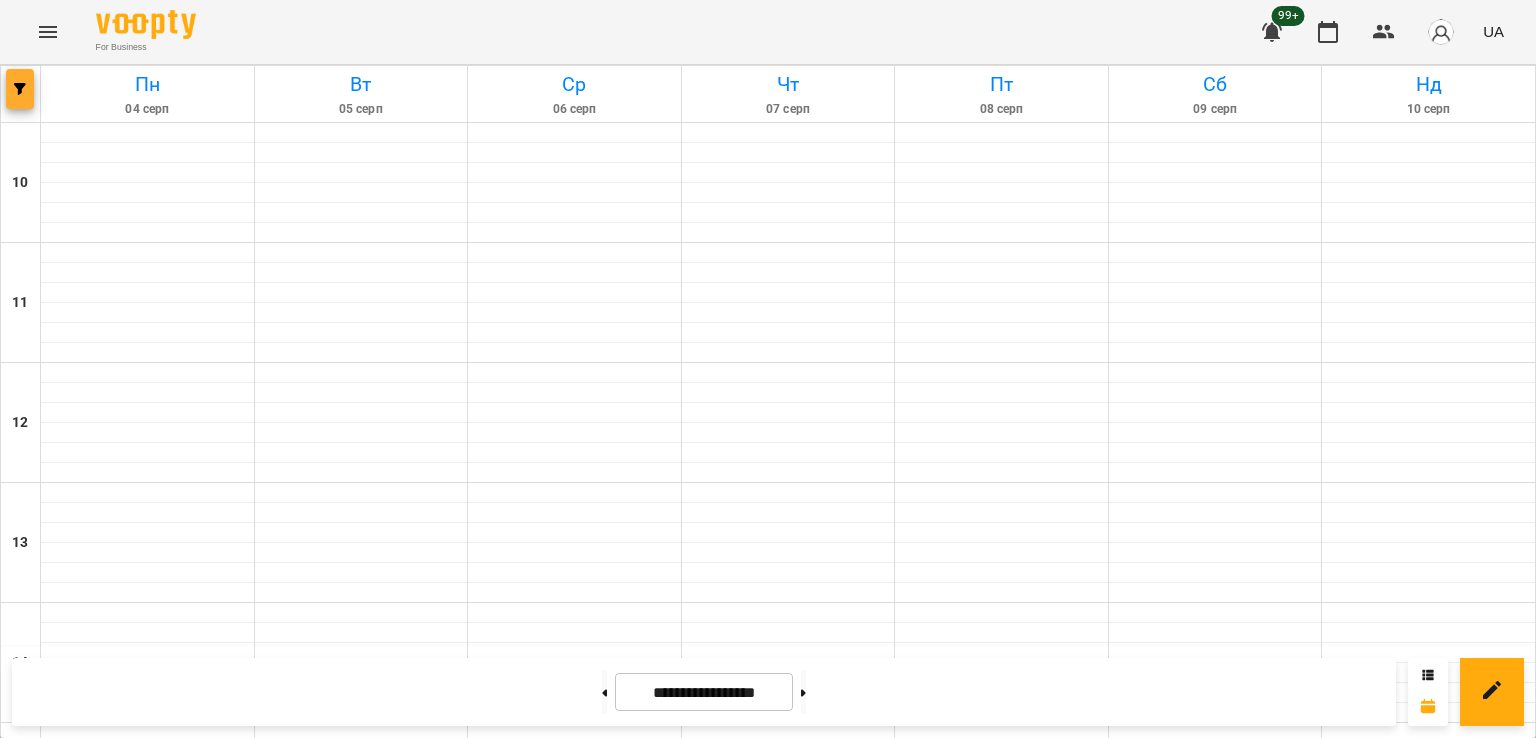 click 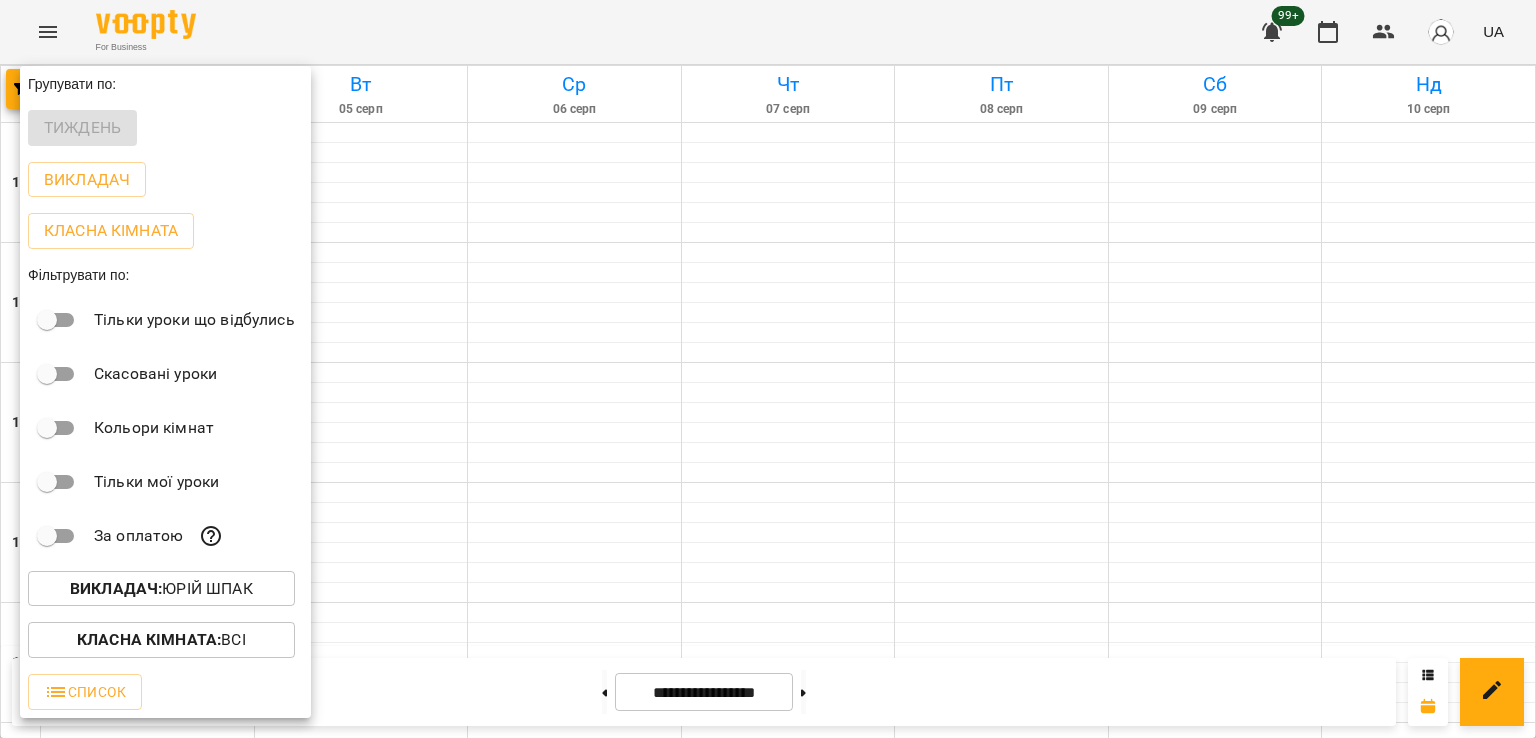 click on "Викладач :  Юрій Шпак" at bounding box center [161, 589] 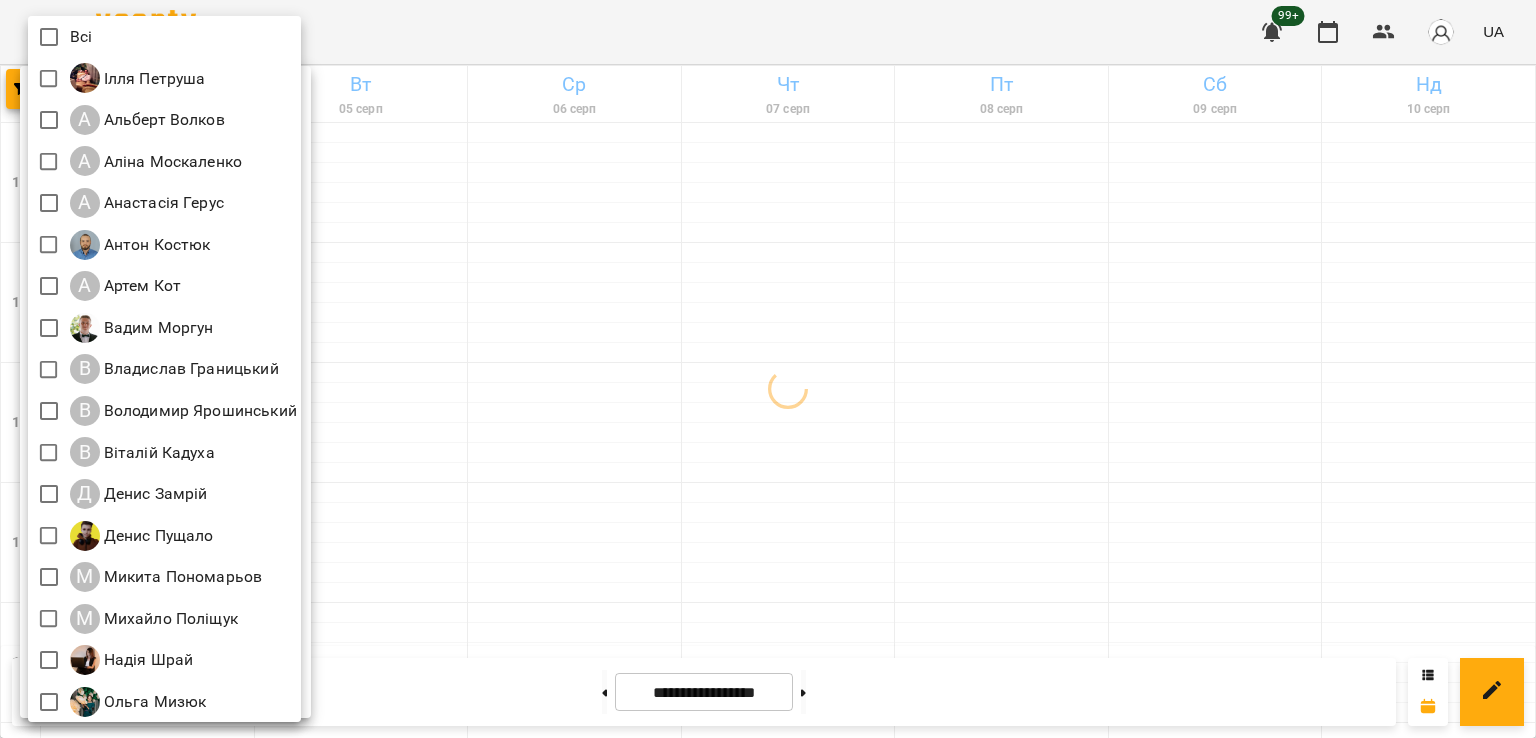 click at bounding box center (768, 369) 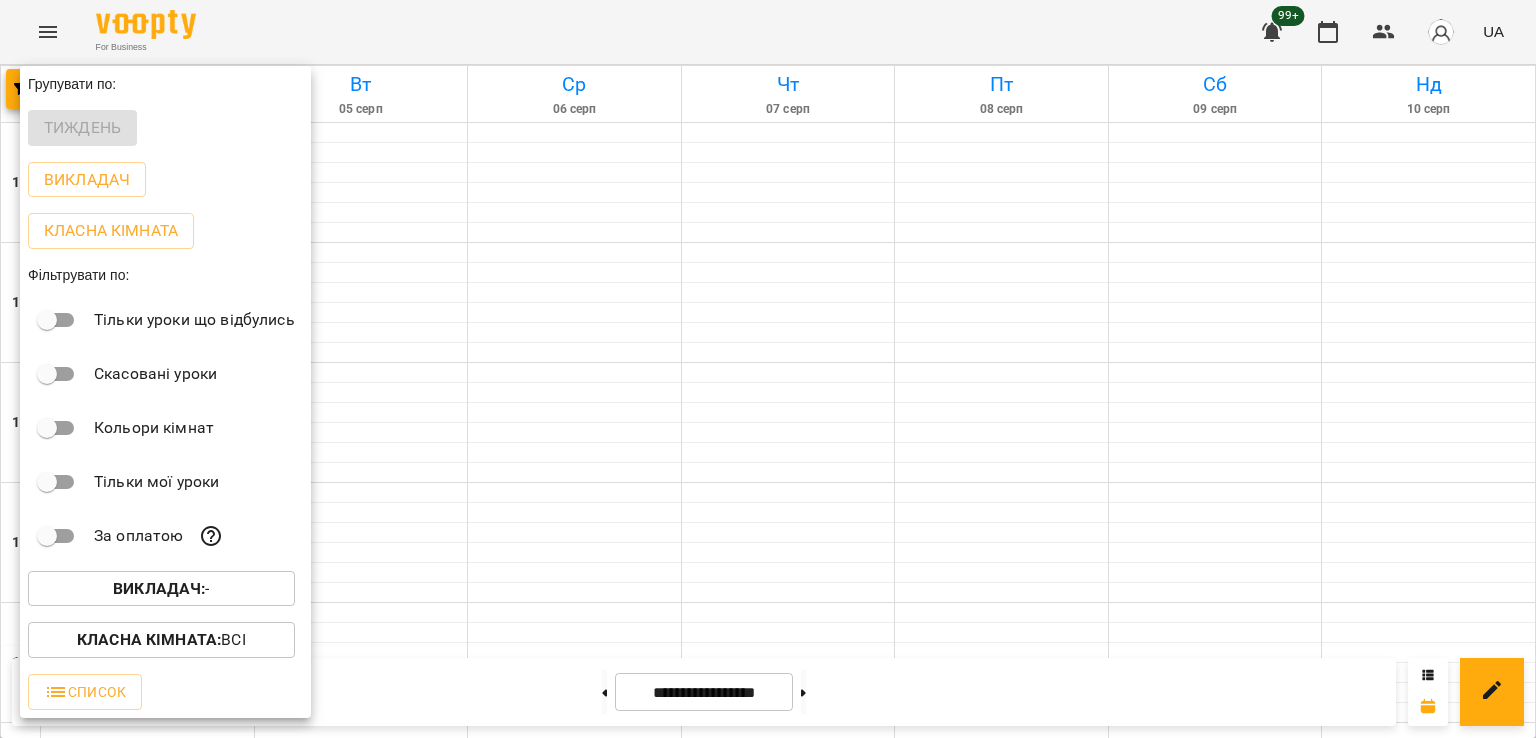 click at bounding box center [768, 369] 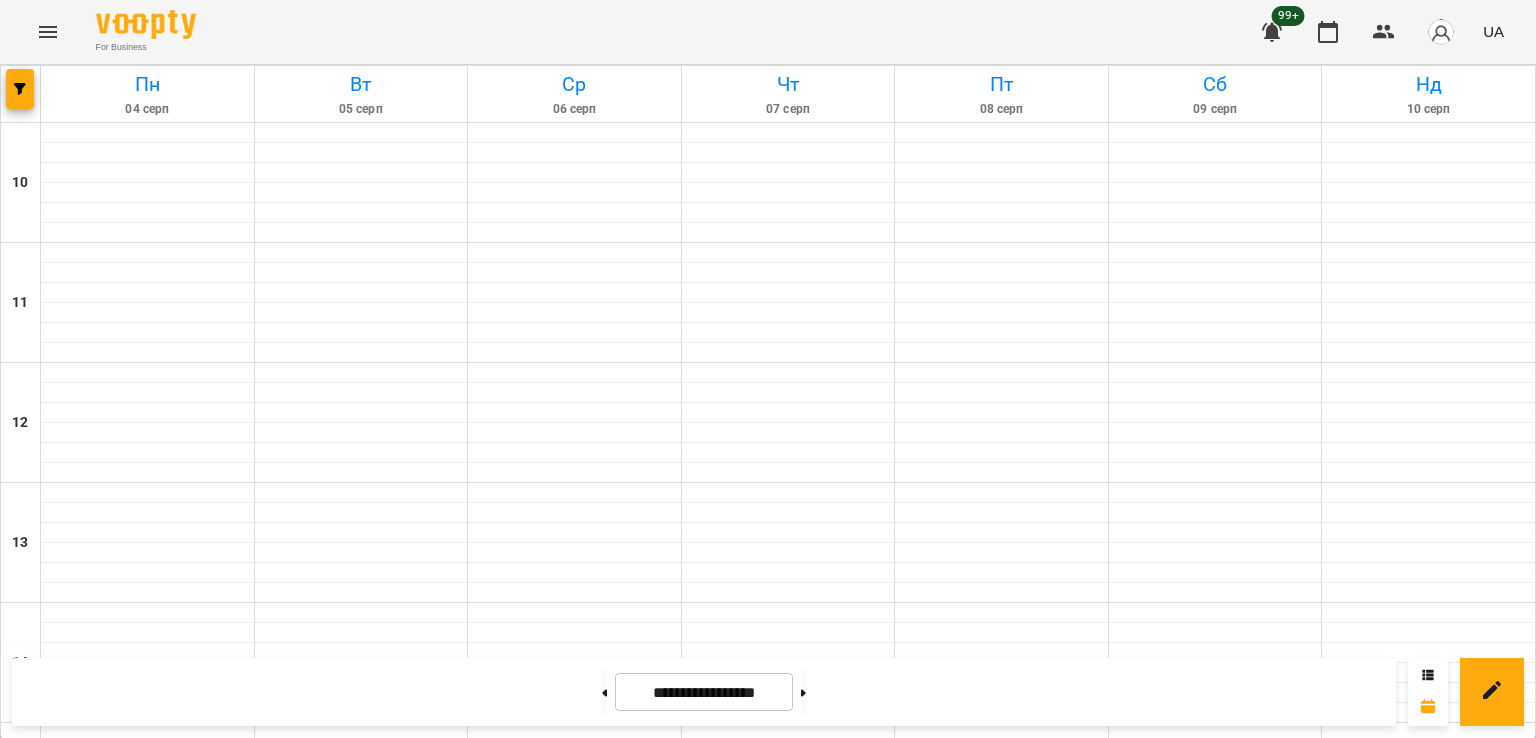 scroll, scrollTop: 1035, scrollLeft: 0, axis: vertical 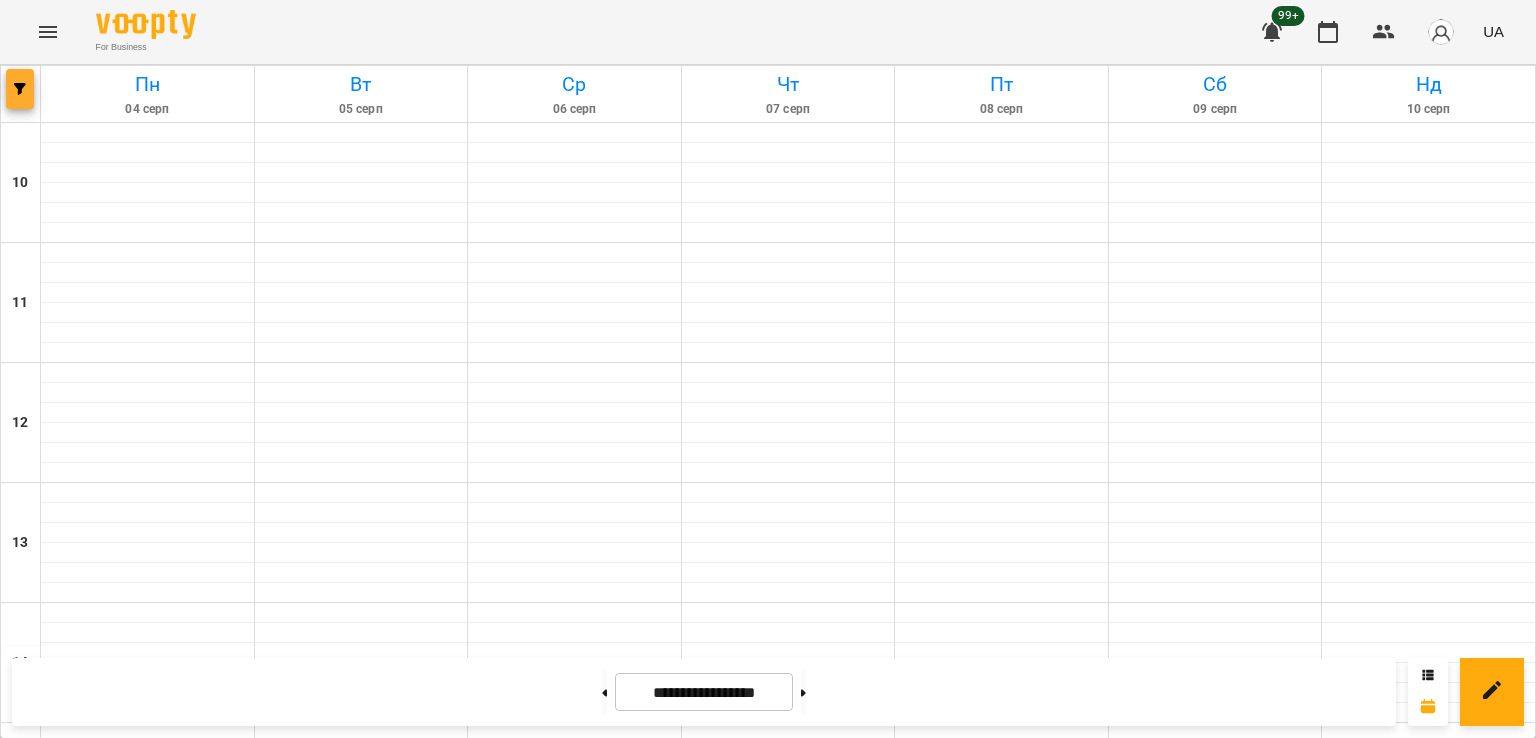 click 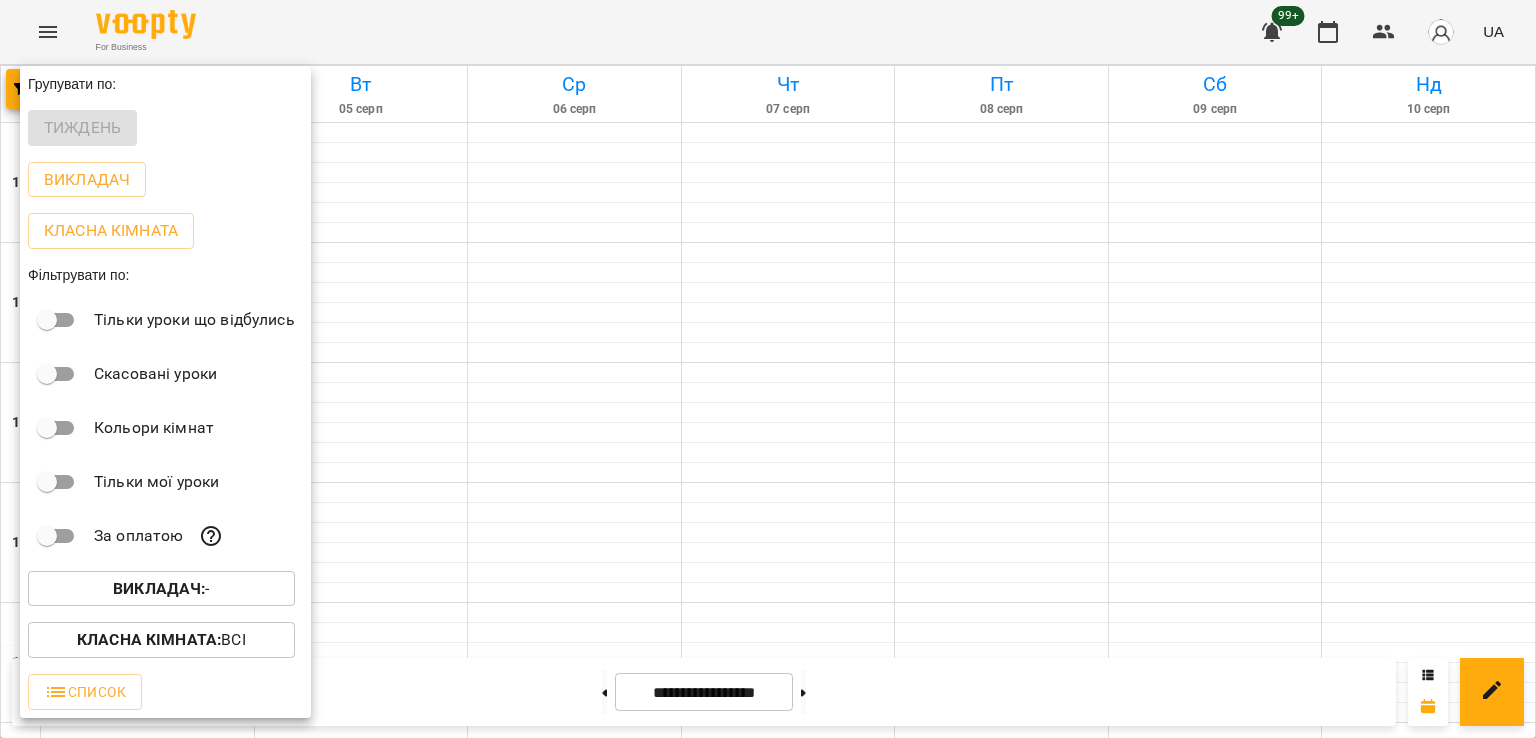 click on "Викладач :" at bounding box center [159, 588] 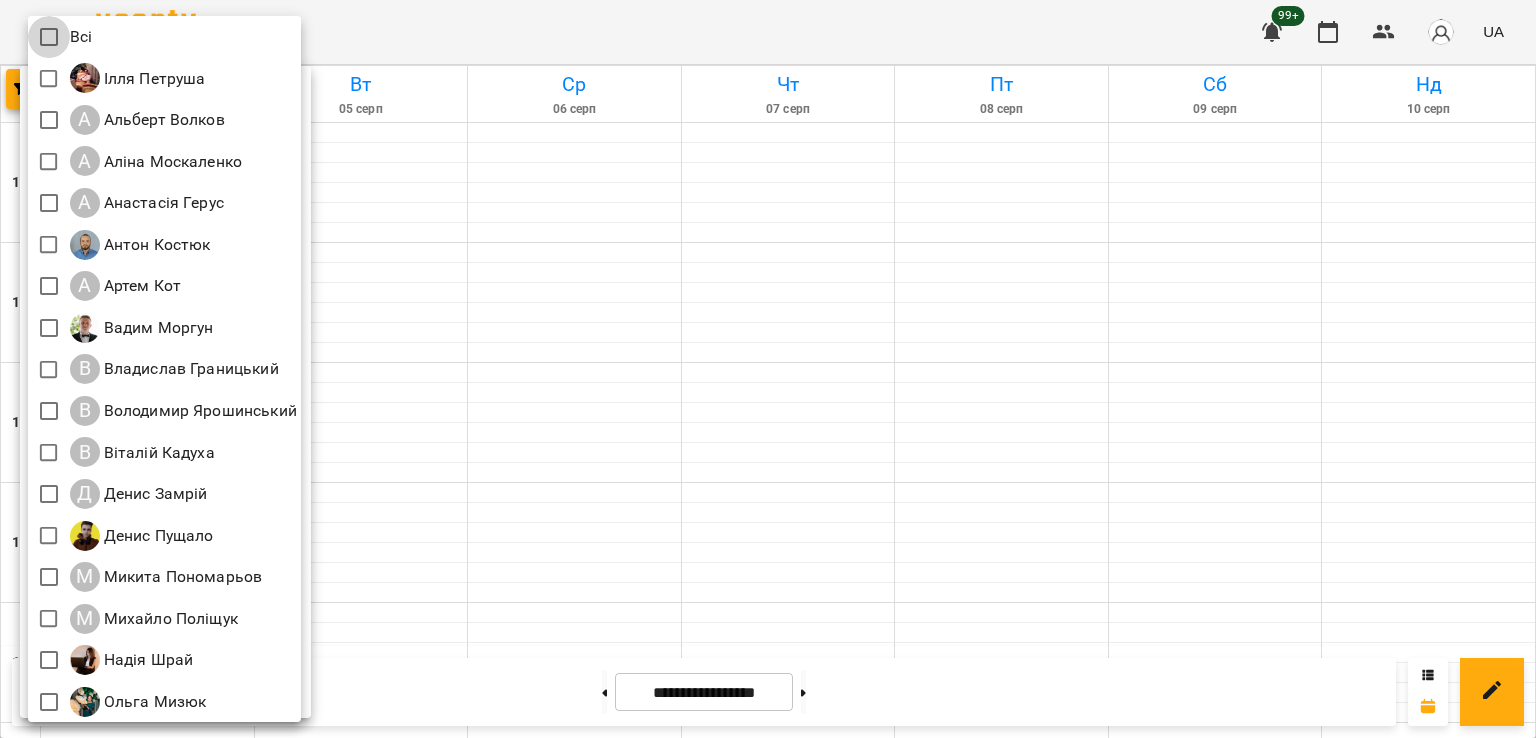 click at bounding box center (49, 37) 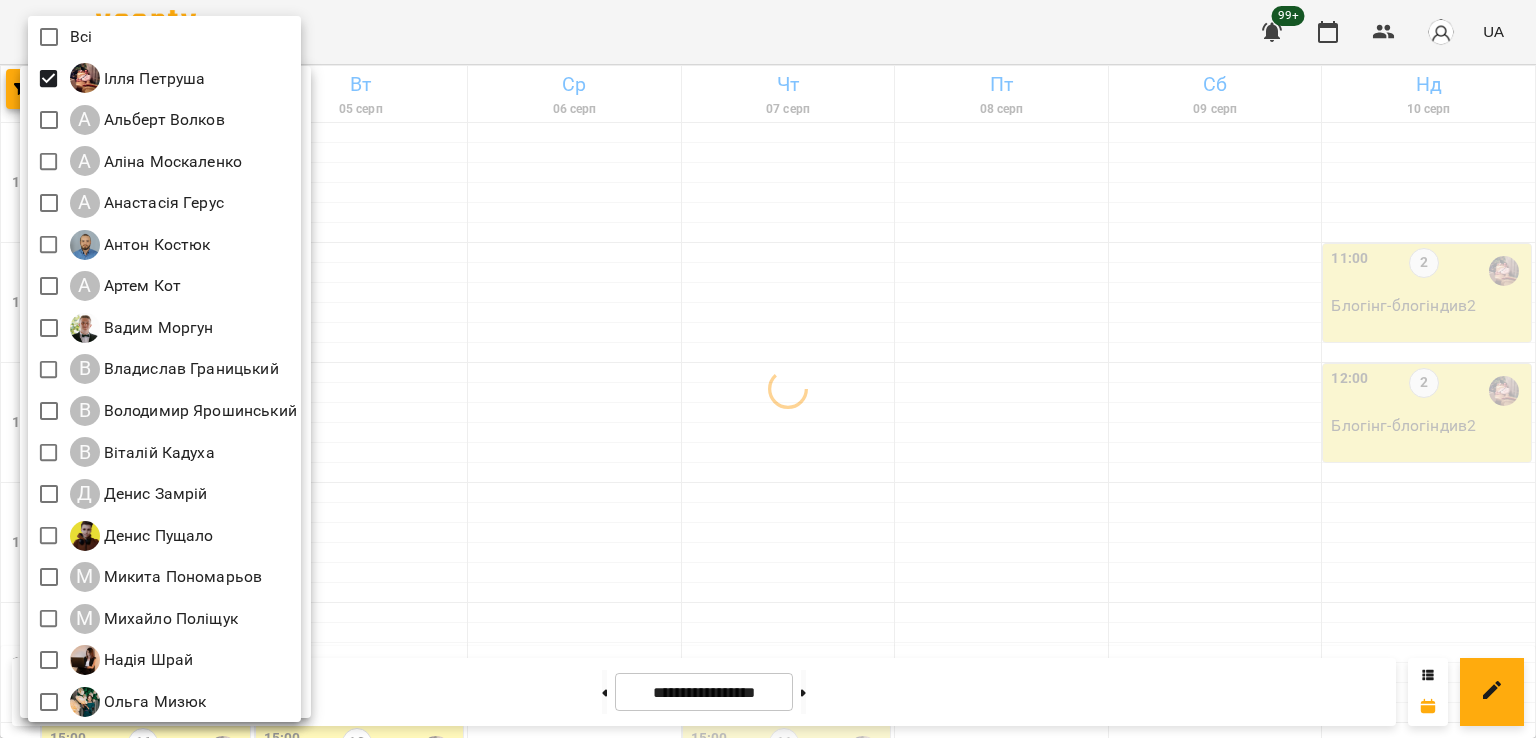 click at bounding box center (768, 369) 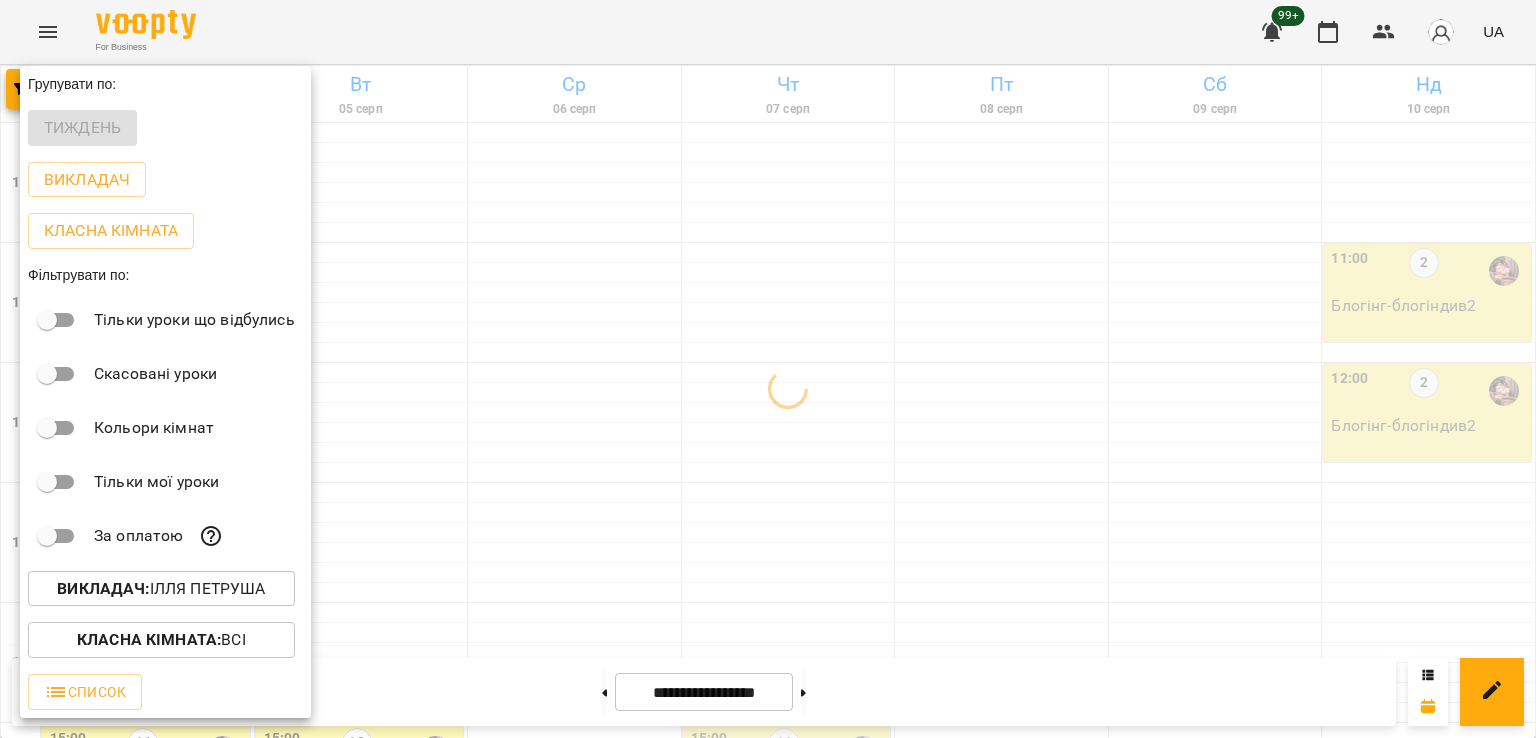 click at bounding box center (768, 369) 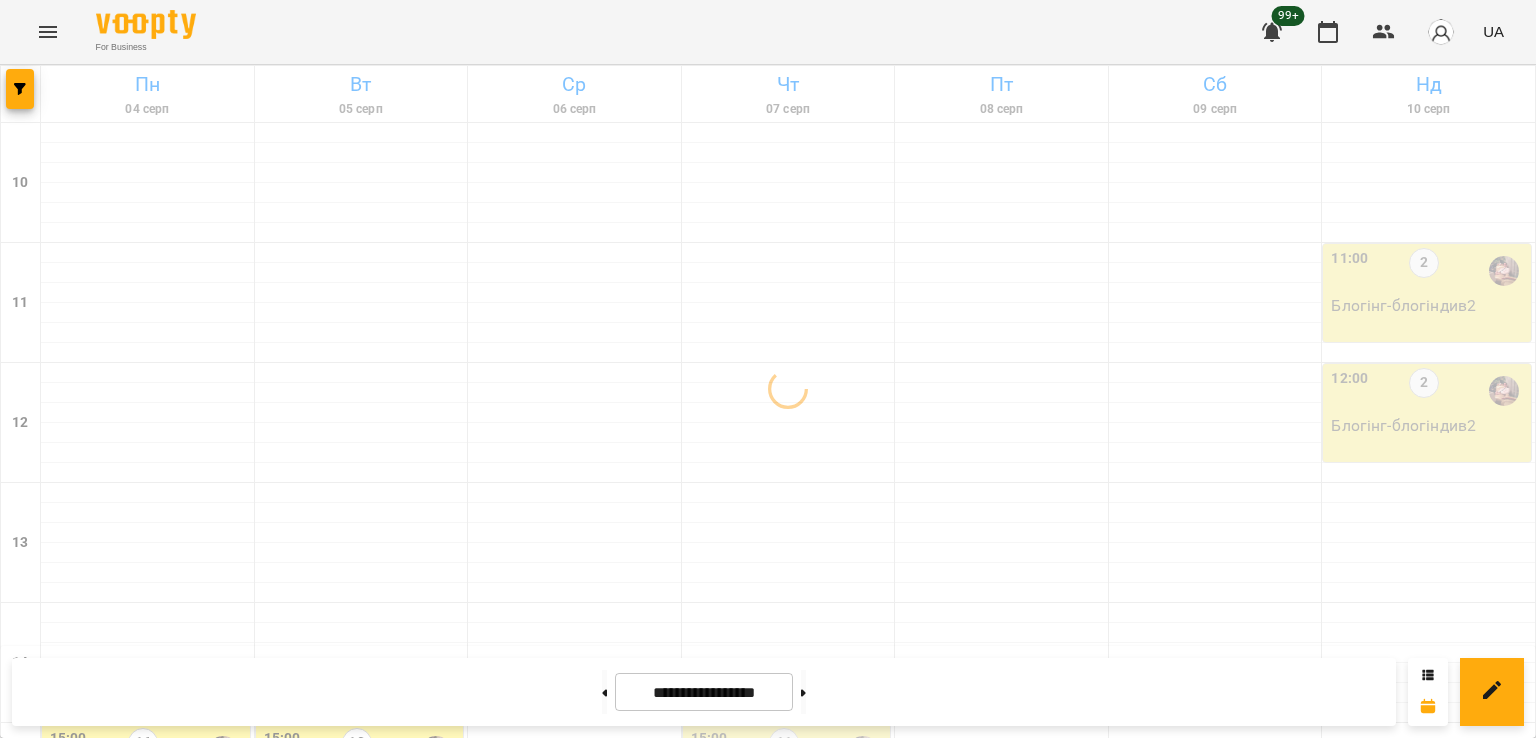 click on "3" at bounding box center (575, 1386) 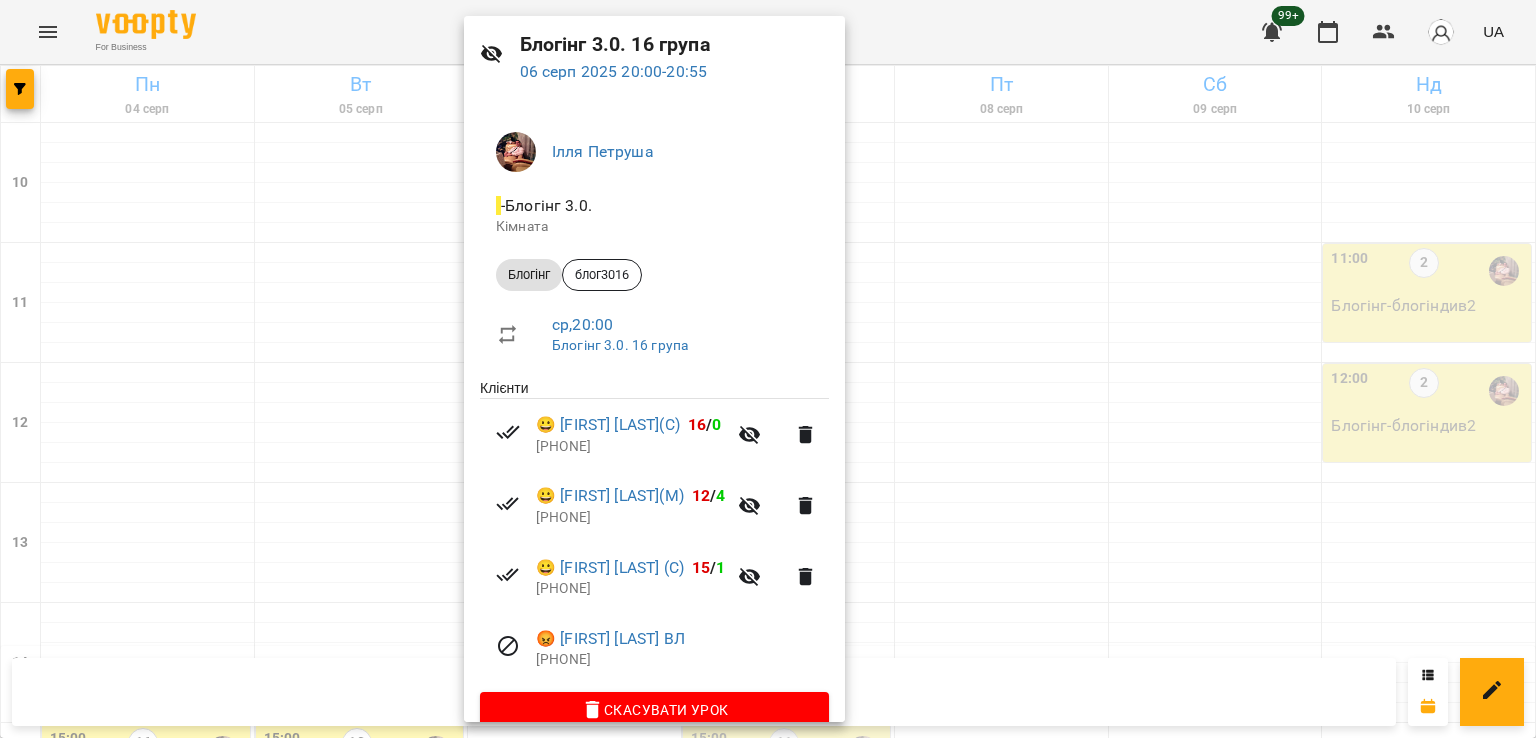 scroll, scrollTop: 100, scrollLeft: 0, axis: vertical 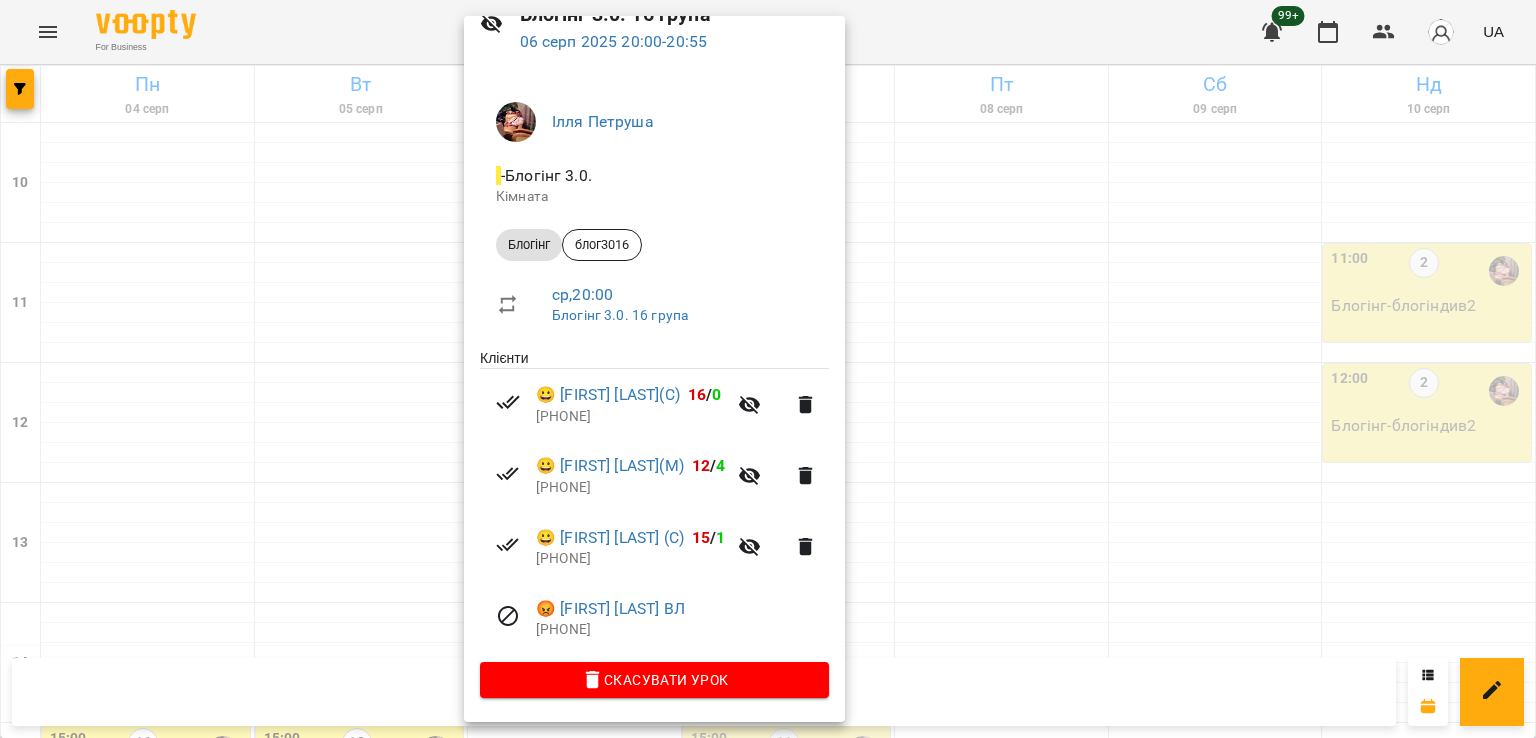 click at bounding box center (768, 369) 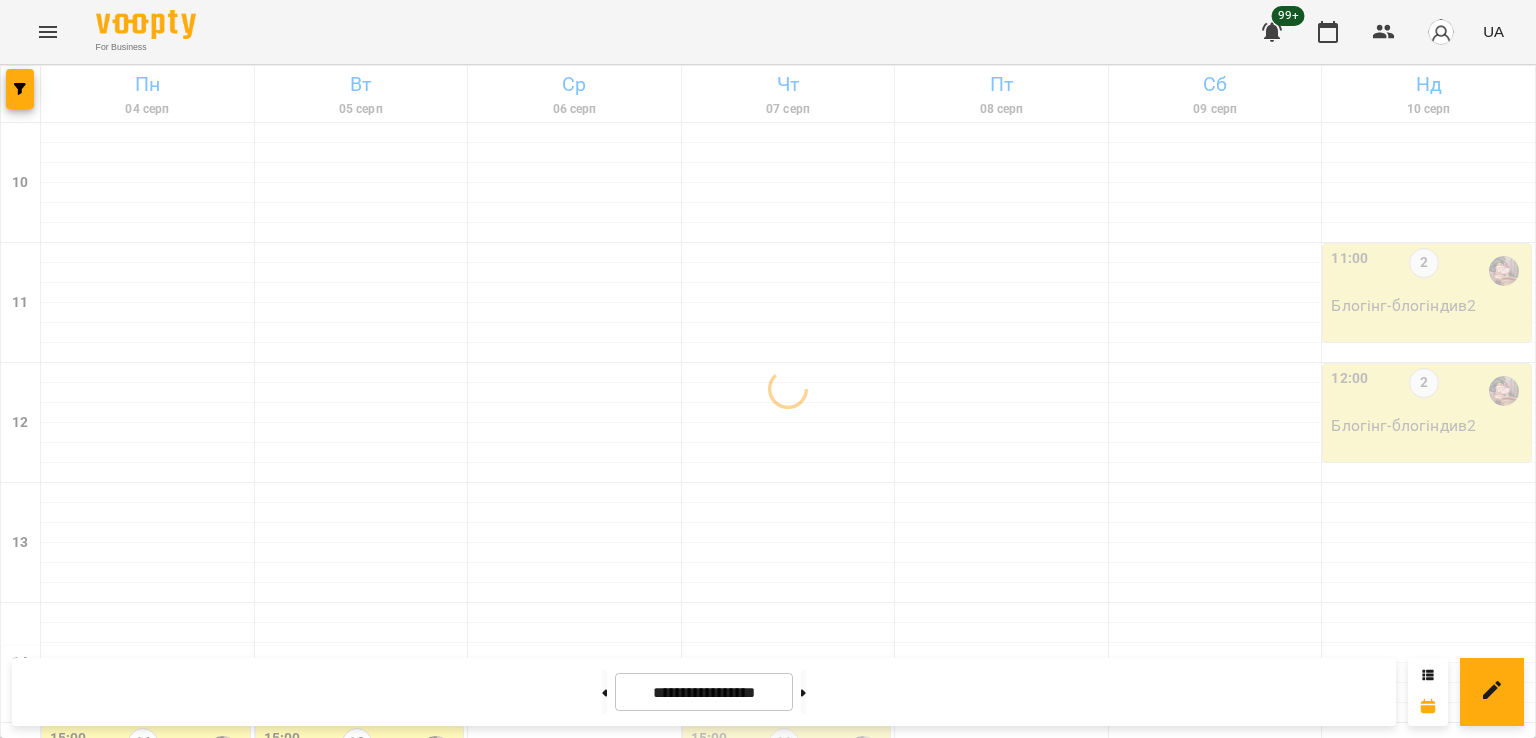 scroll, scrollTop: 735, scrollLeft: 0, axis: vertical 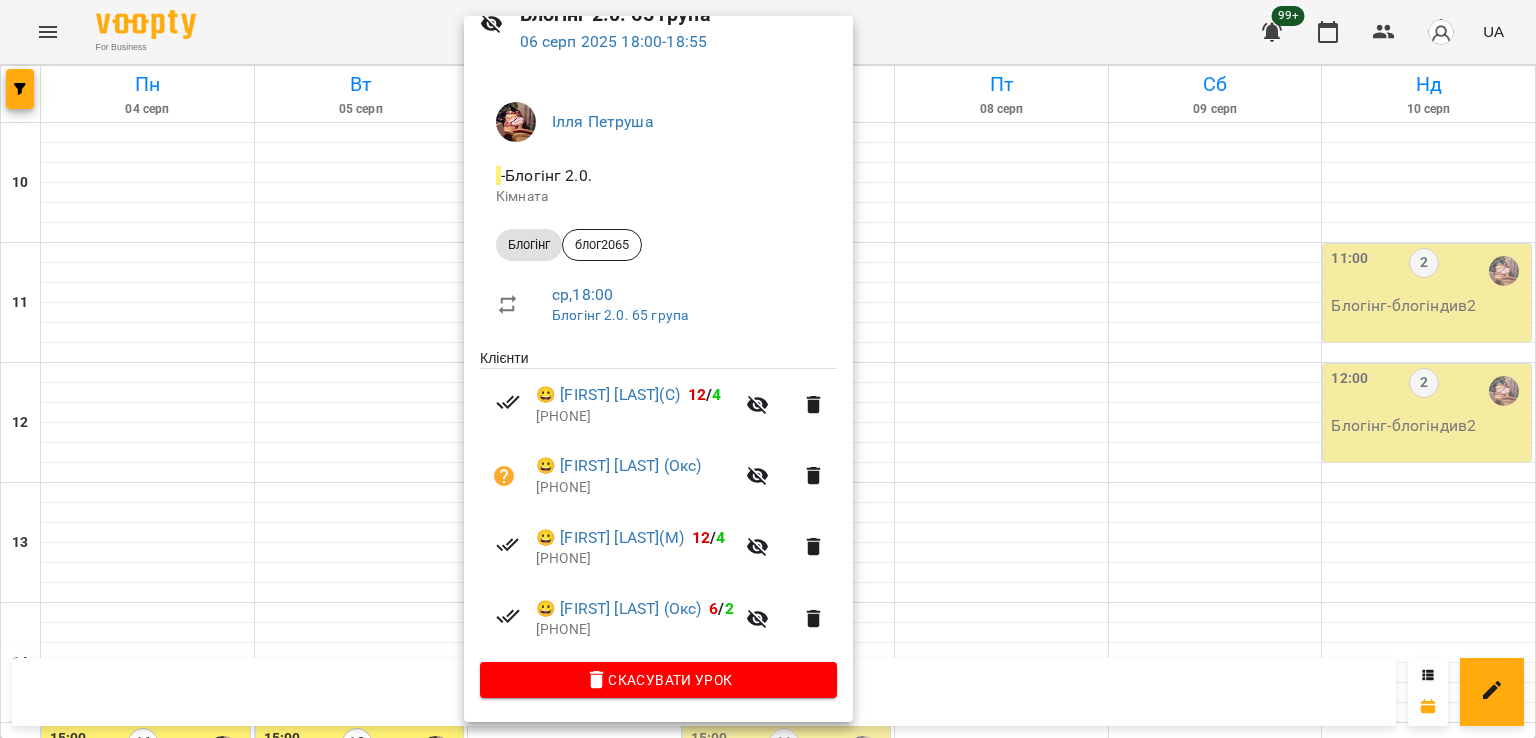 click at bounding box center [768, 369] 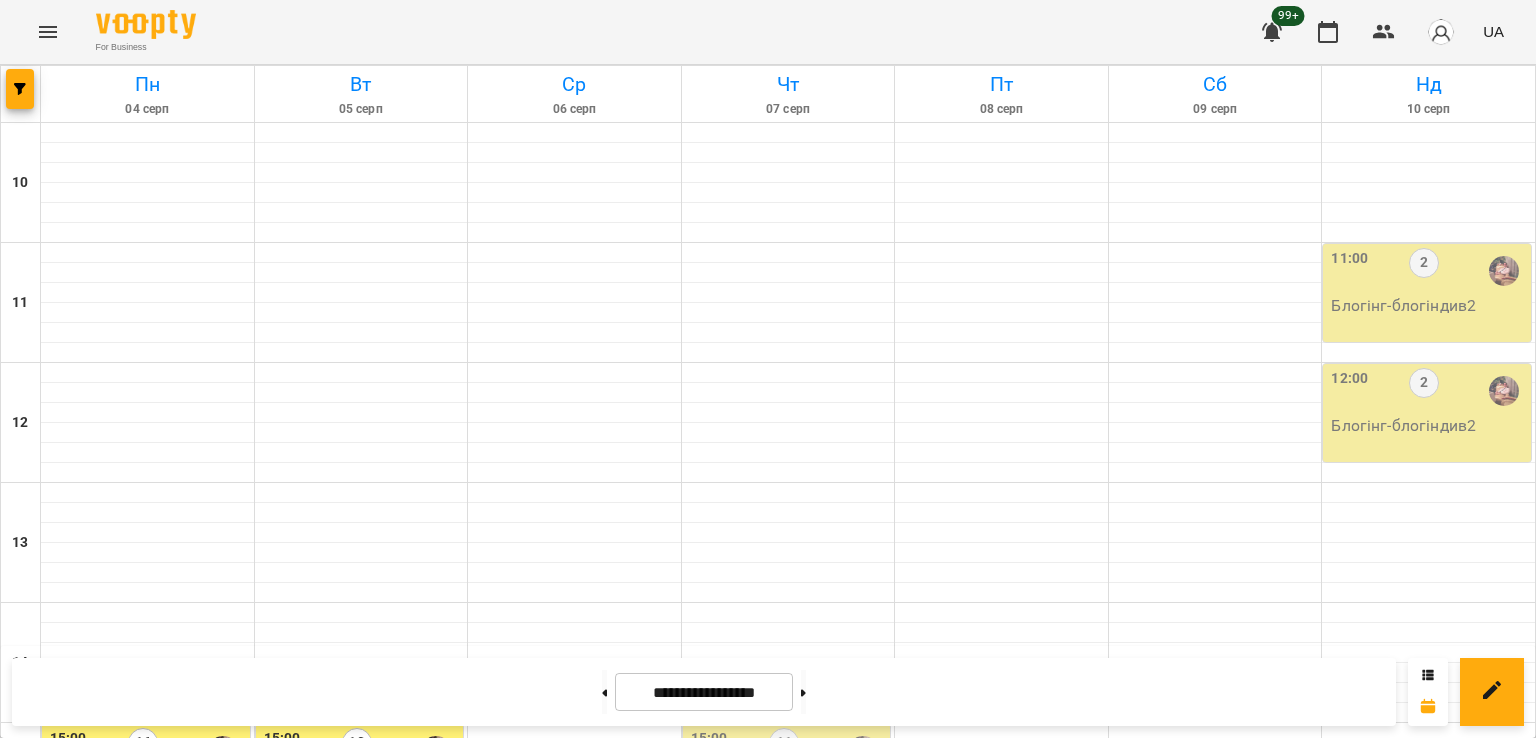 click on "16" at bounding box center [570, 1111] 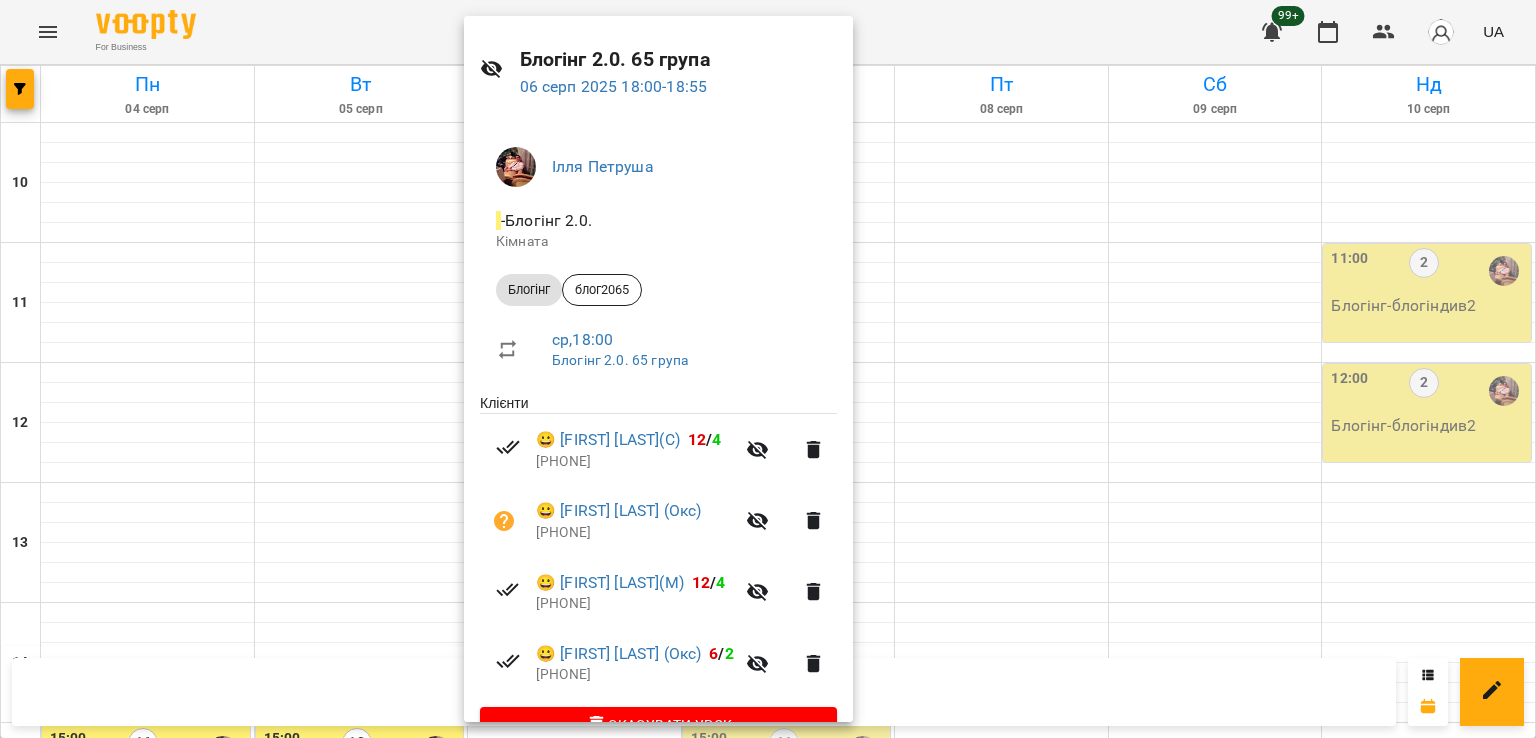 scroll, scrollTop: 100, scrollLeft: 0, axis: vertical 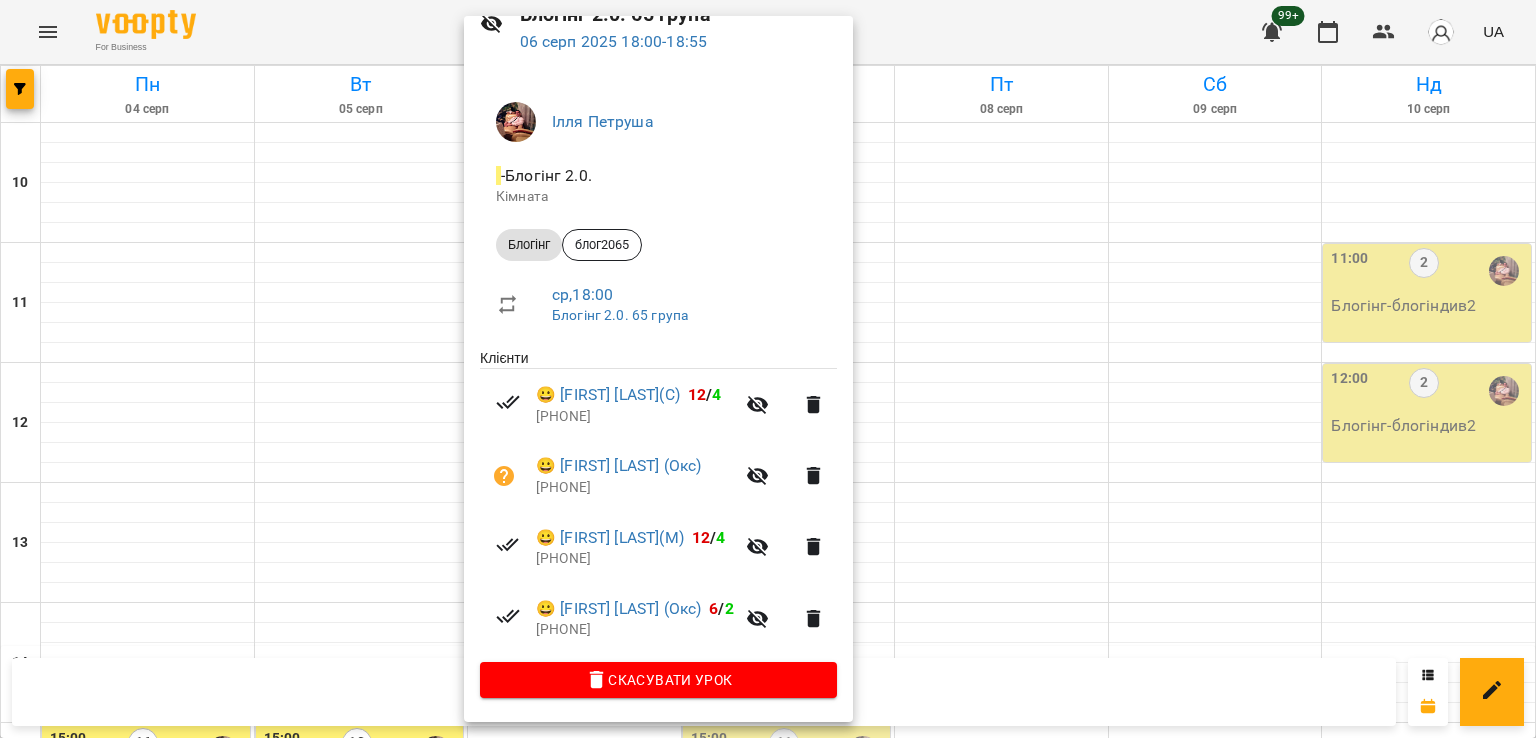 click at bounding box center (768, 369) 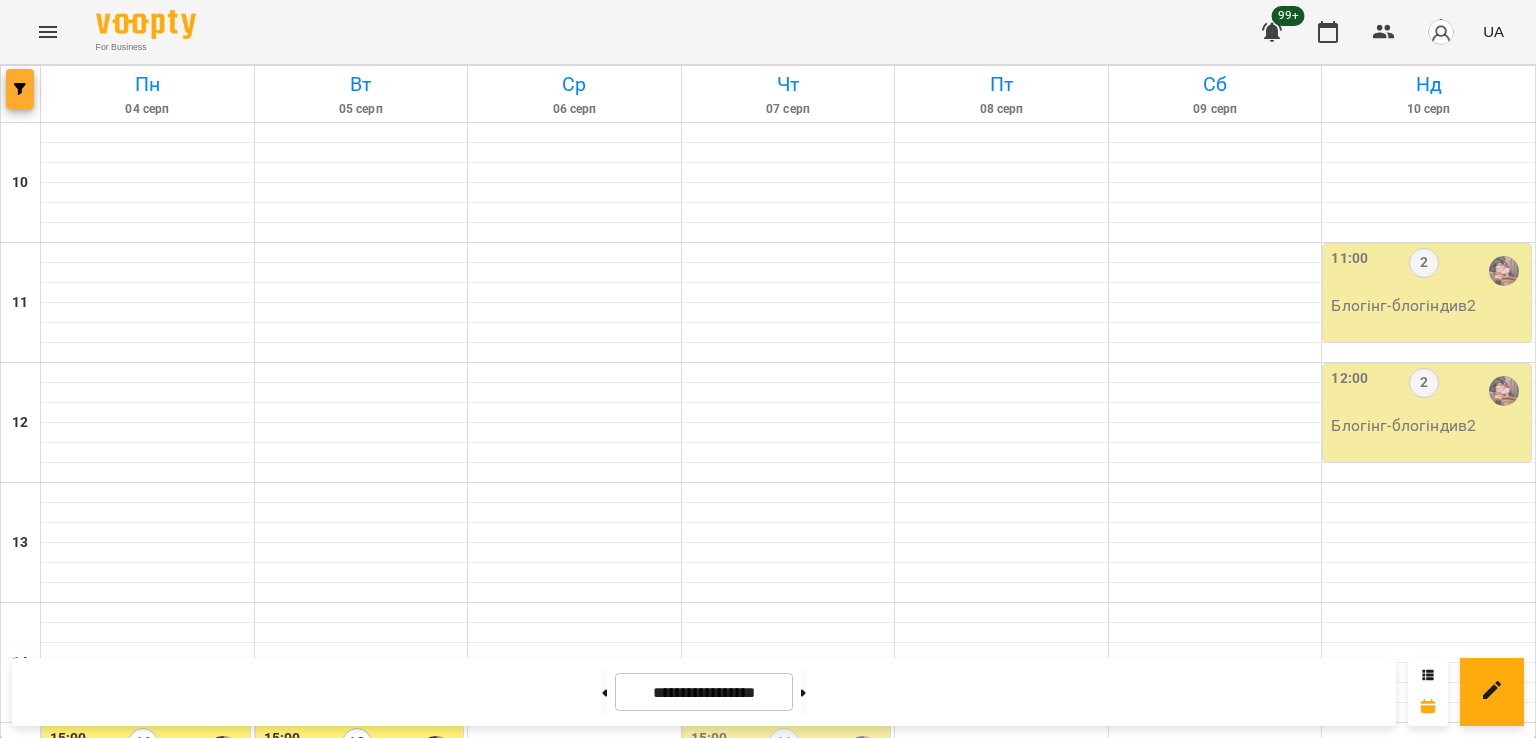 click 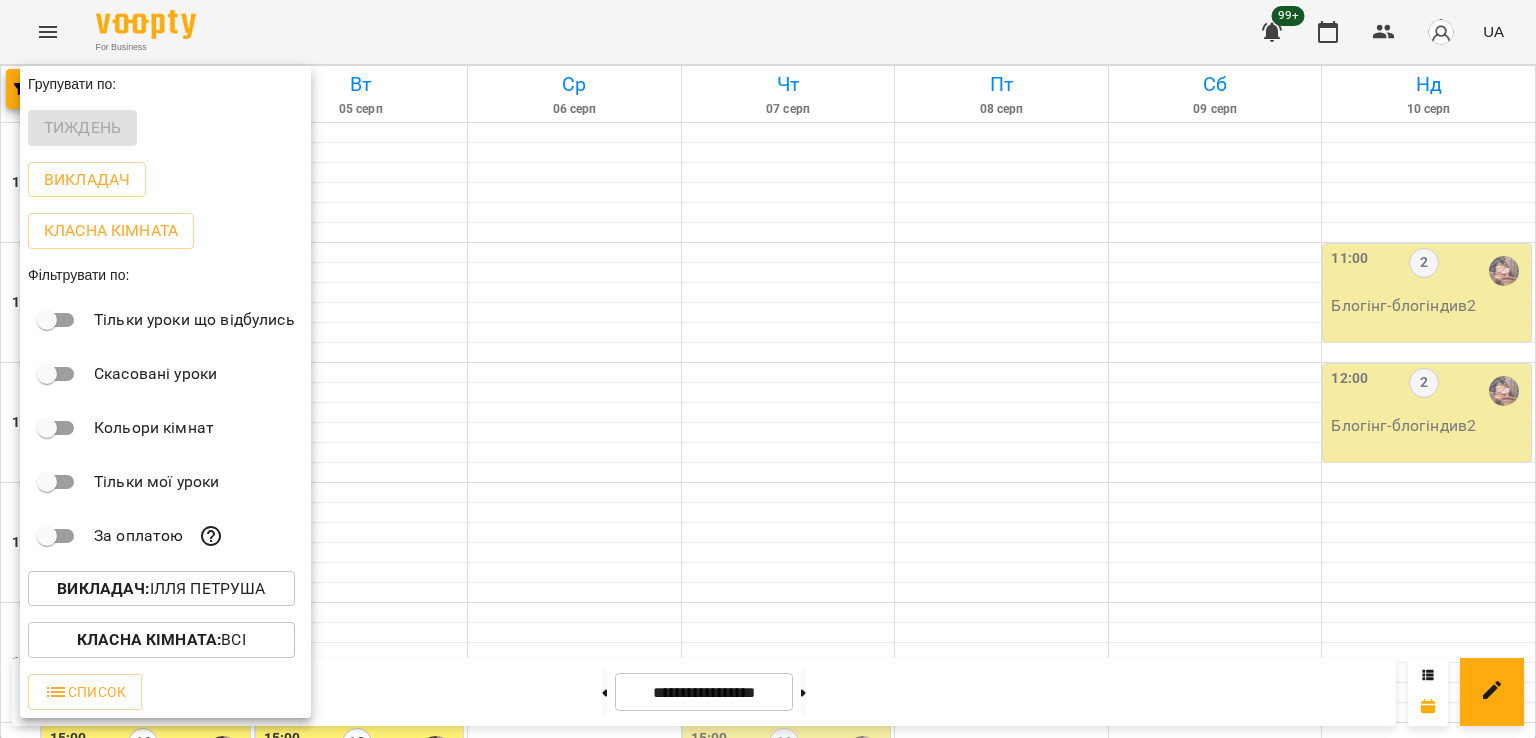 click on "Викладач :  Ілля Петруша" at bounding box center [161, 589] 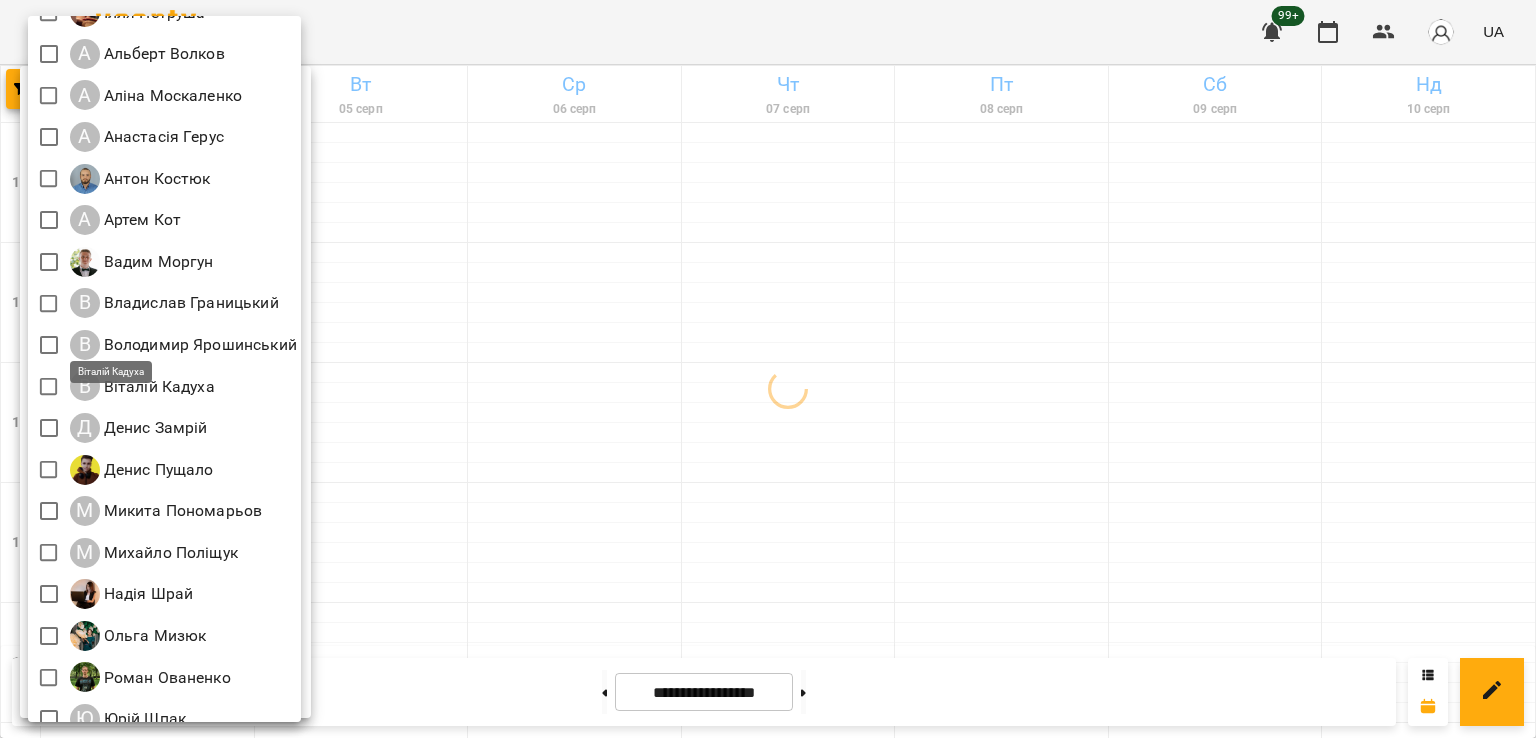 scroll, scrollTop: 0, scrollLeft: 0, axis: both 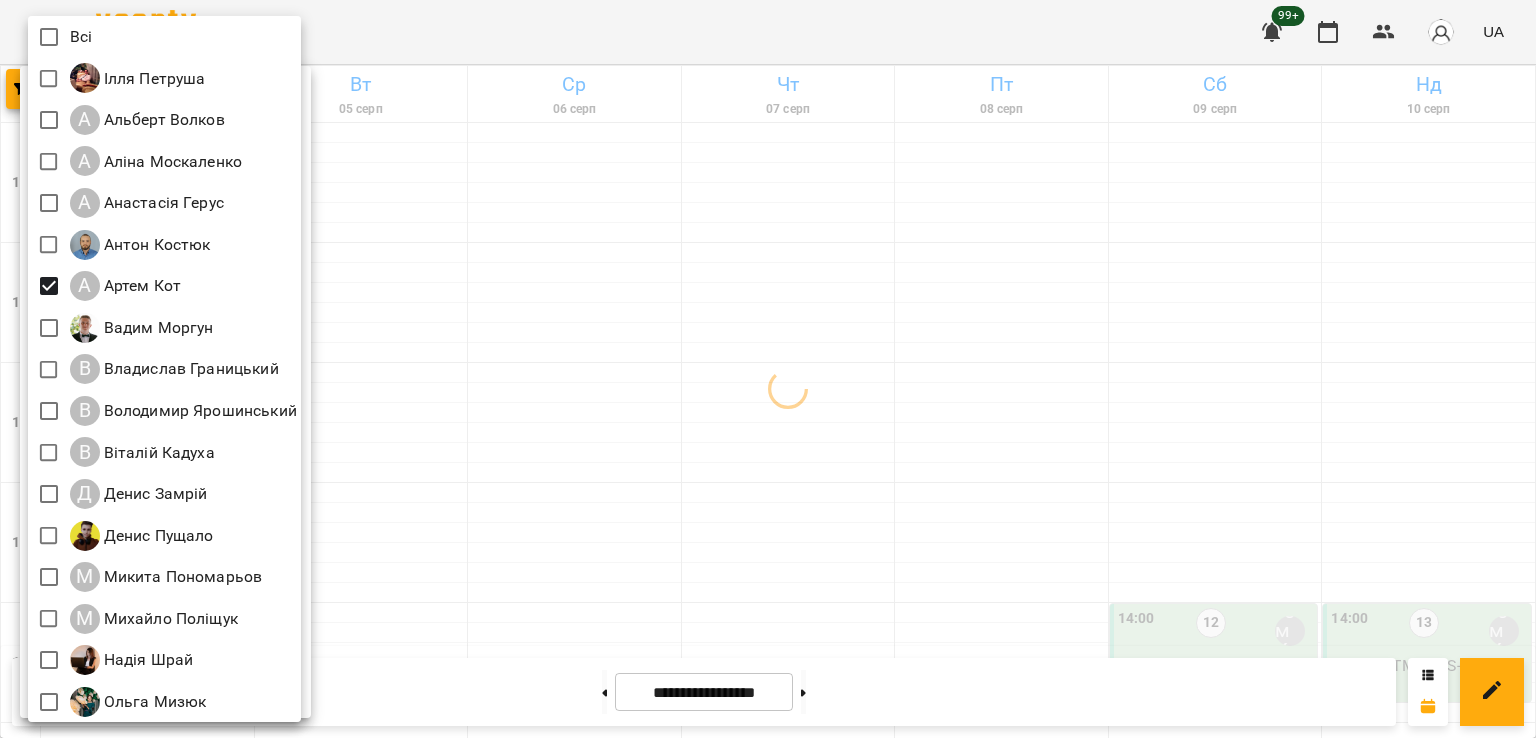 click at bounding box center [768, 369] 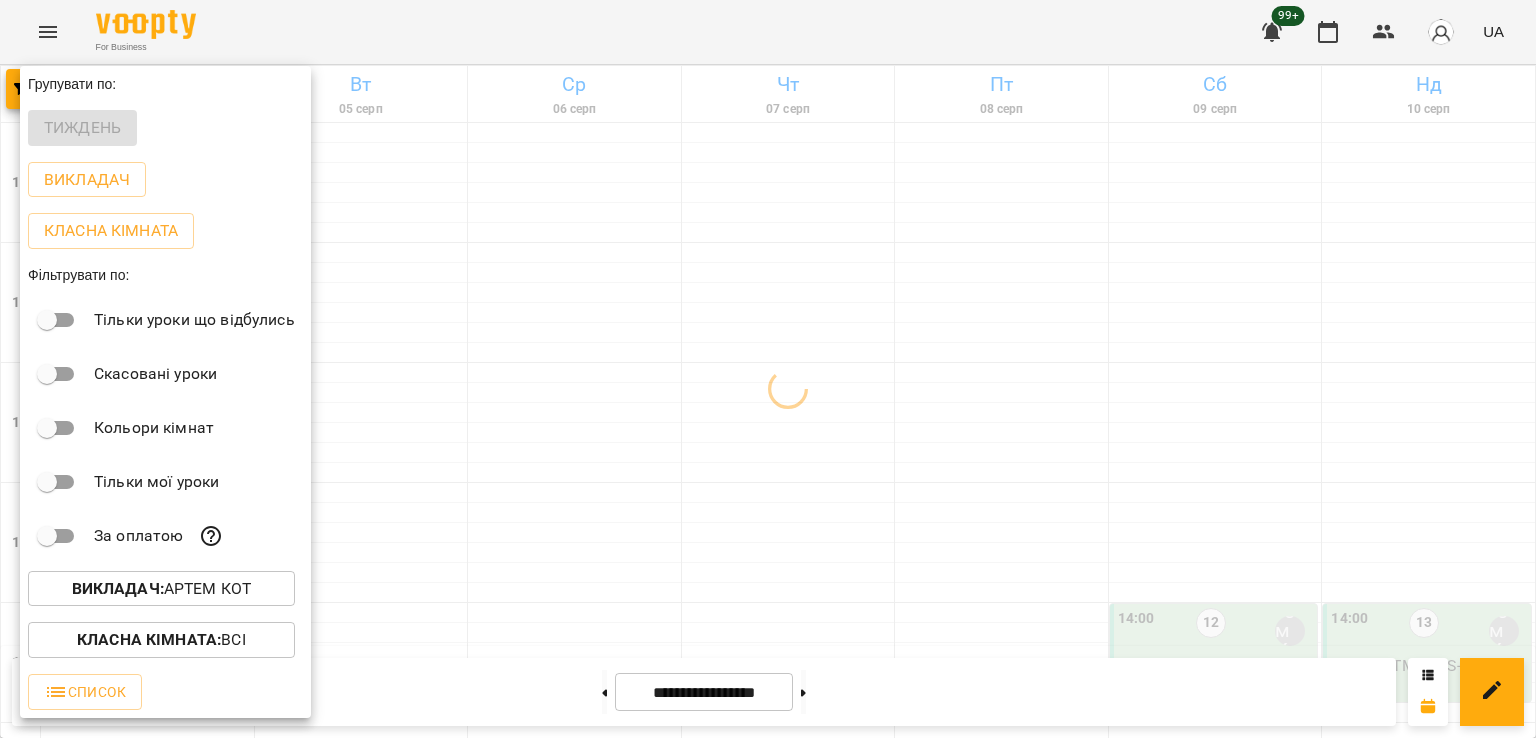 click at bounding box center [768, 369] 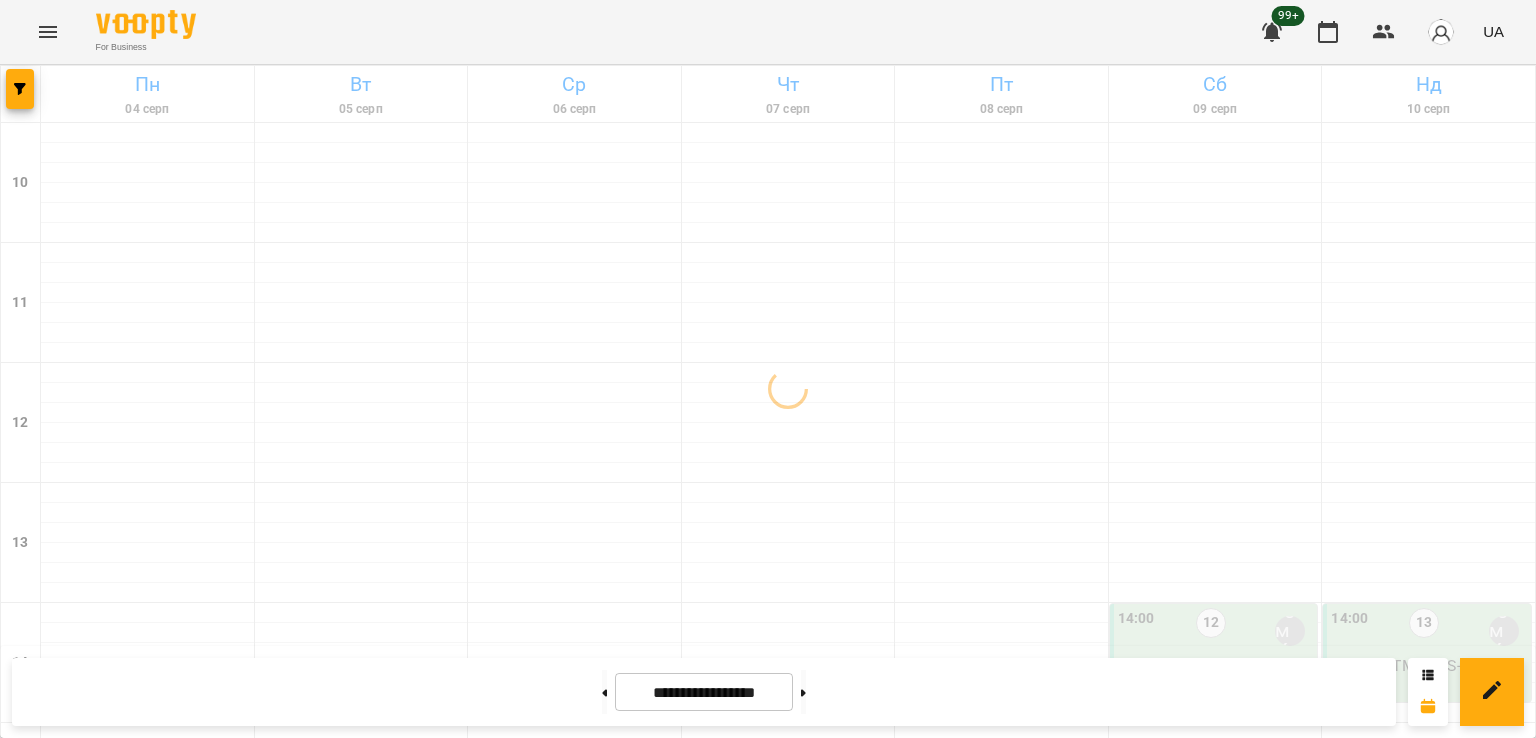 scroll, scrollTop: 1035, scrollLeft: 0, axis: vertical 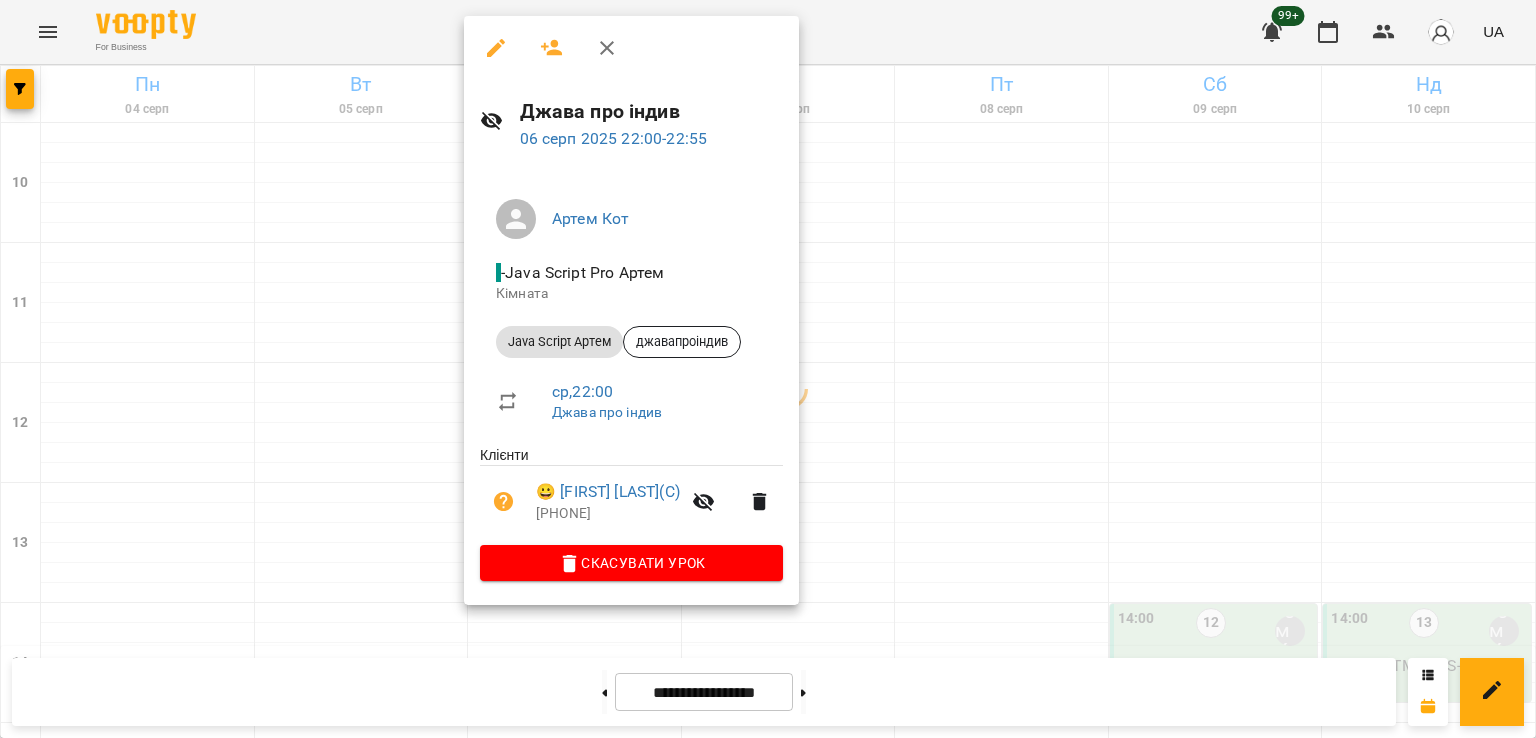 click at bounding box center [768, 369] 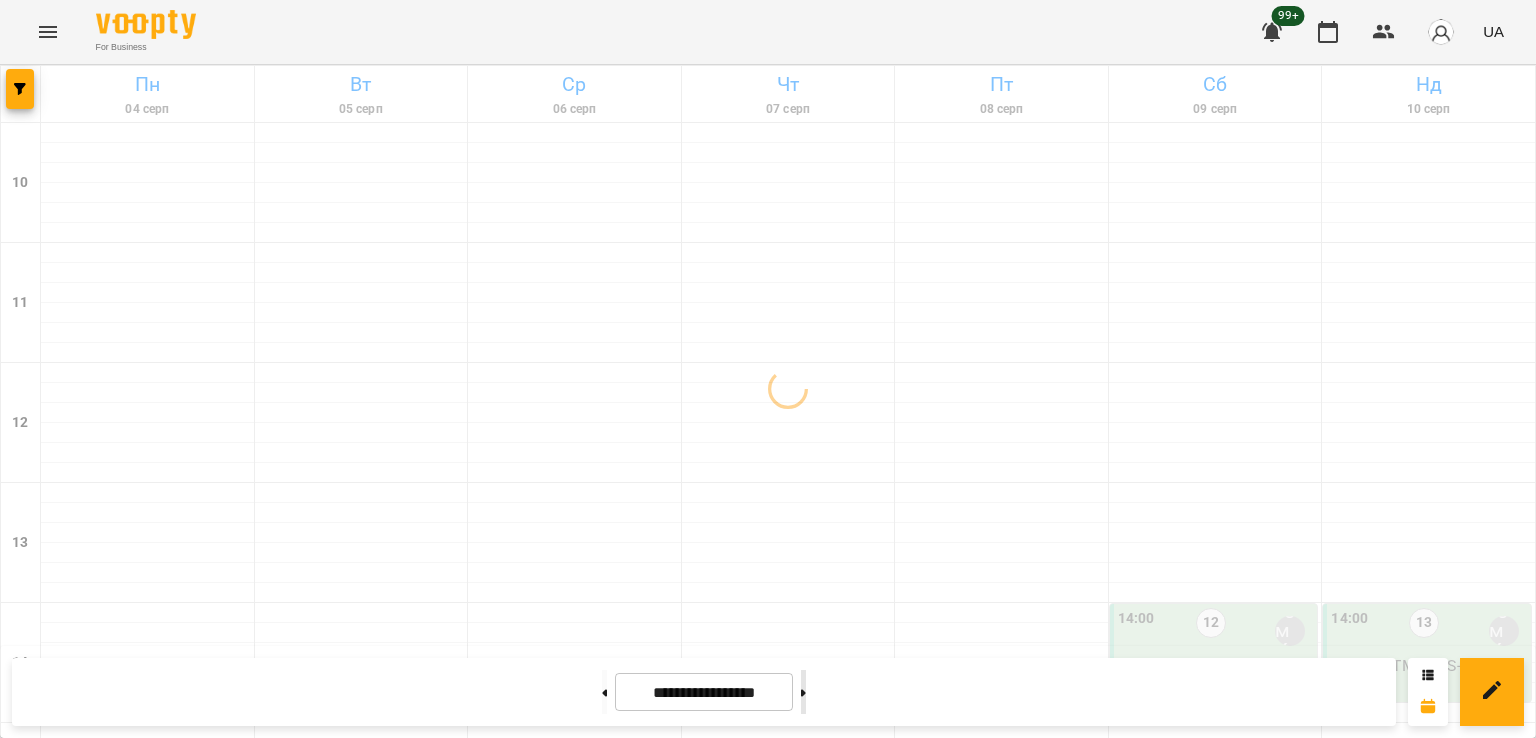 click 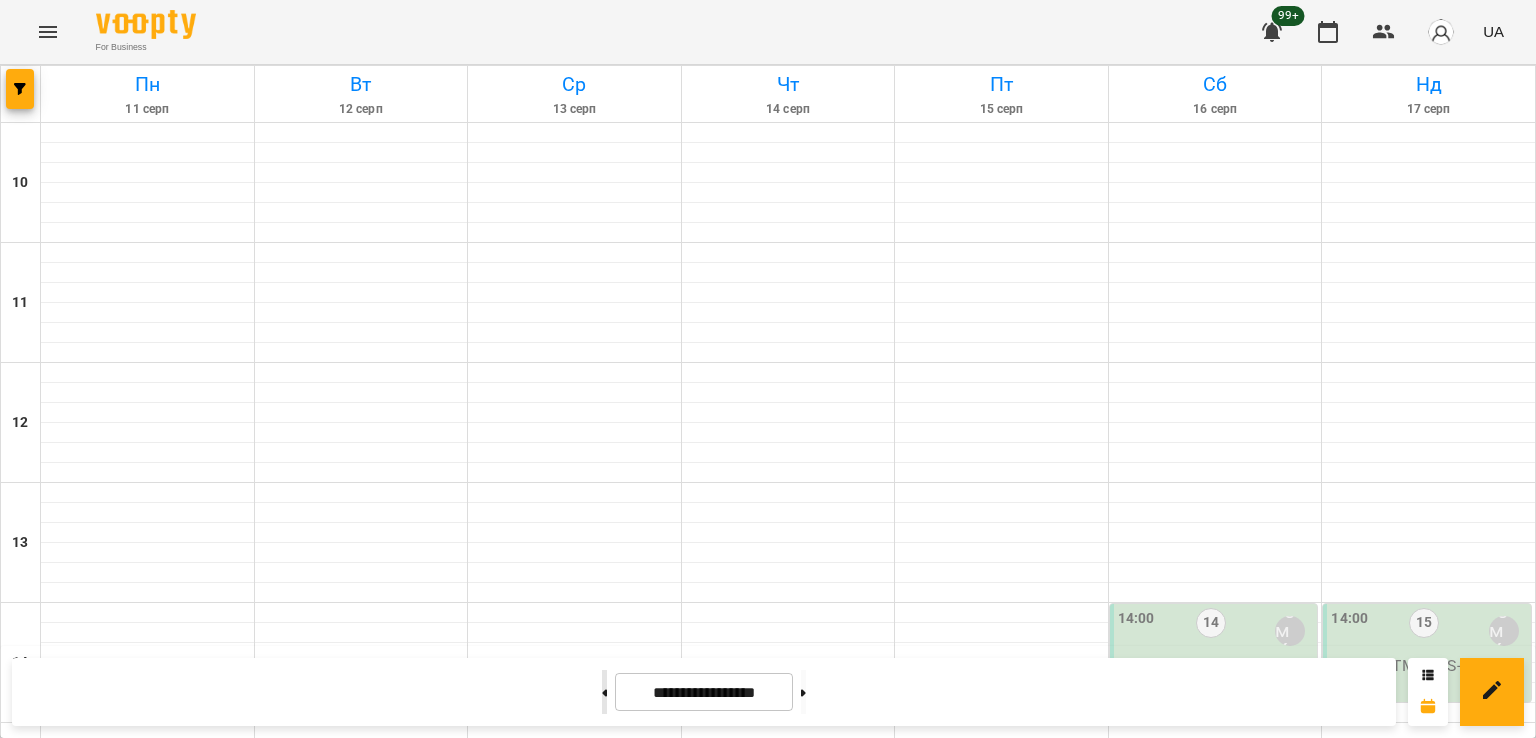 click at bounding box center (604, 692) 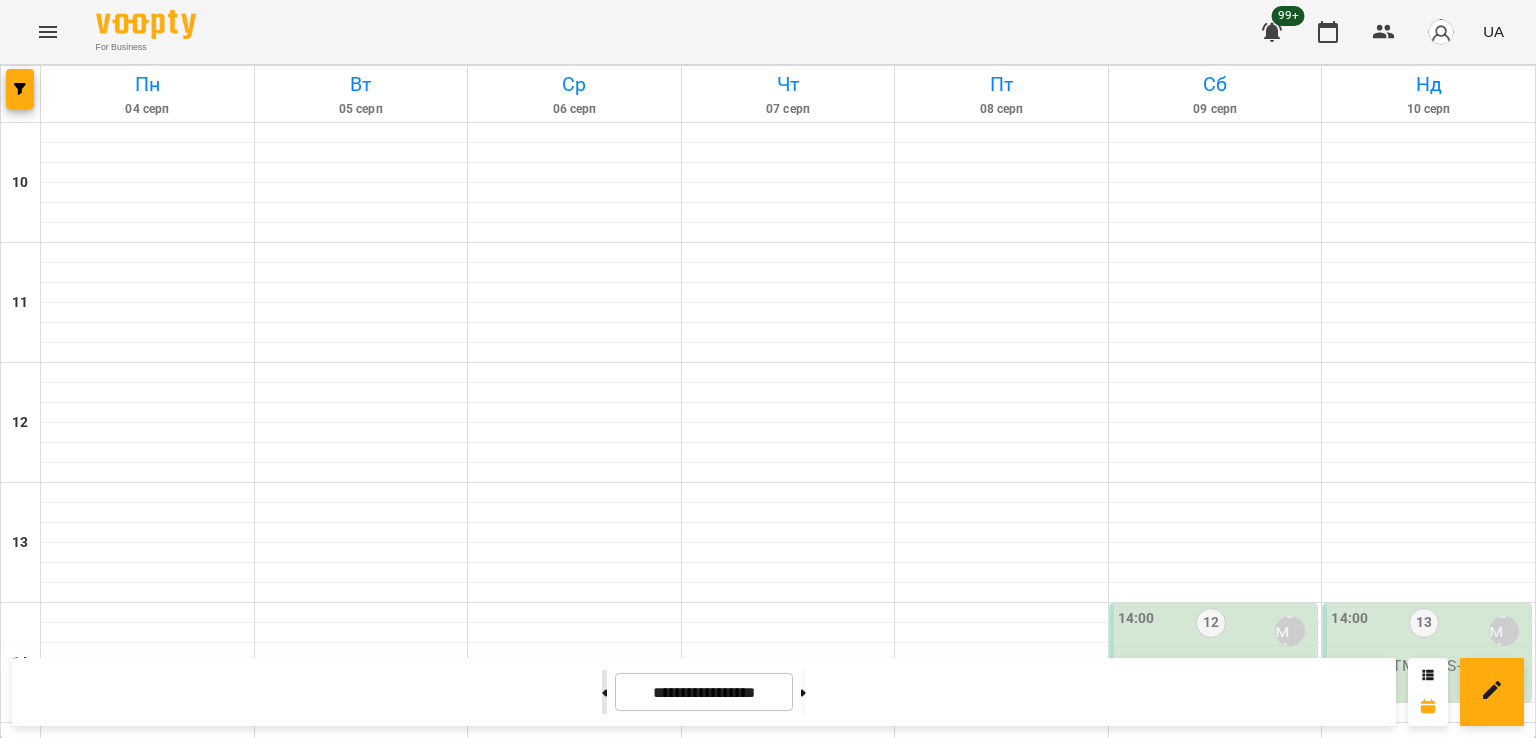 click at bounding box center [604, 692] 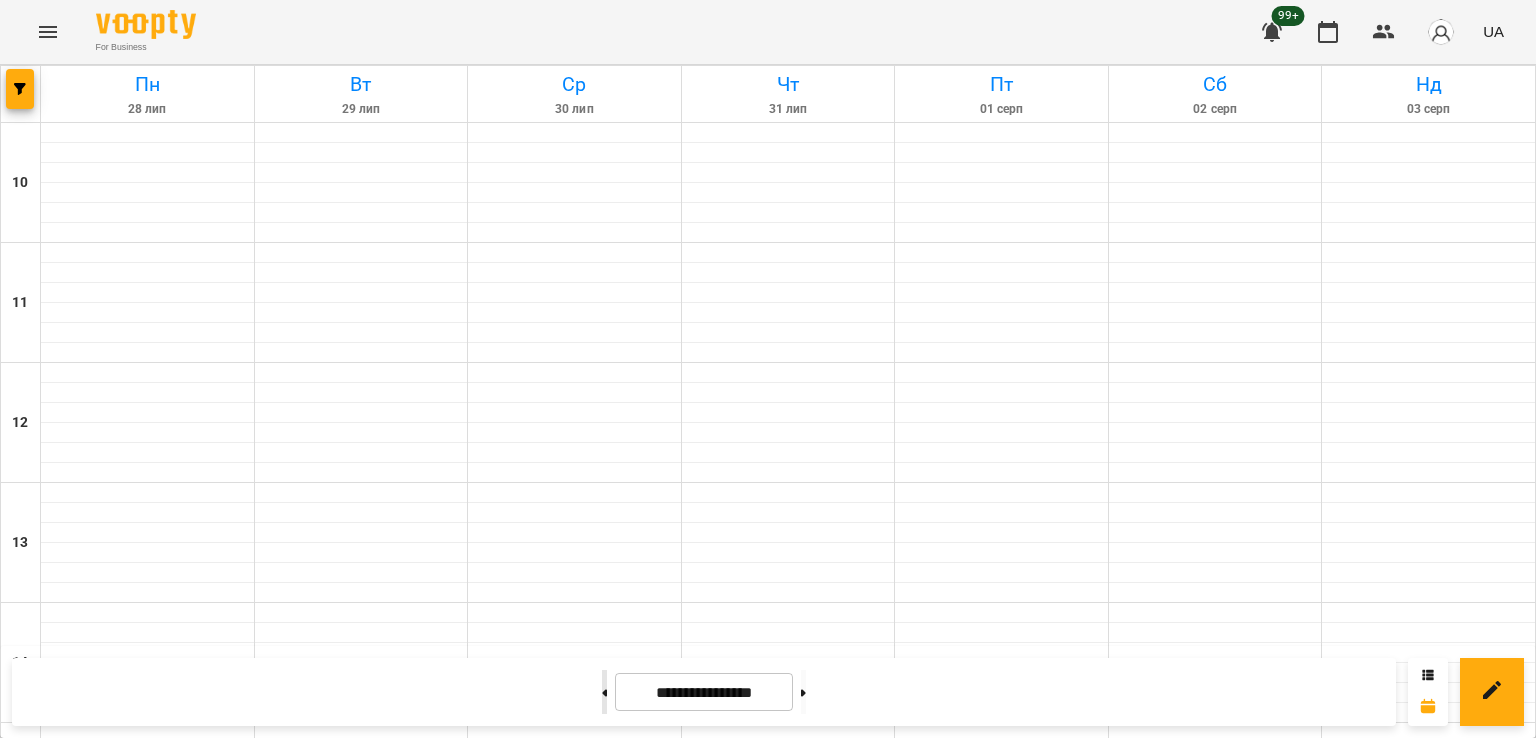 click at bounding box center [604, 692] 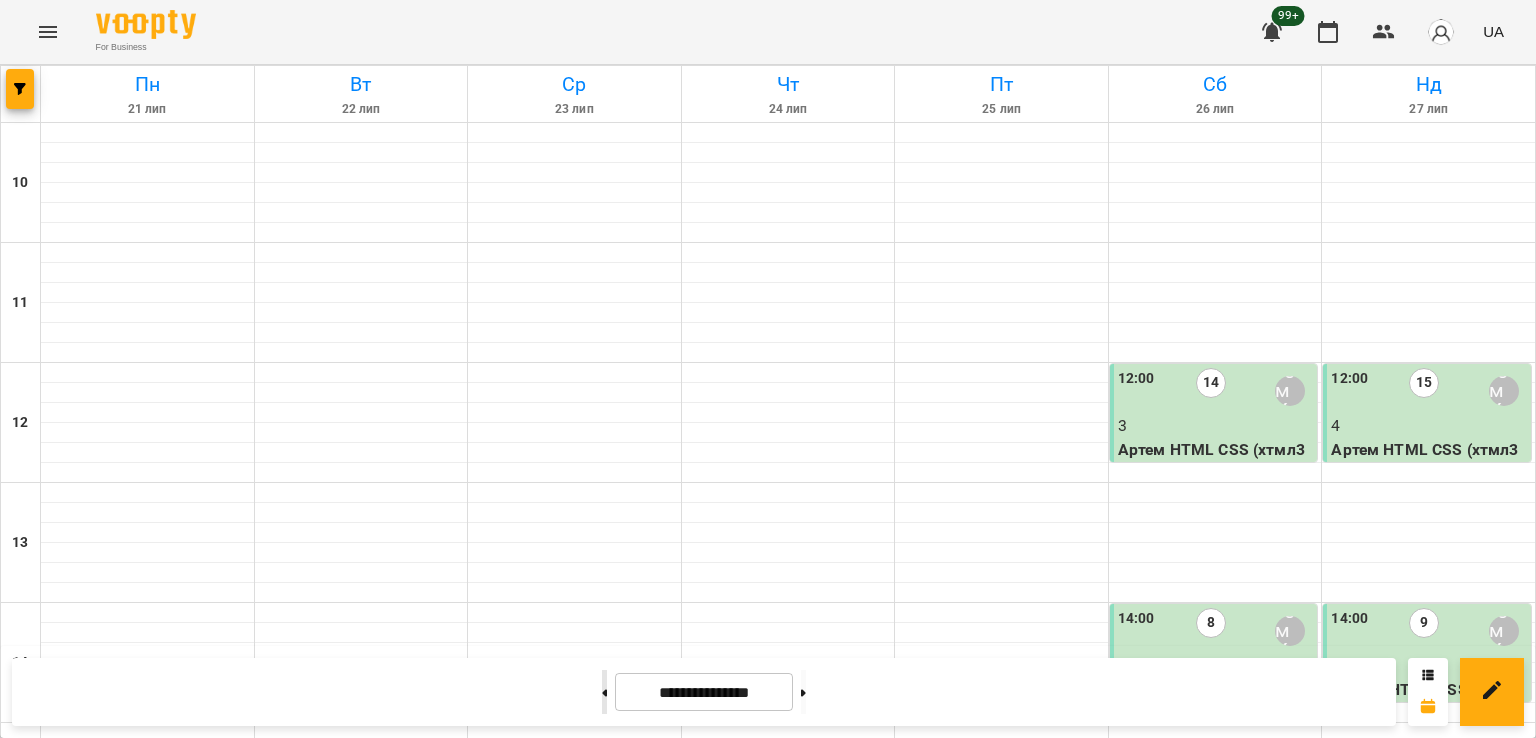 click 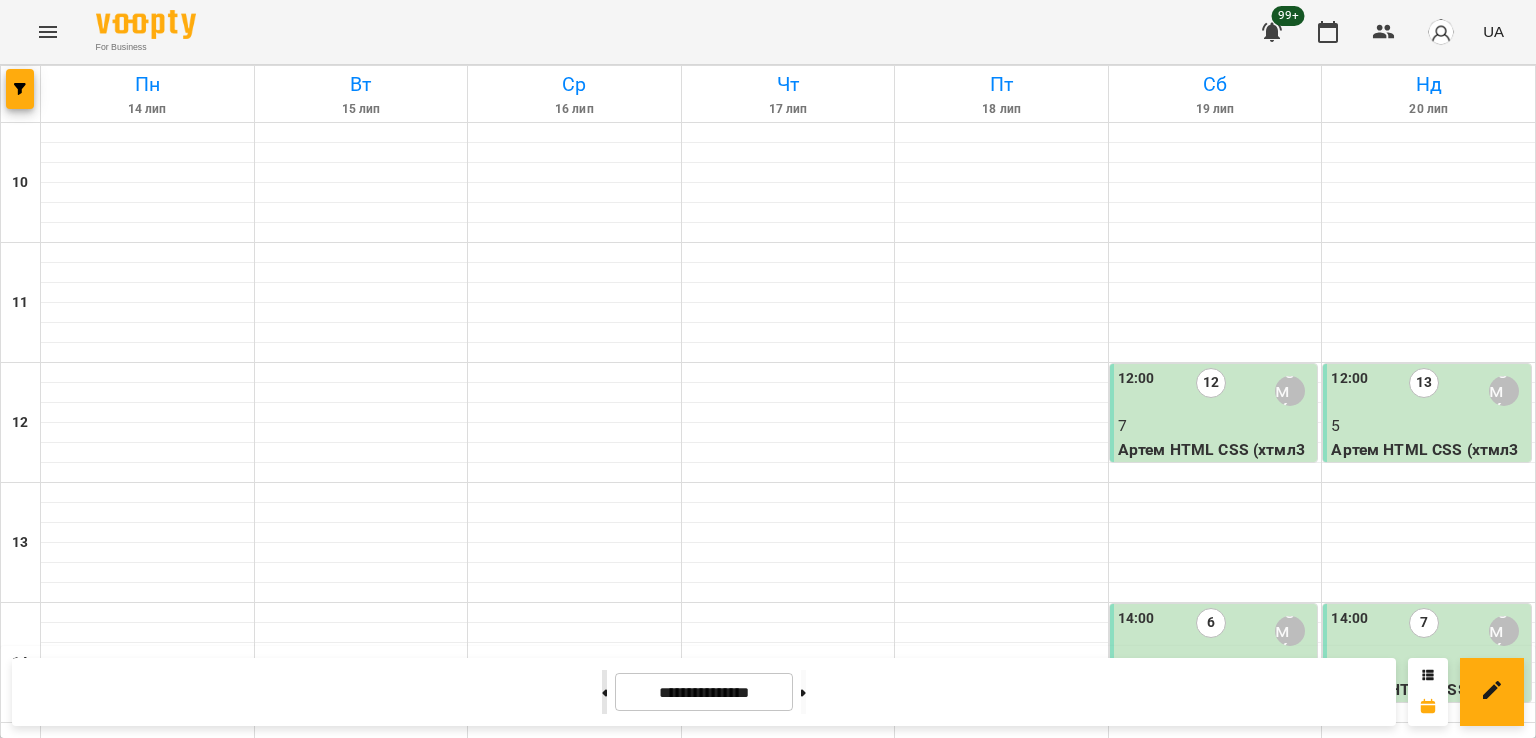 click 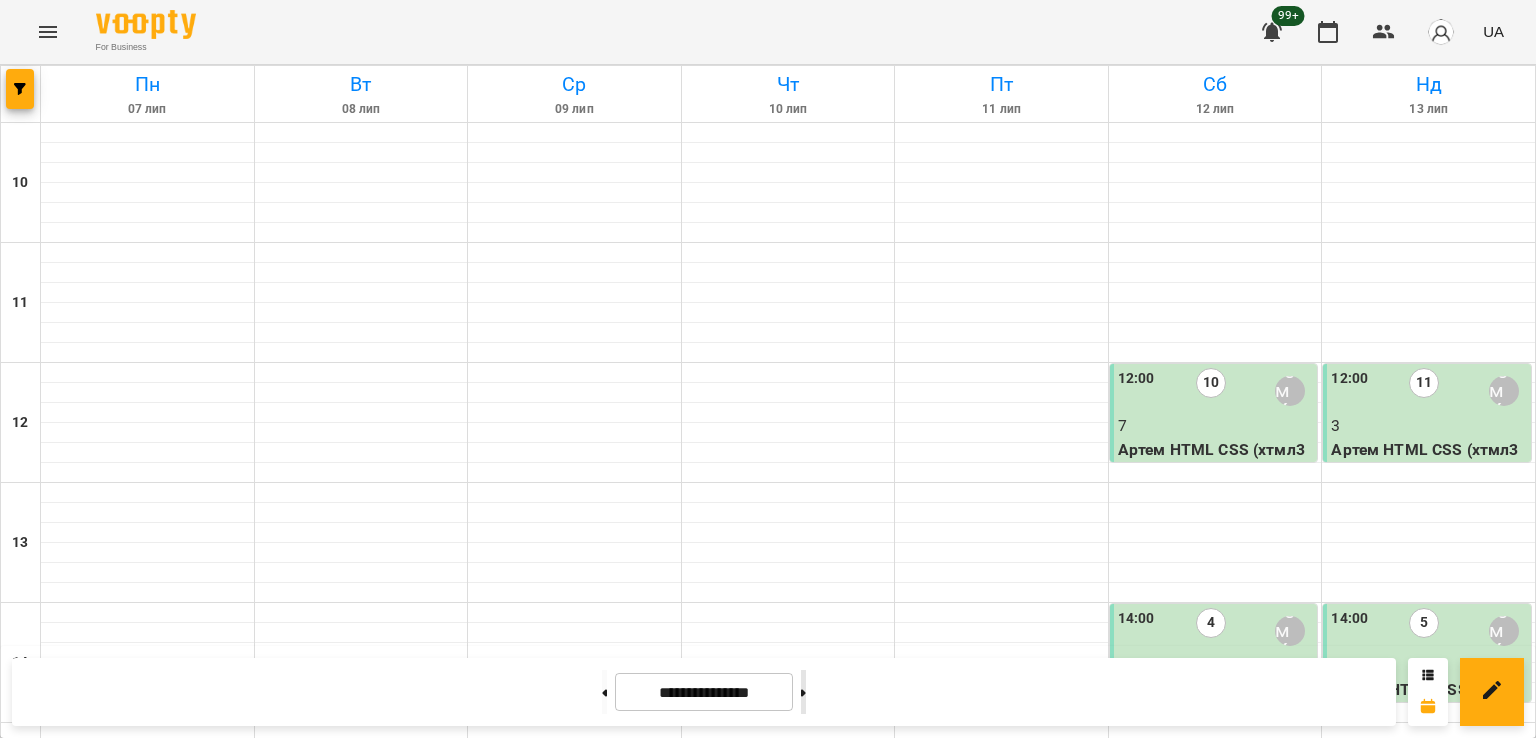 click at bounding box center [803, 692] 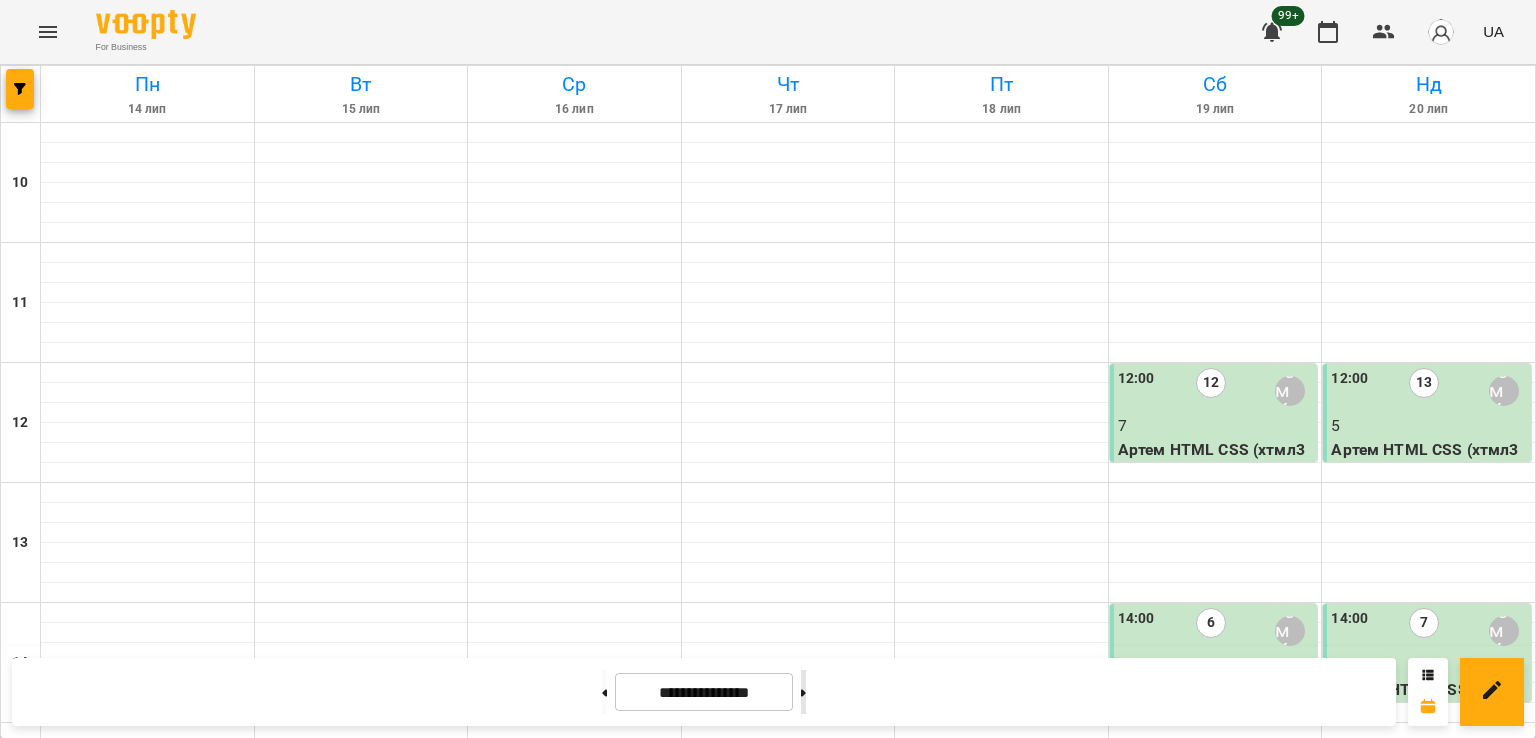 click at bounding box center [803, 692] 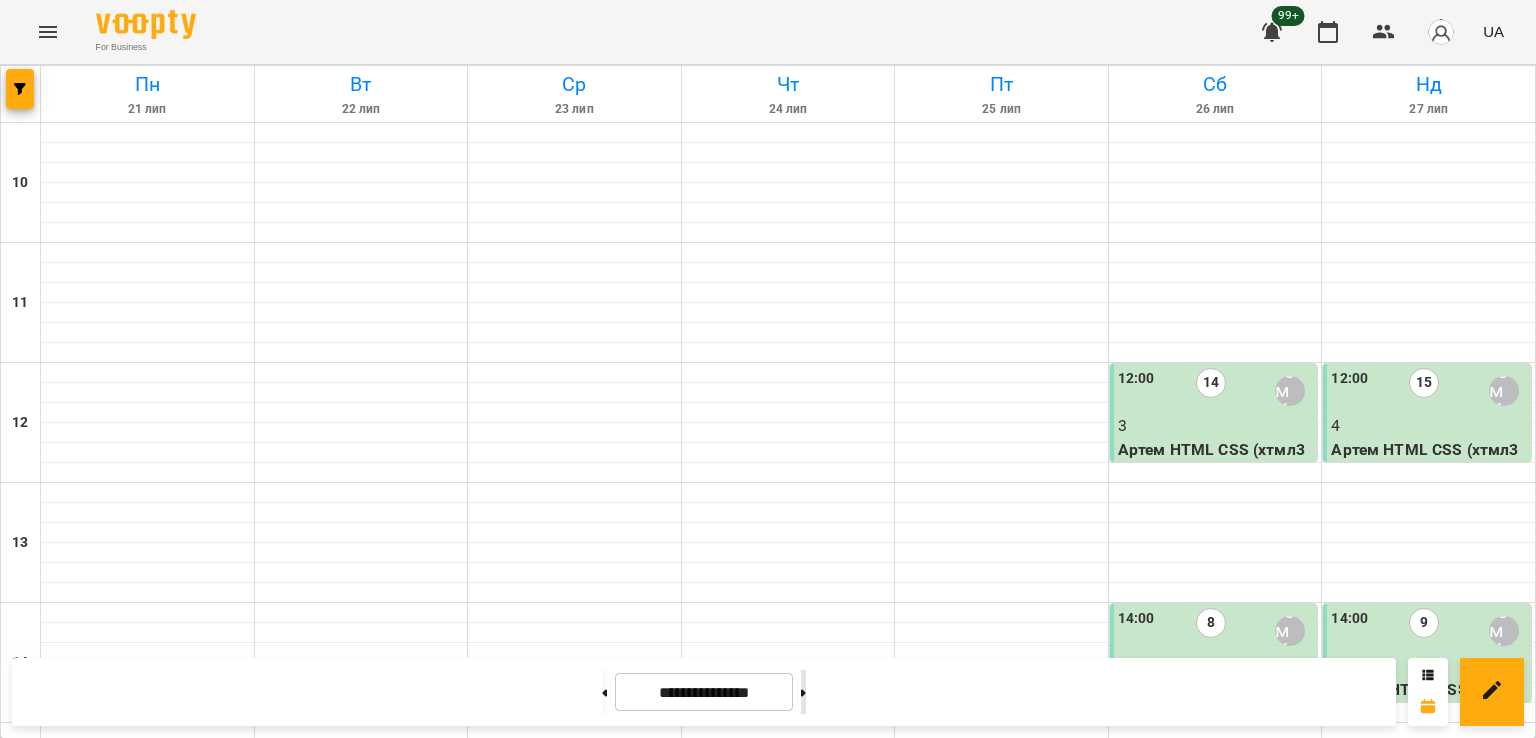 click at bounding box center (803, 692) 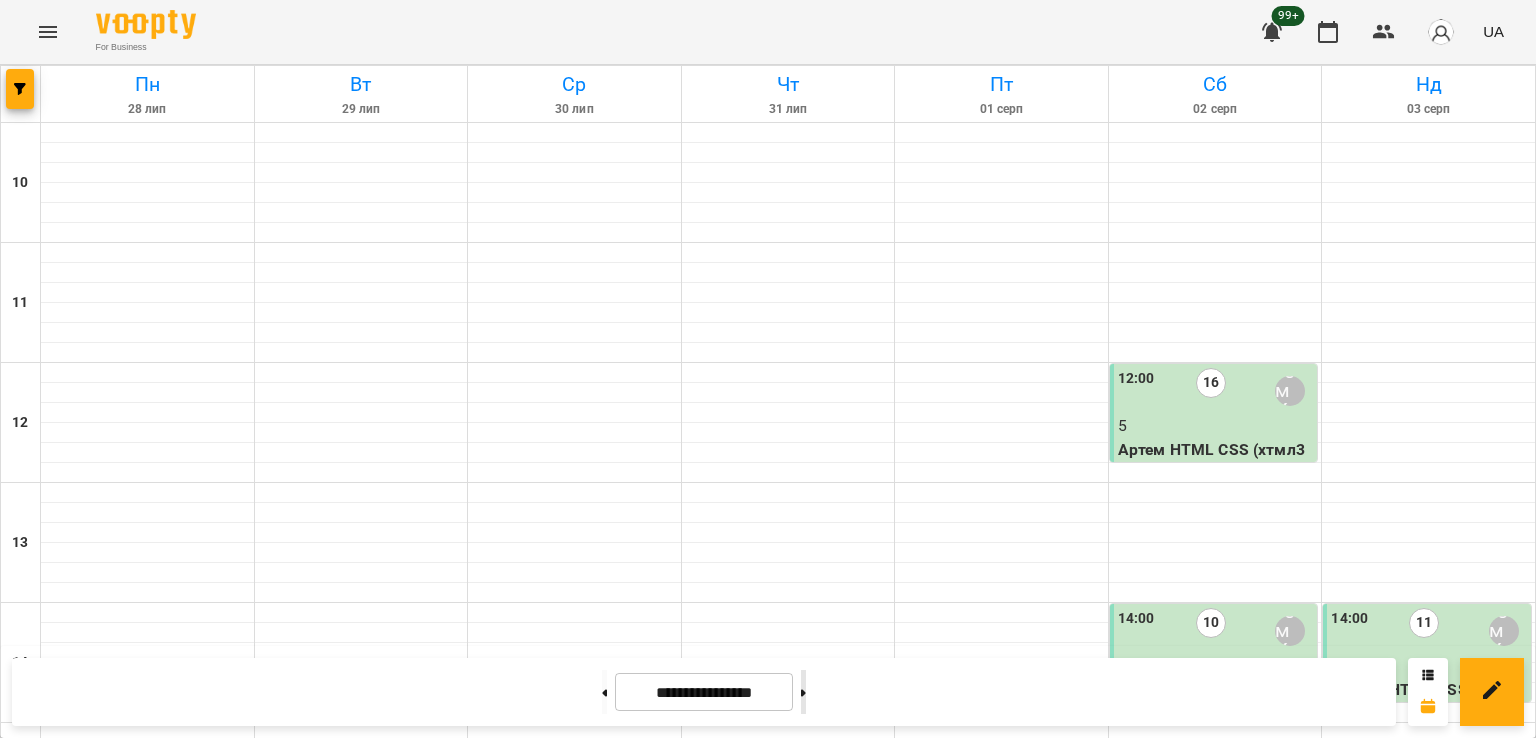 click at bounding box center (803, 692) 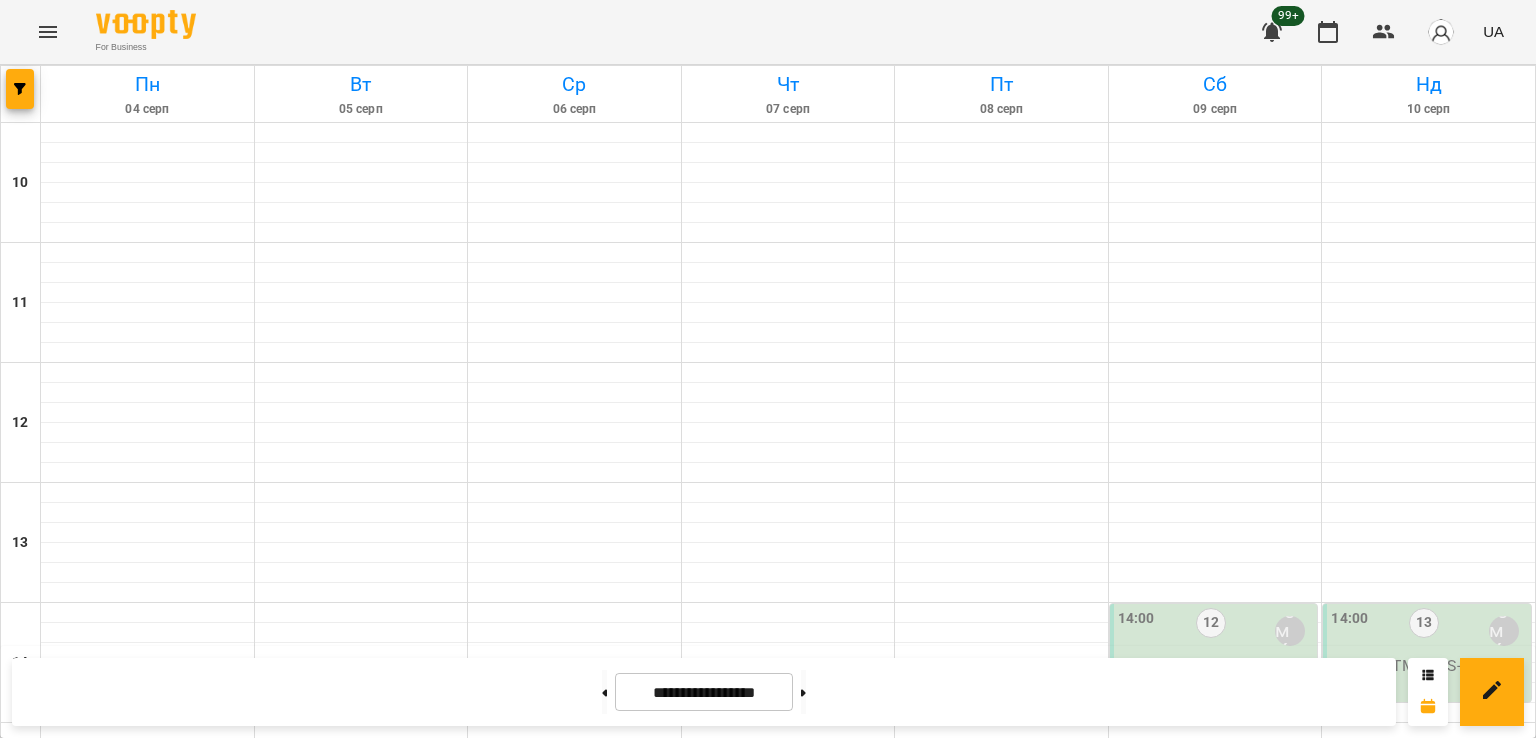 click on "22:00 7 [FIRST] [LAST]" at bounding box center [148, 1591] 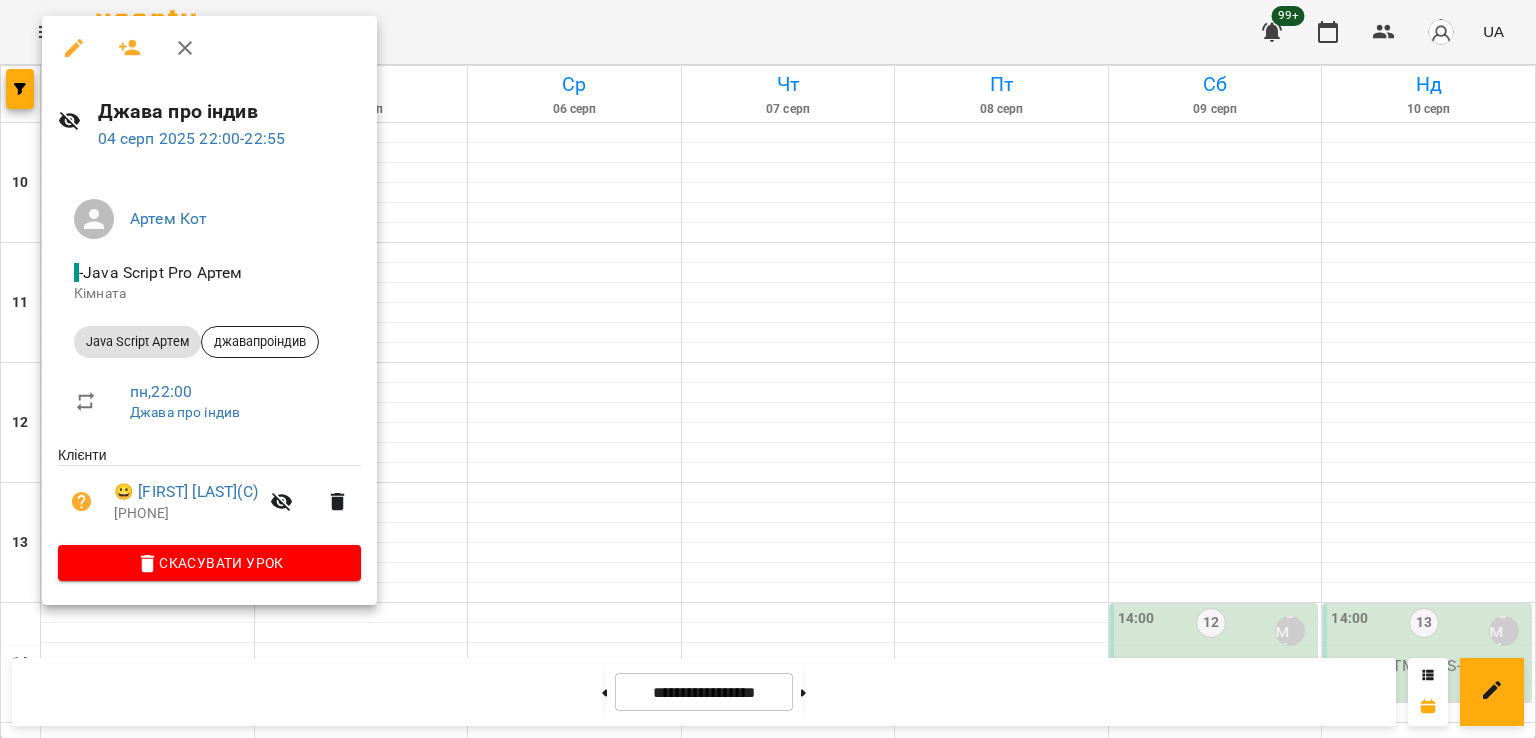 click at bounding box center [768, 369] 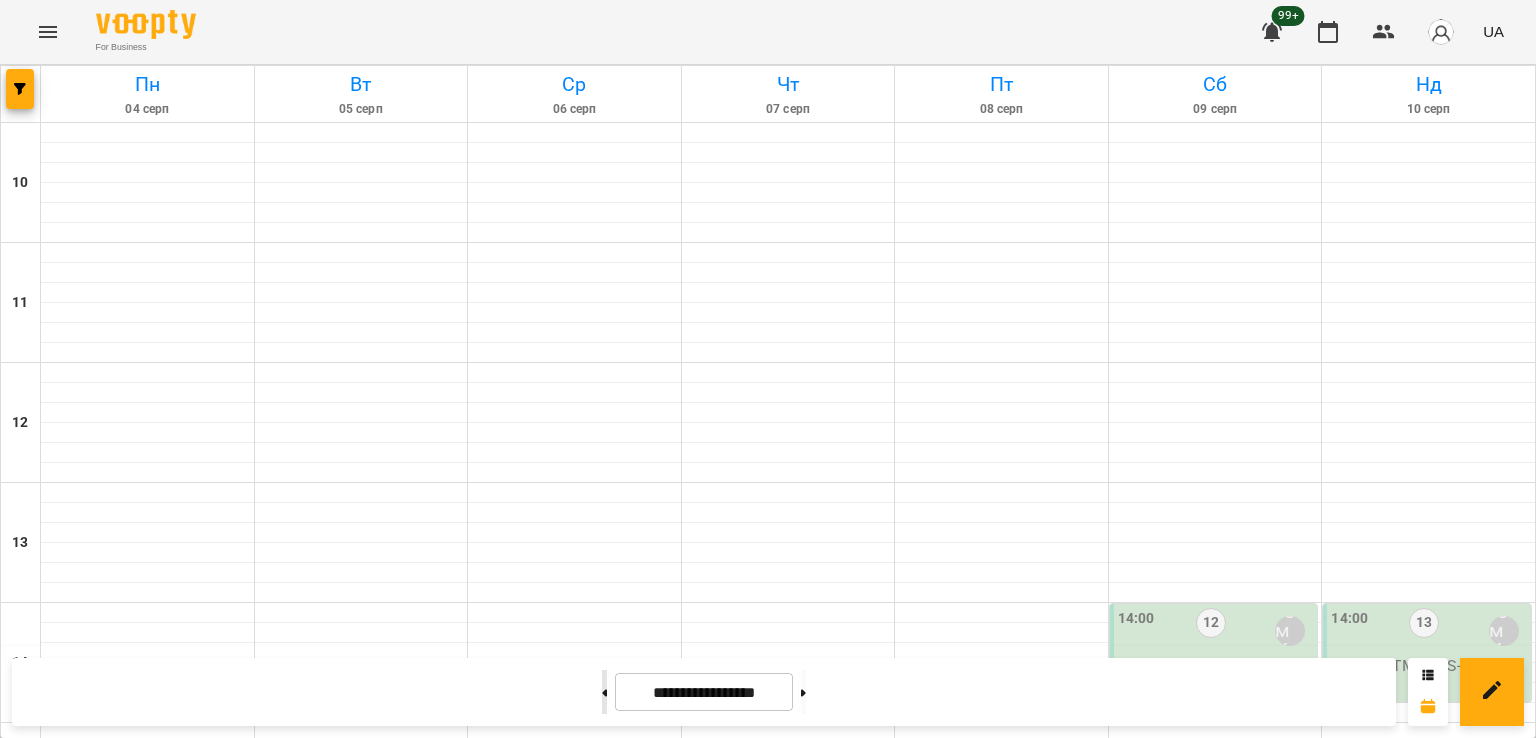 click at bounding box center (604, 692) 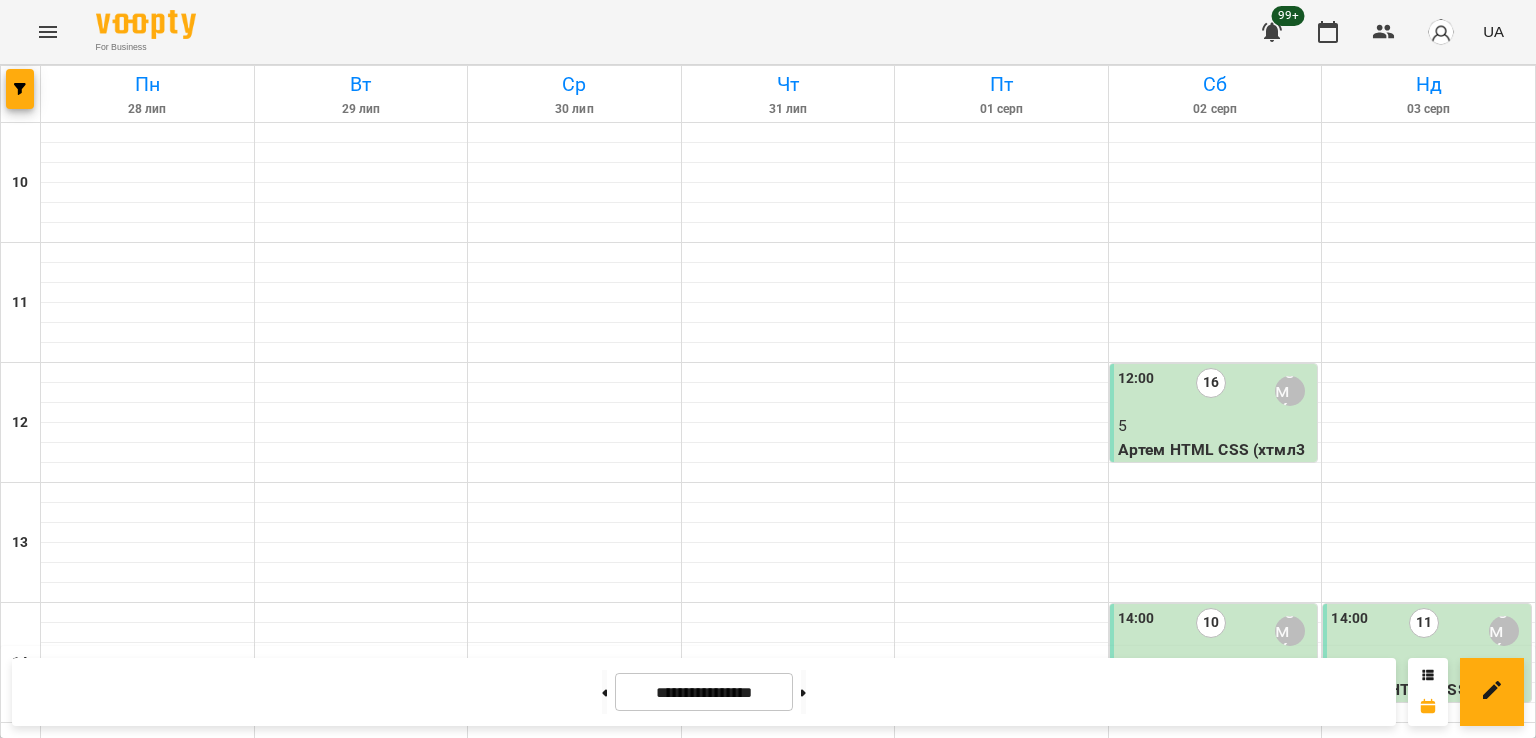 drag, startPoint x: 581, startPoint y: 686, endPoint x: 724, endPoint y: 687, distance: 143.0035 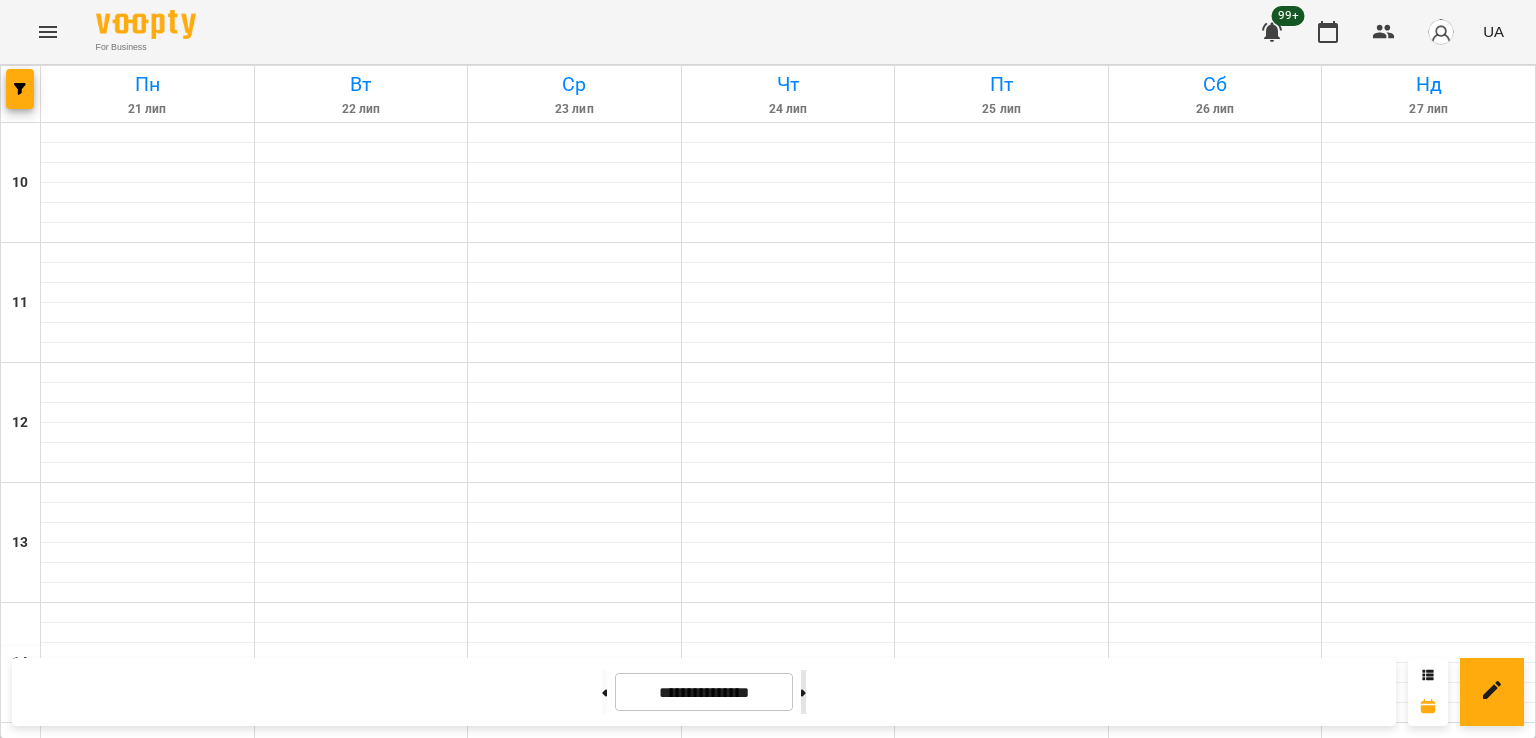 click at bounding box center [803, 692] 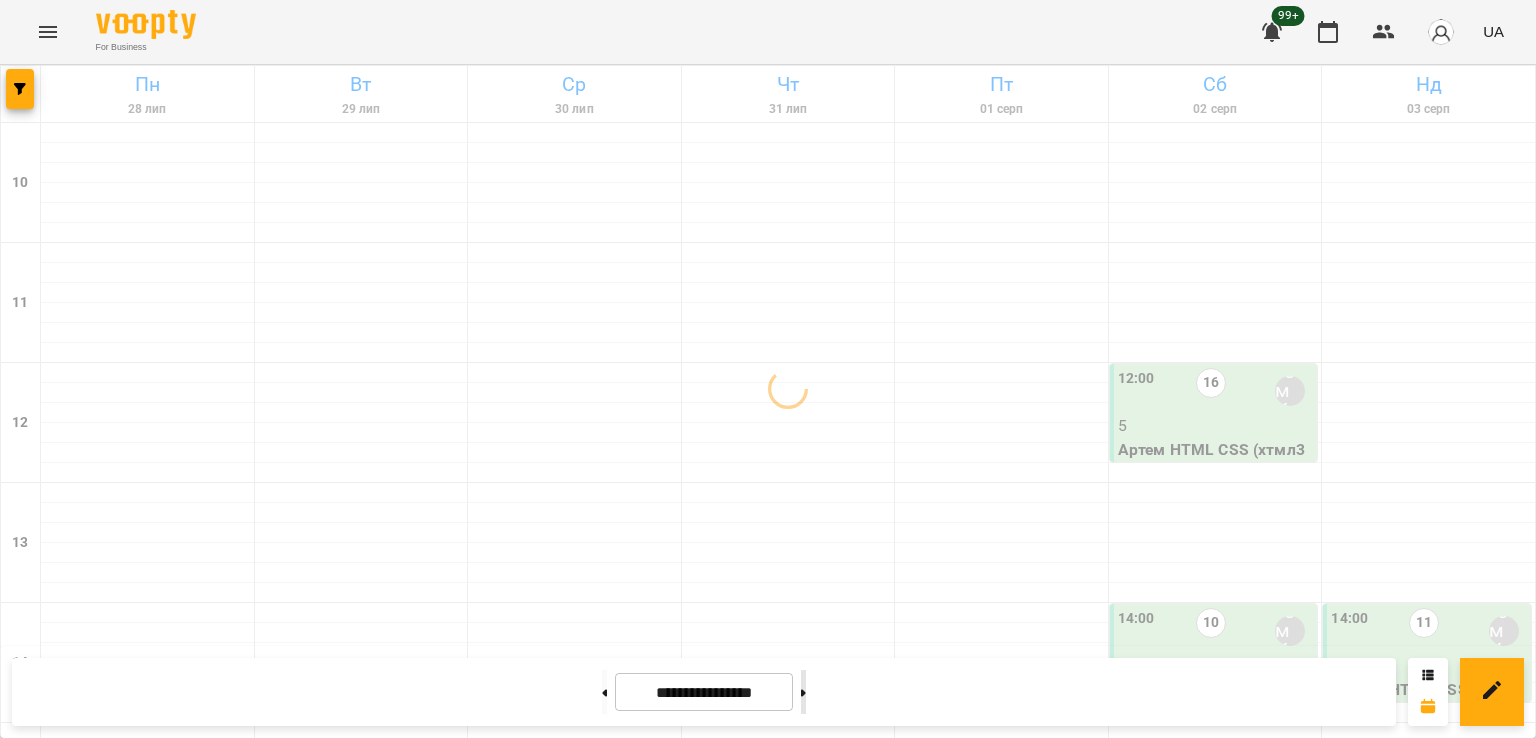 click at bounding box center [803, 692] 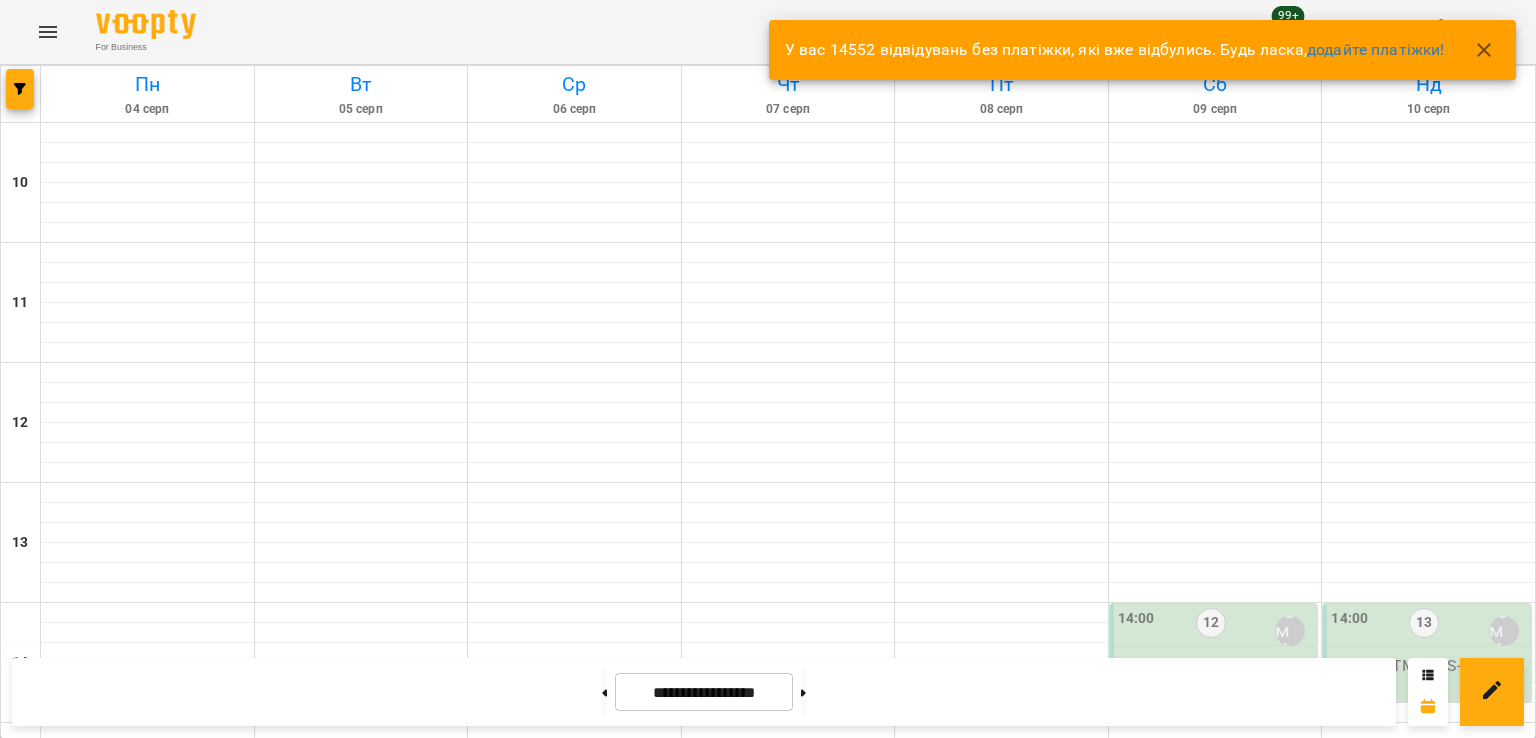 click on "7" at bounding box center [143, 1591] 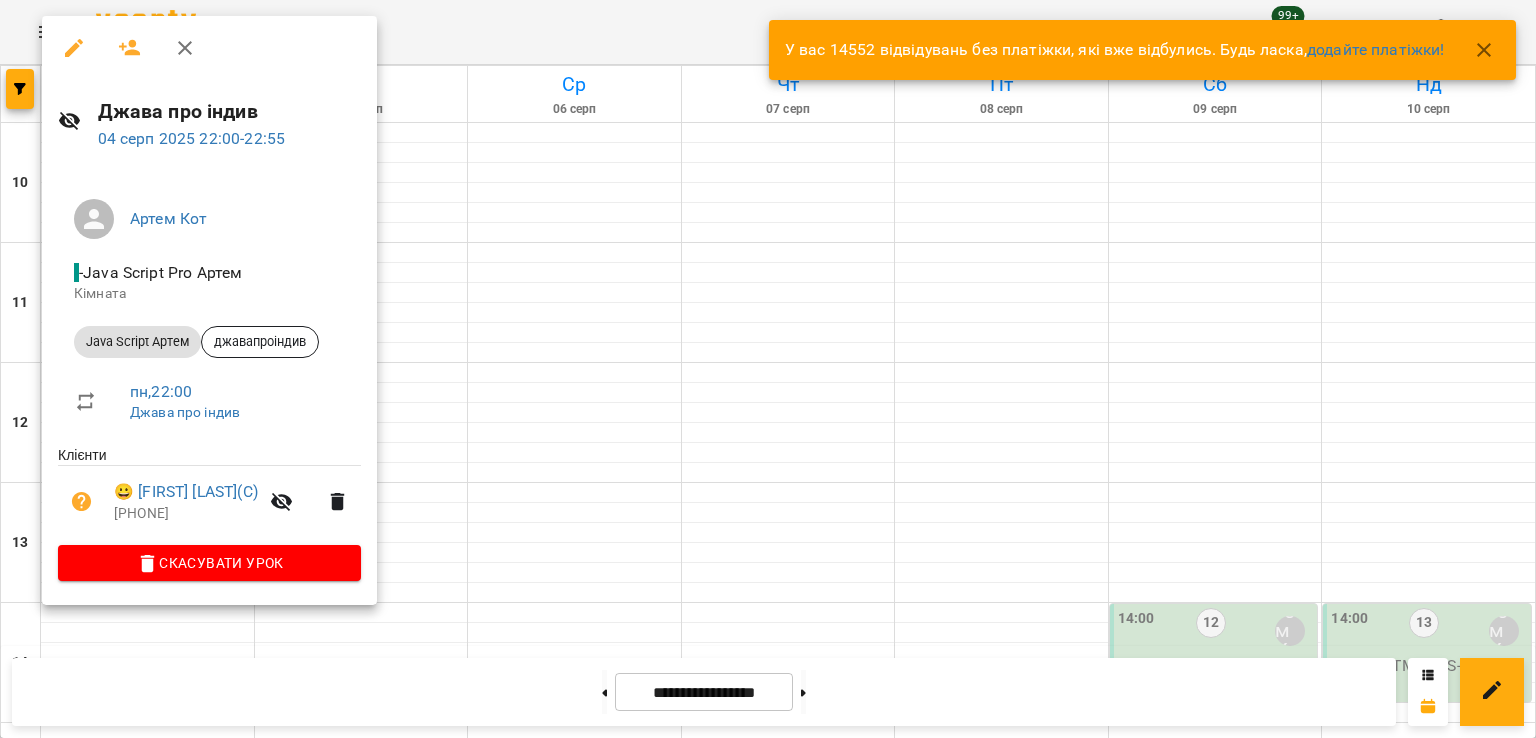 click at bounding box center (768, 369) 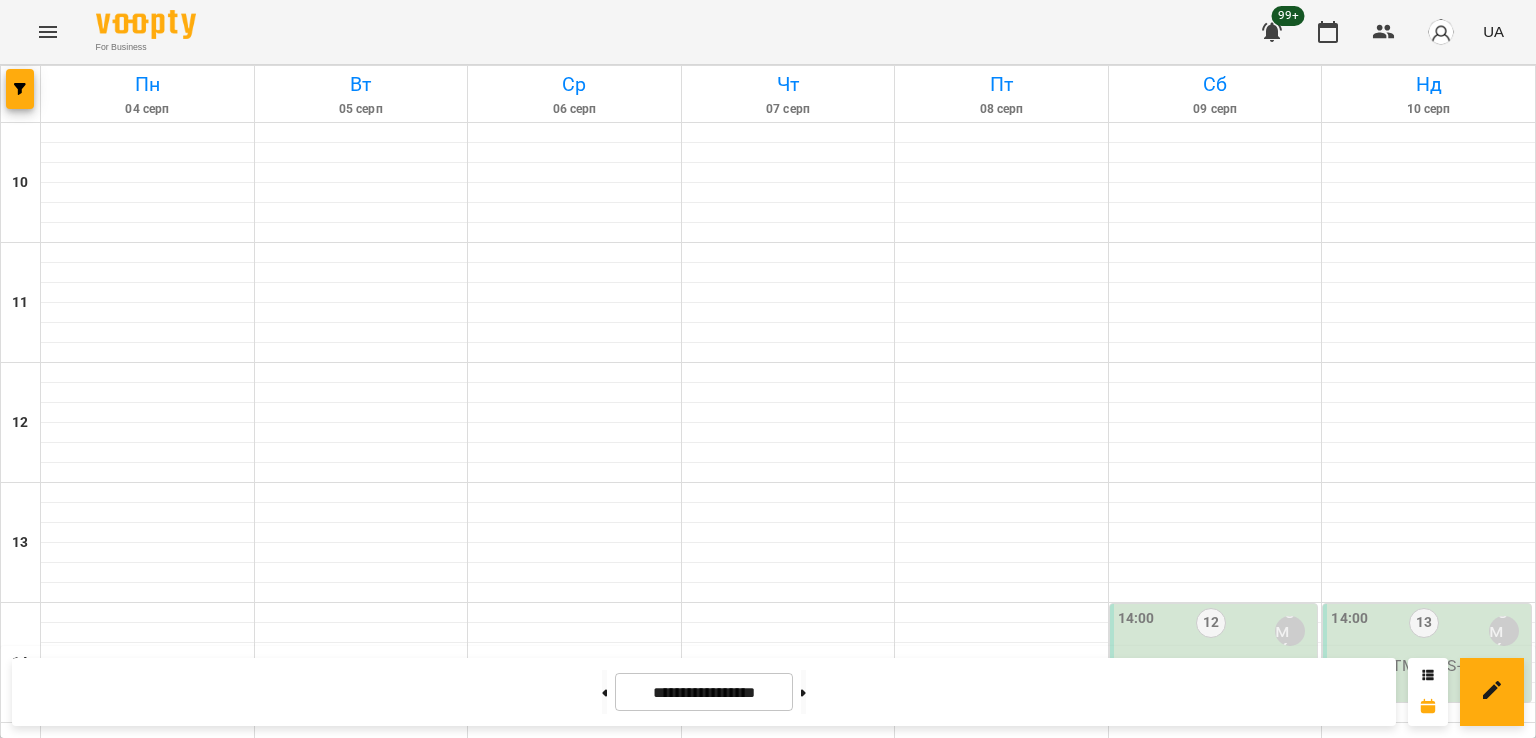 click on "[FIRST] [LAST](С)" at bounding box center (148, 1626) 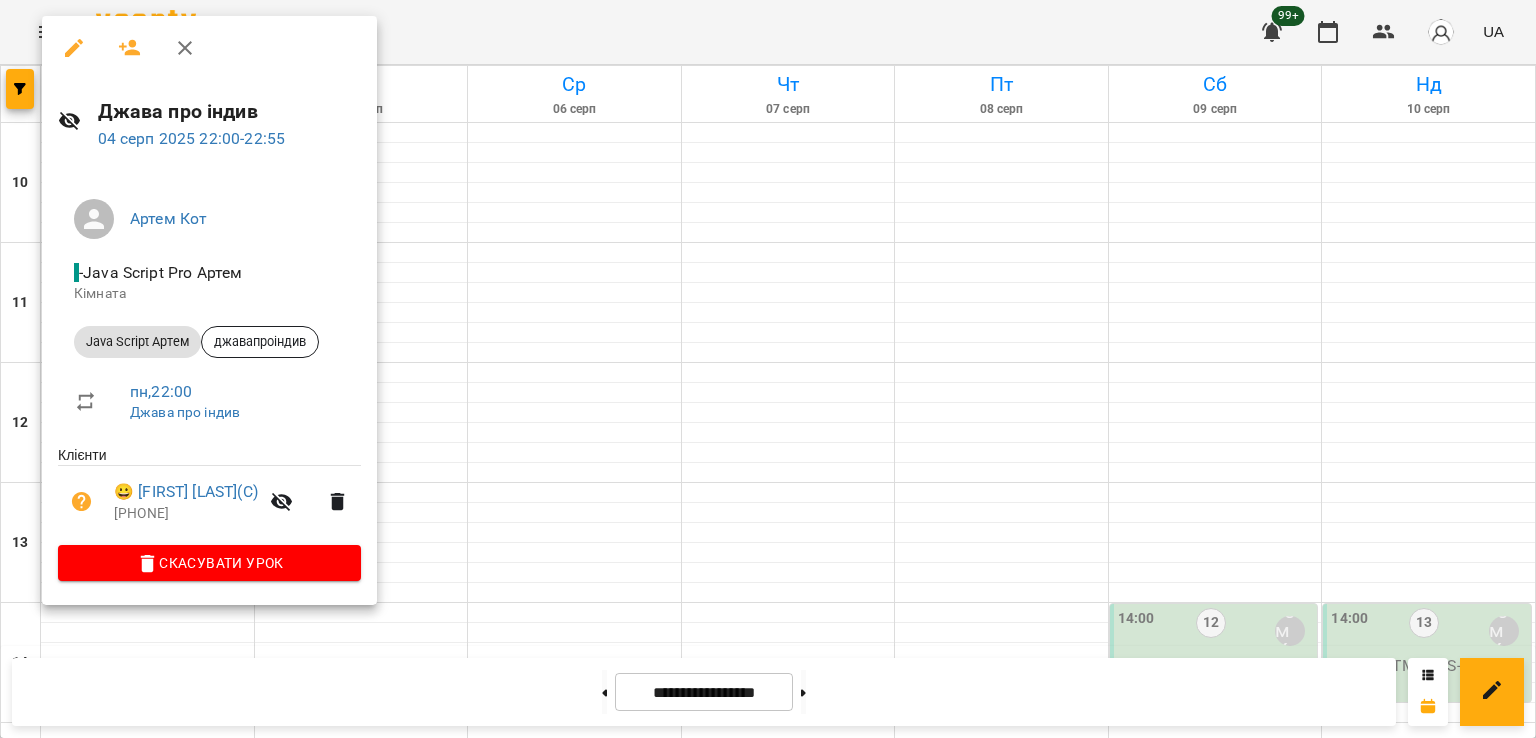 click at bounding box center [768, 369] 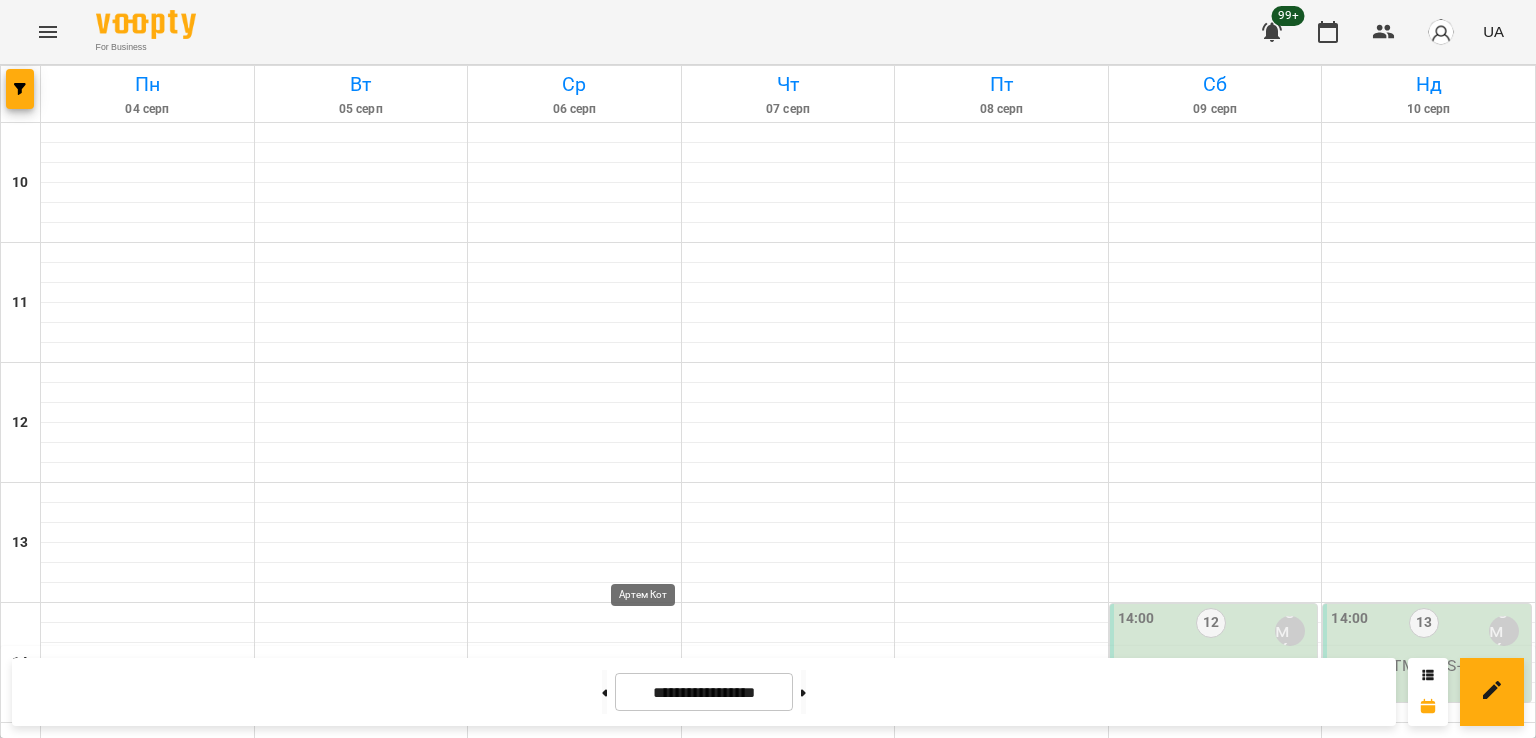 click on "Артем Кот" at bounding box center (650, 1591) 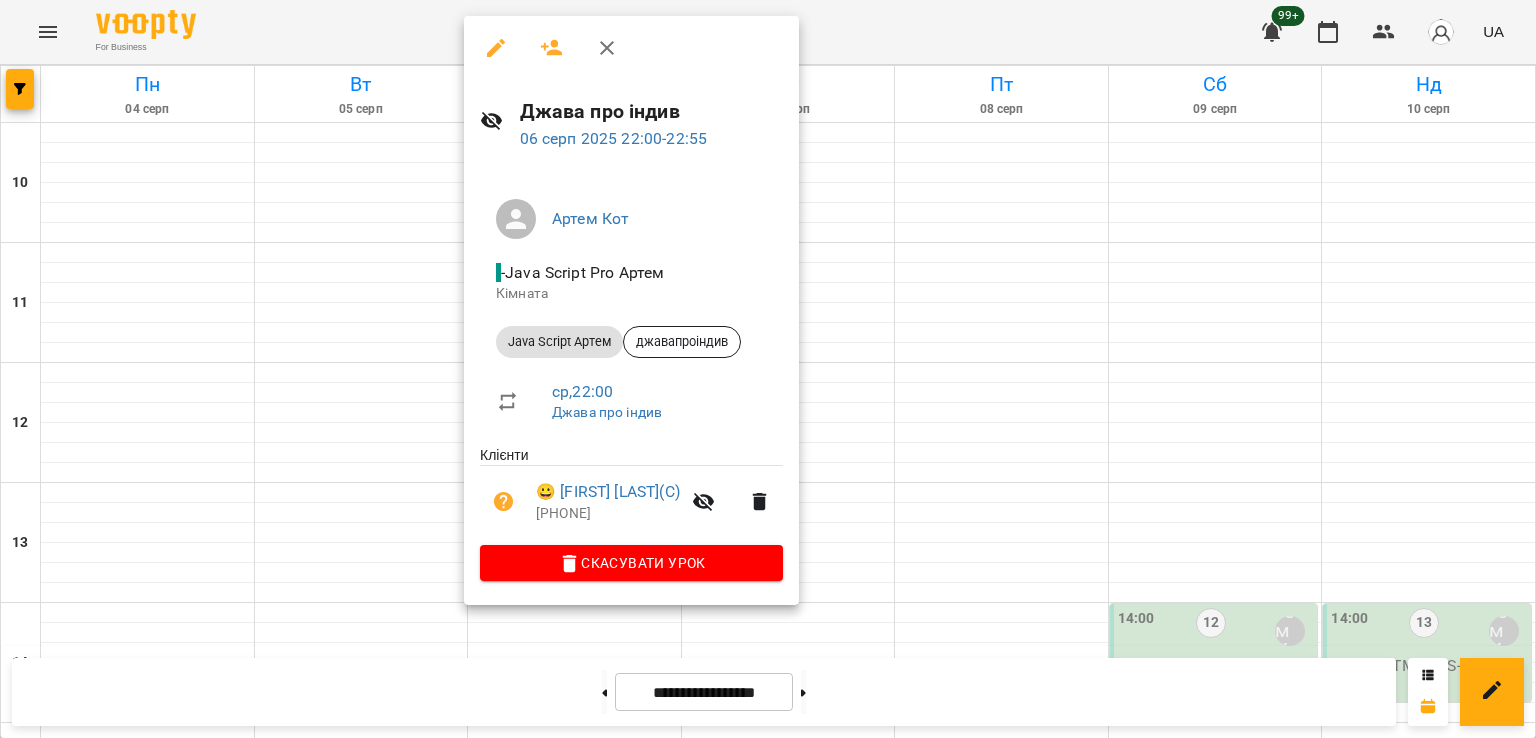 click at bounding box center [768, 369] 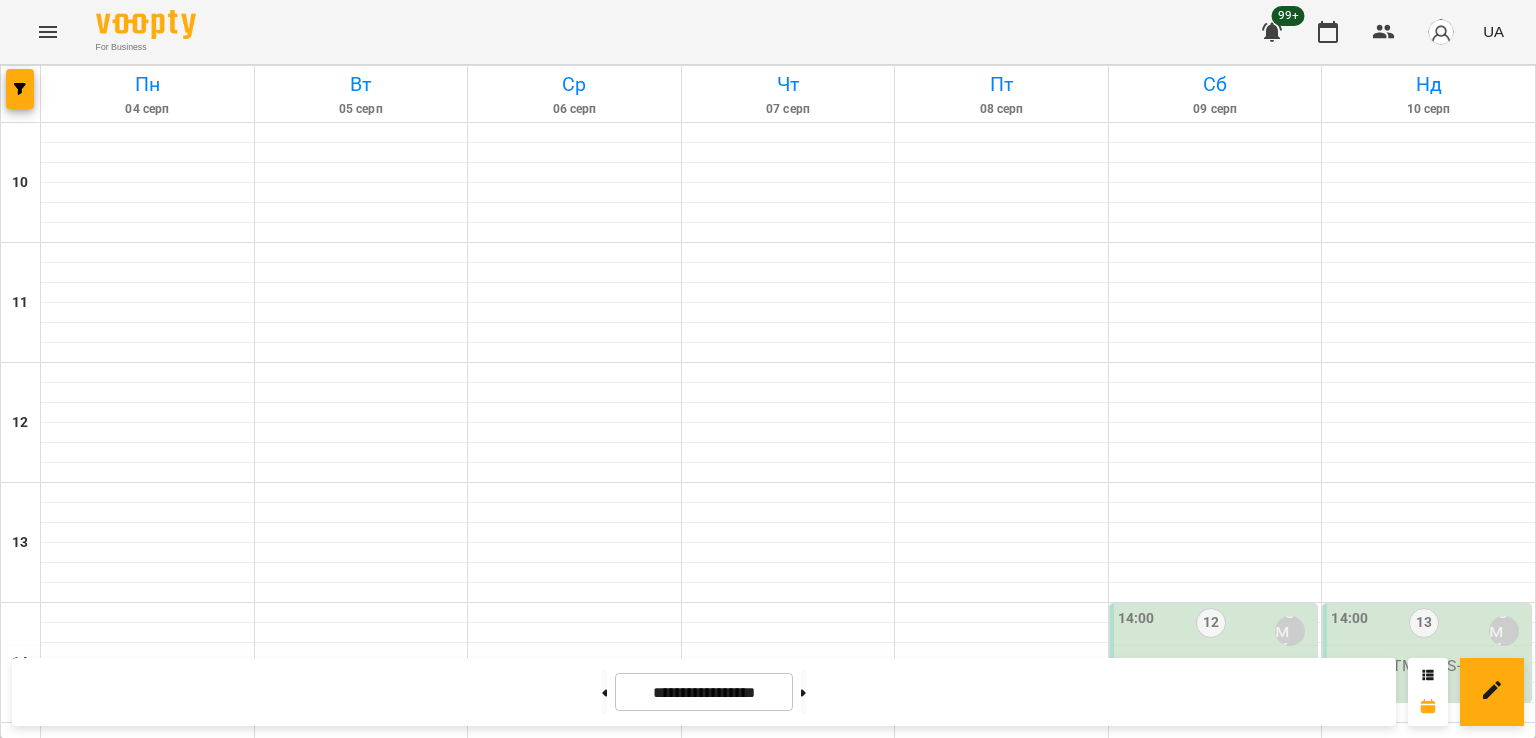 click on "8" at bounding box center [570, 1591] 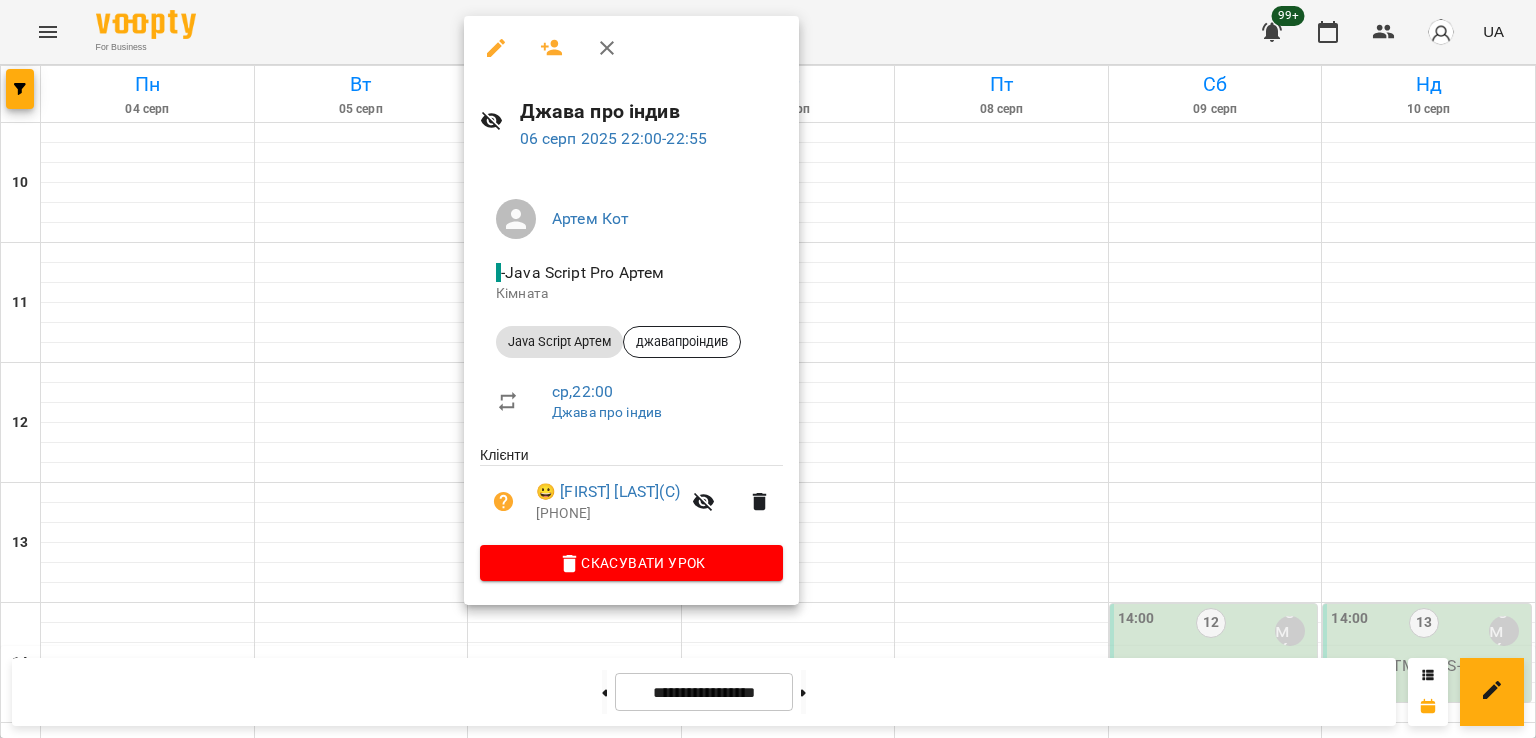 click at bounding box center [768, 369] 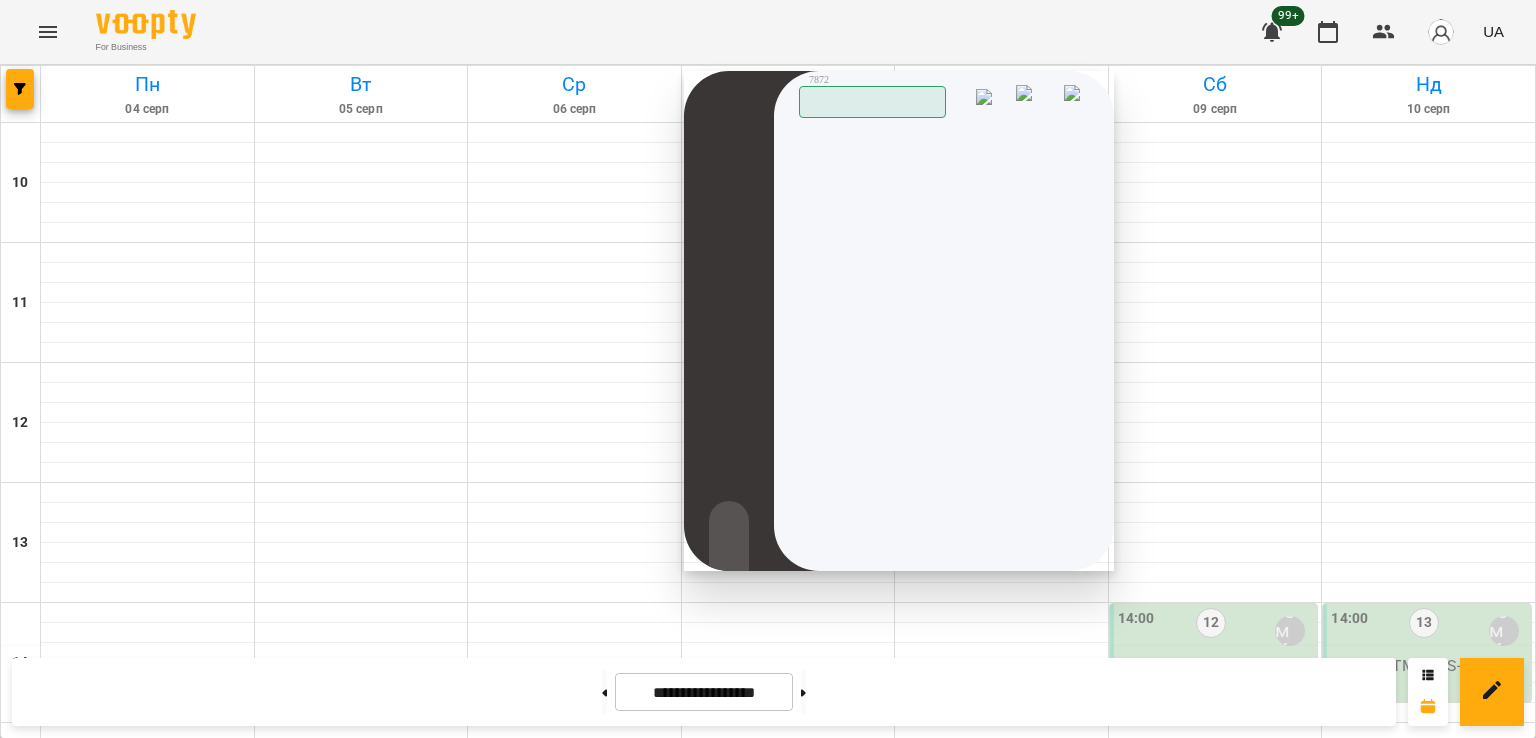 click on "21:00 4 [FIRST] [LAST]" at bounding box center [575, 1471] 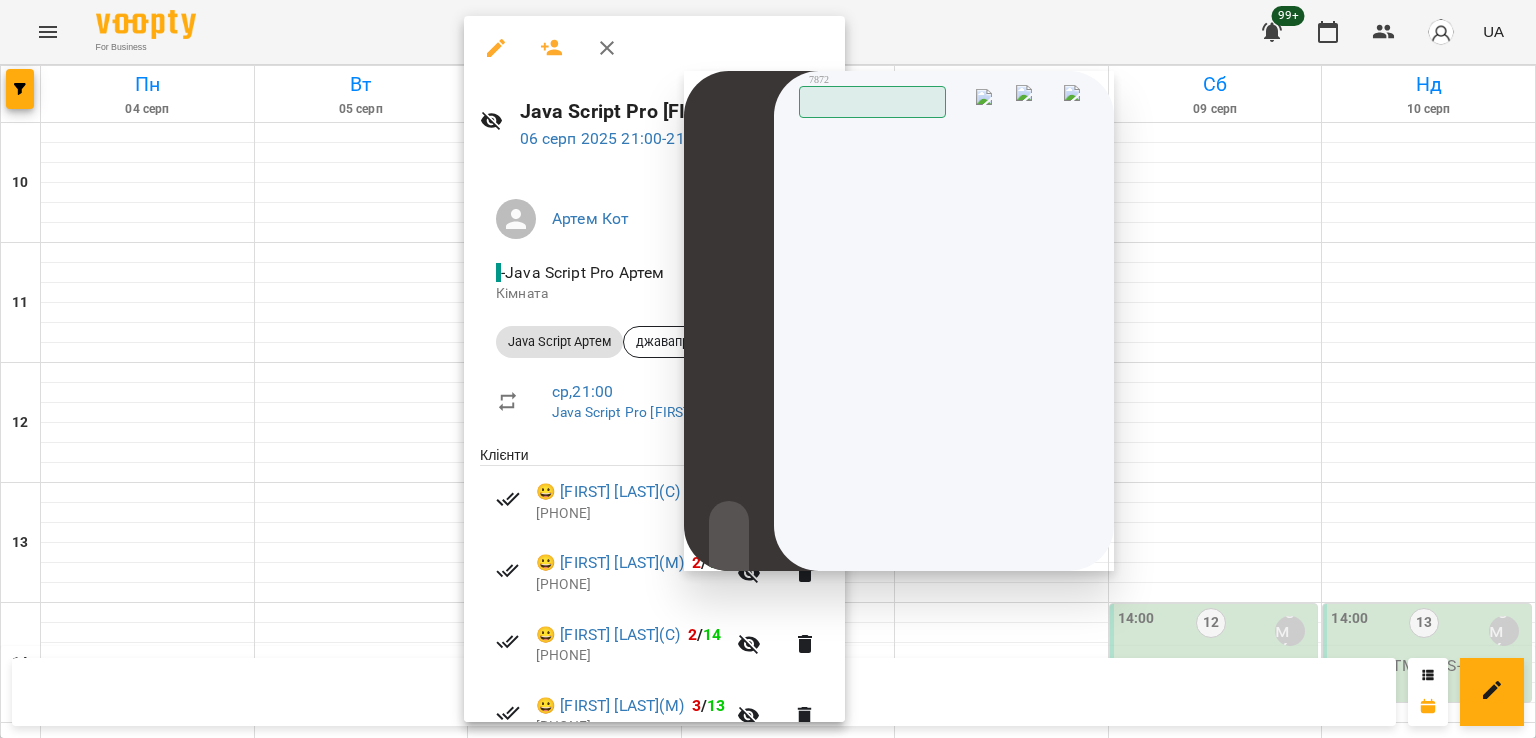 click on "7872 Працюю" at bounding box center [945, 95] 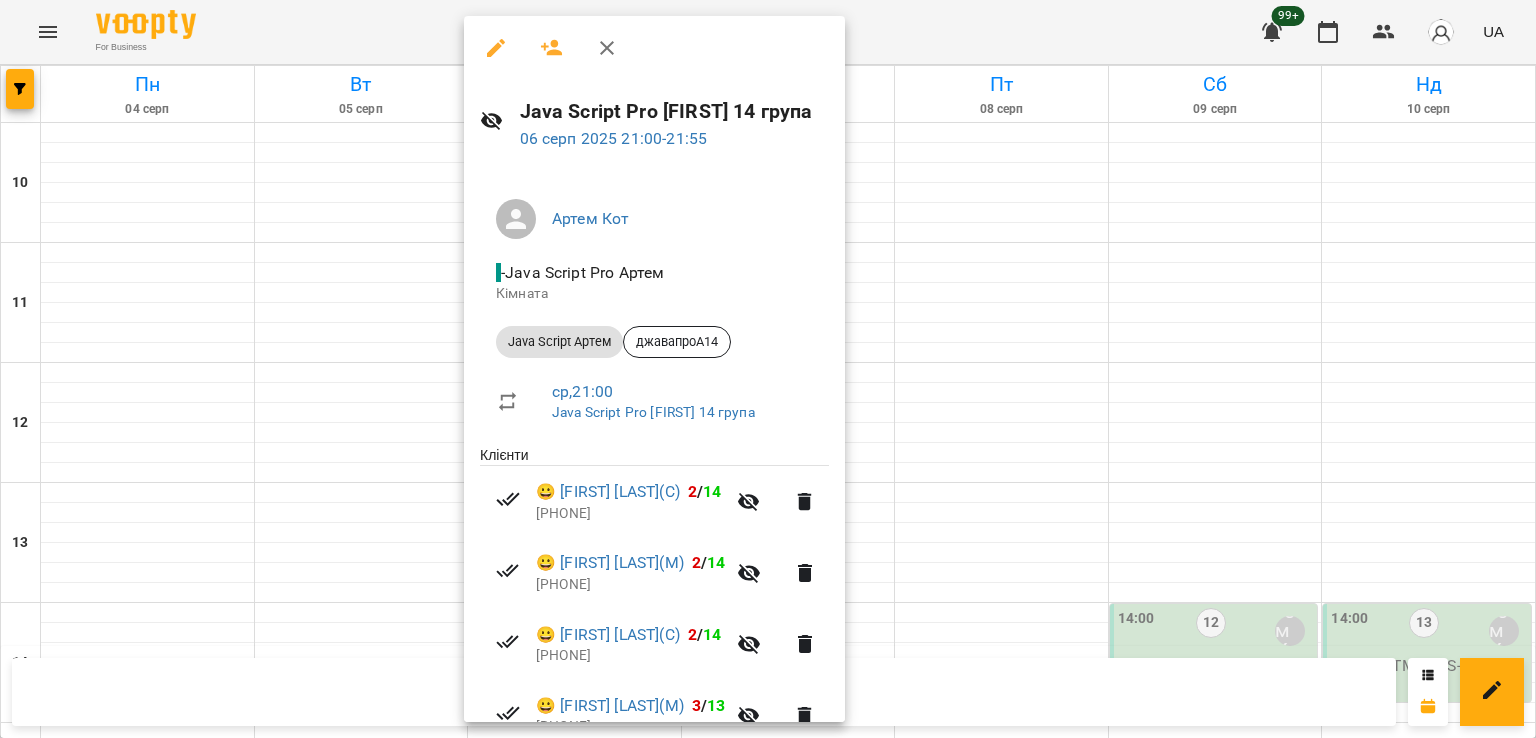 click at bounding box center (768, 369) 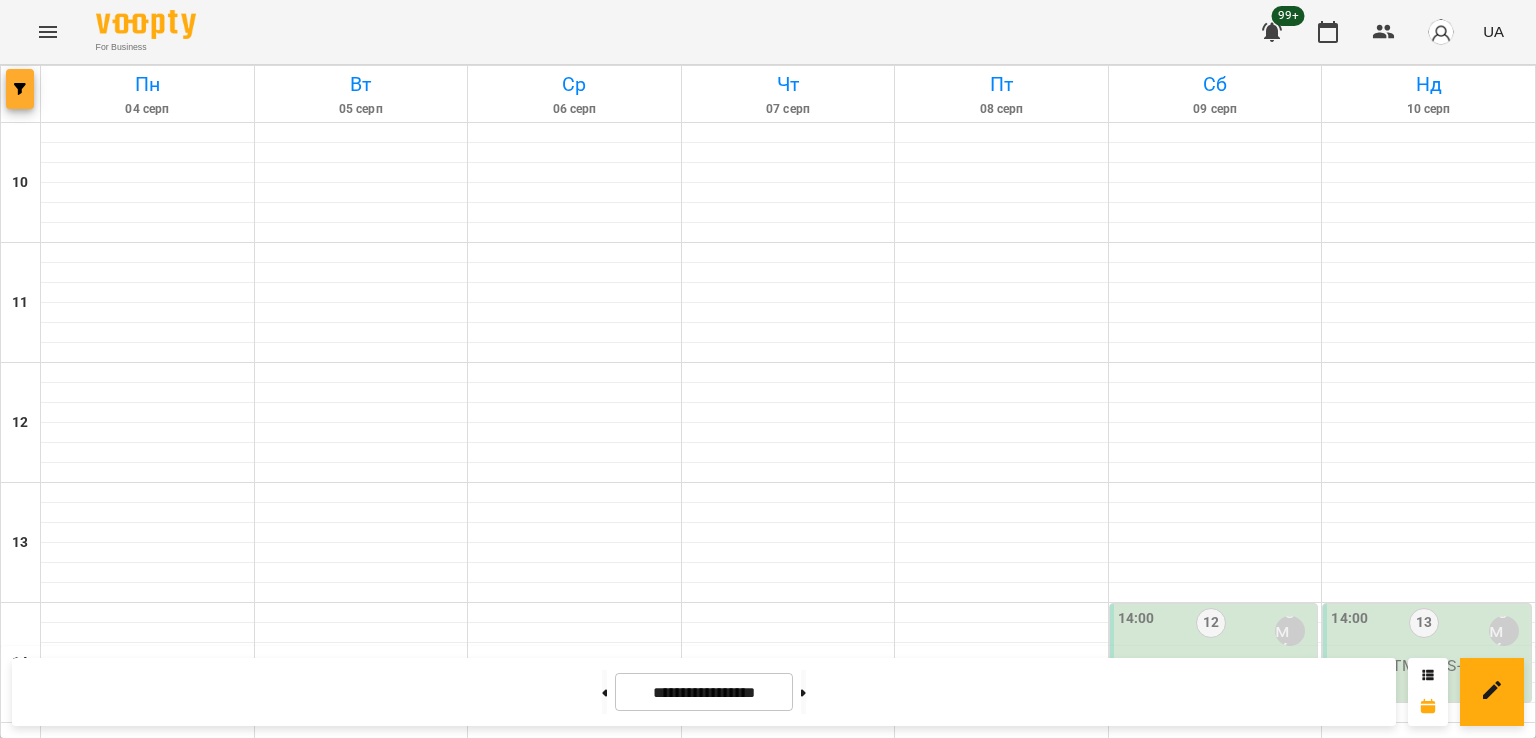 click 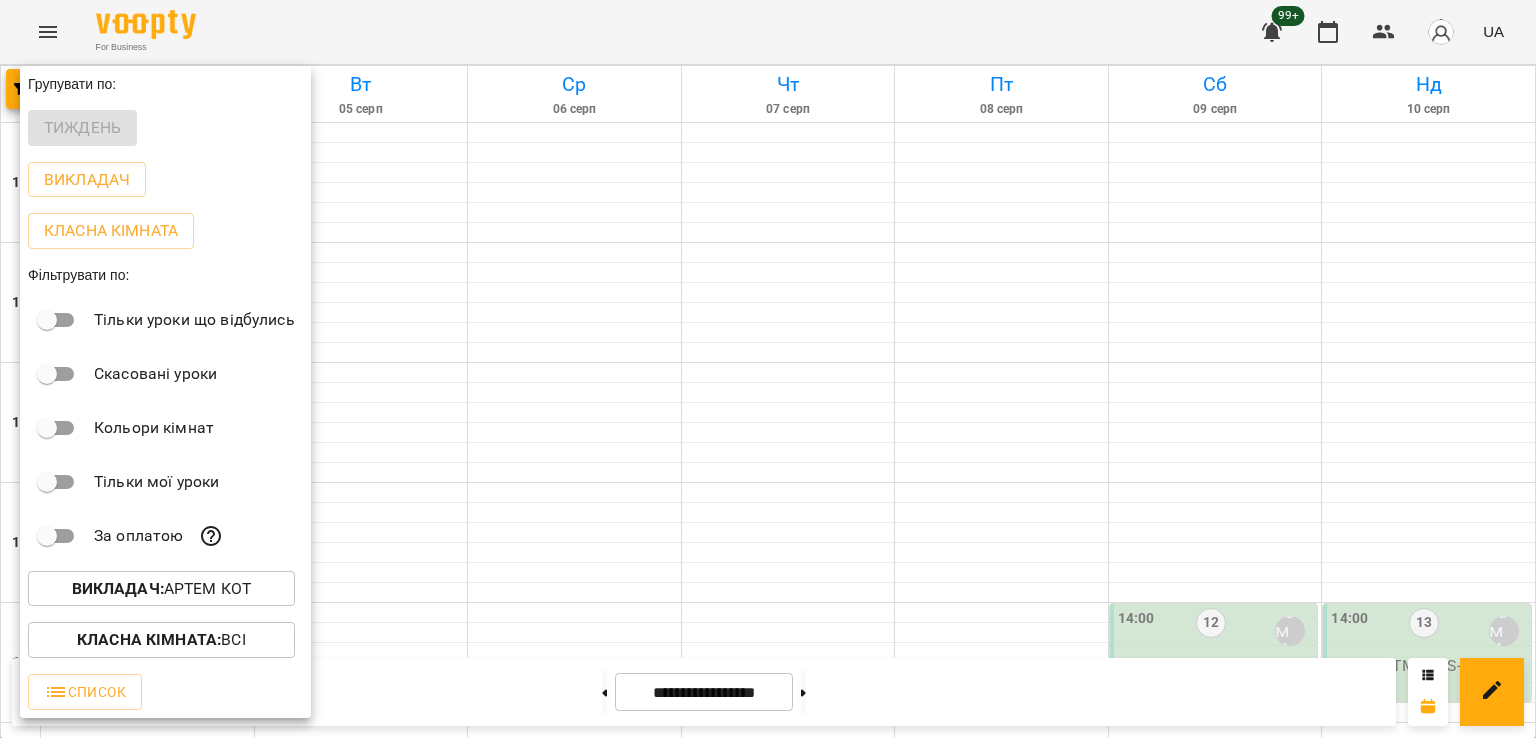 click on "Викладач : [FIRST] [LAST]" at bounding box center (162, 589) 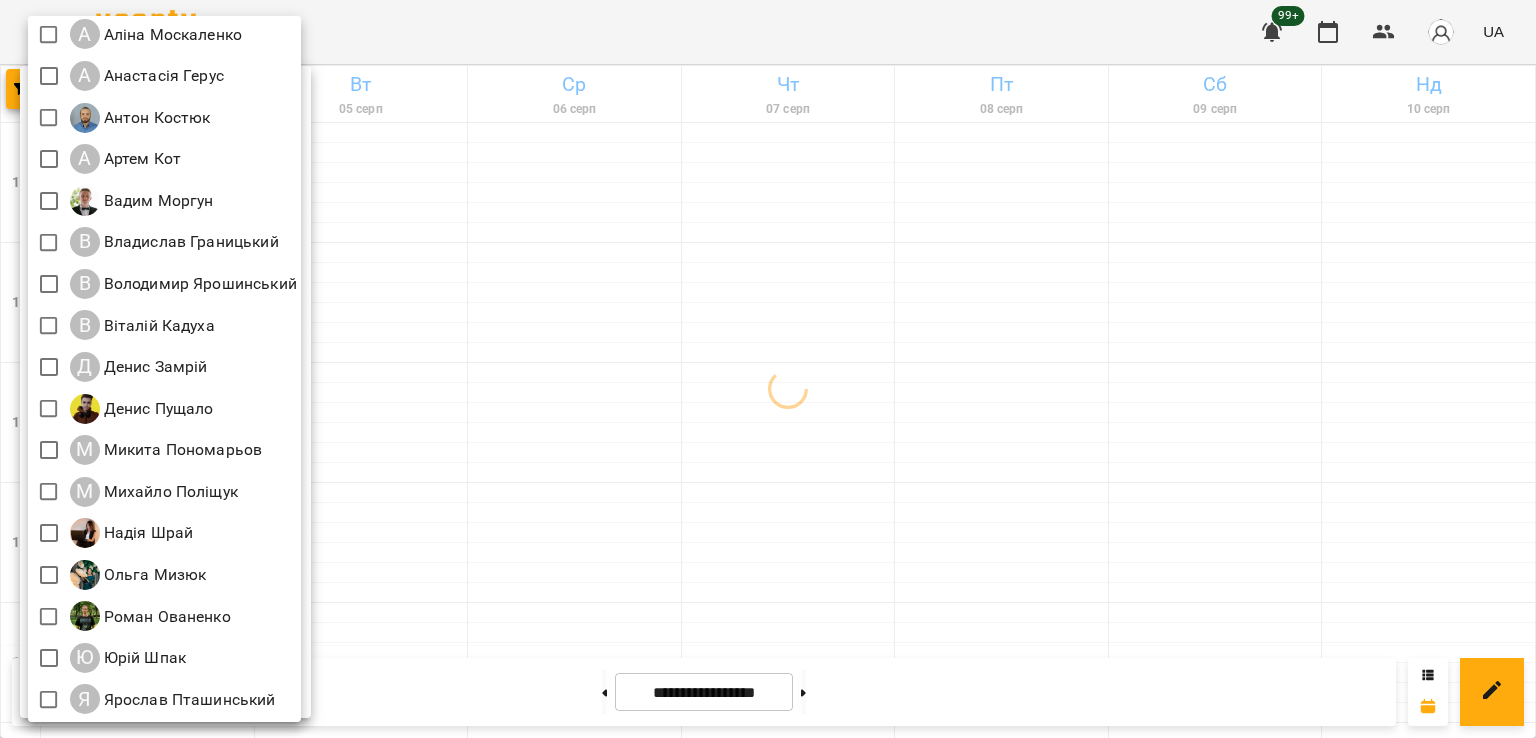 scroll, scrollTop: 129, scrollLeft: 0, axis: vertical 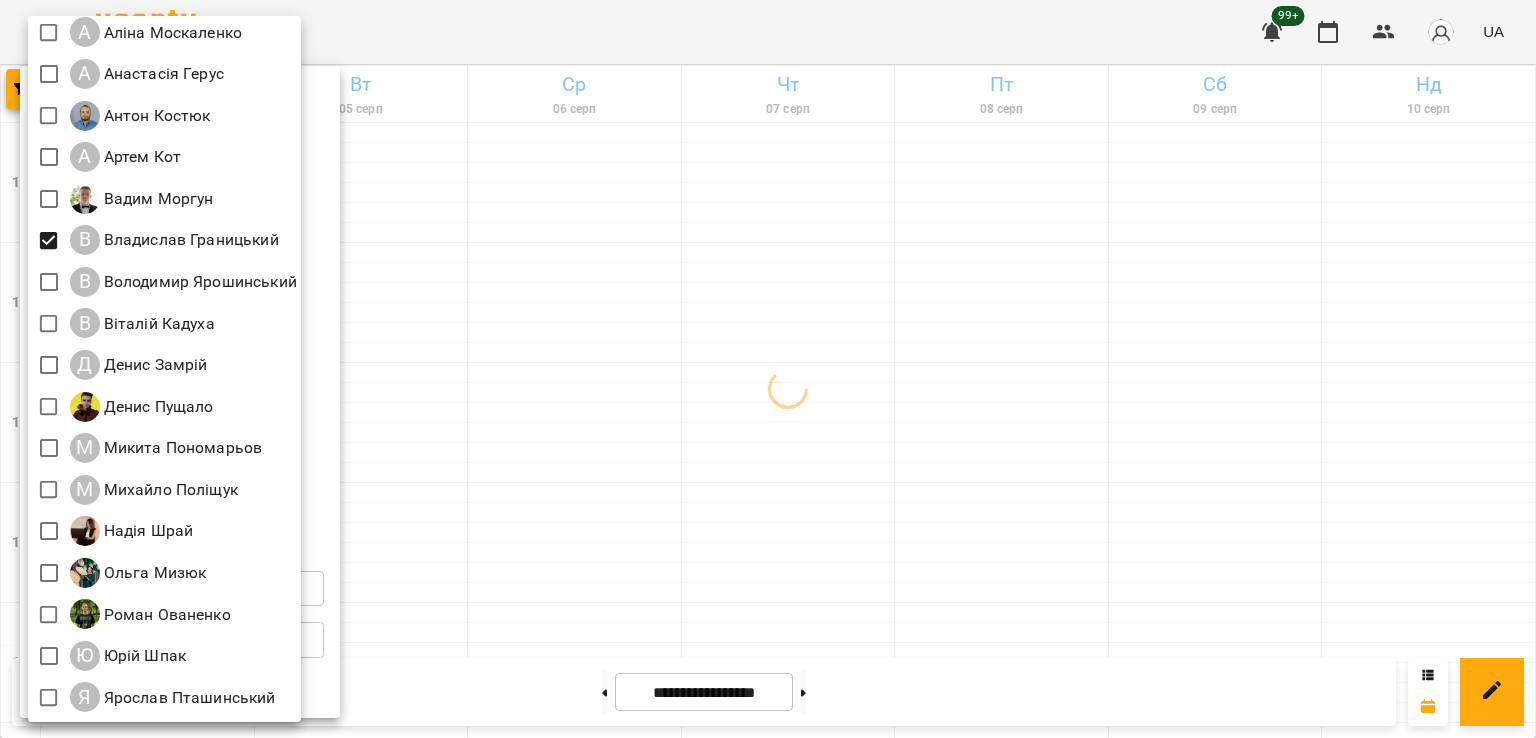 click at bounding box center (768, 369) 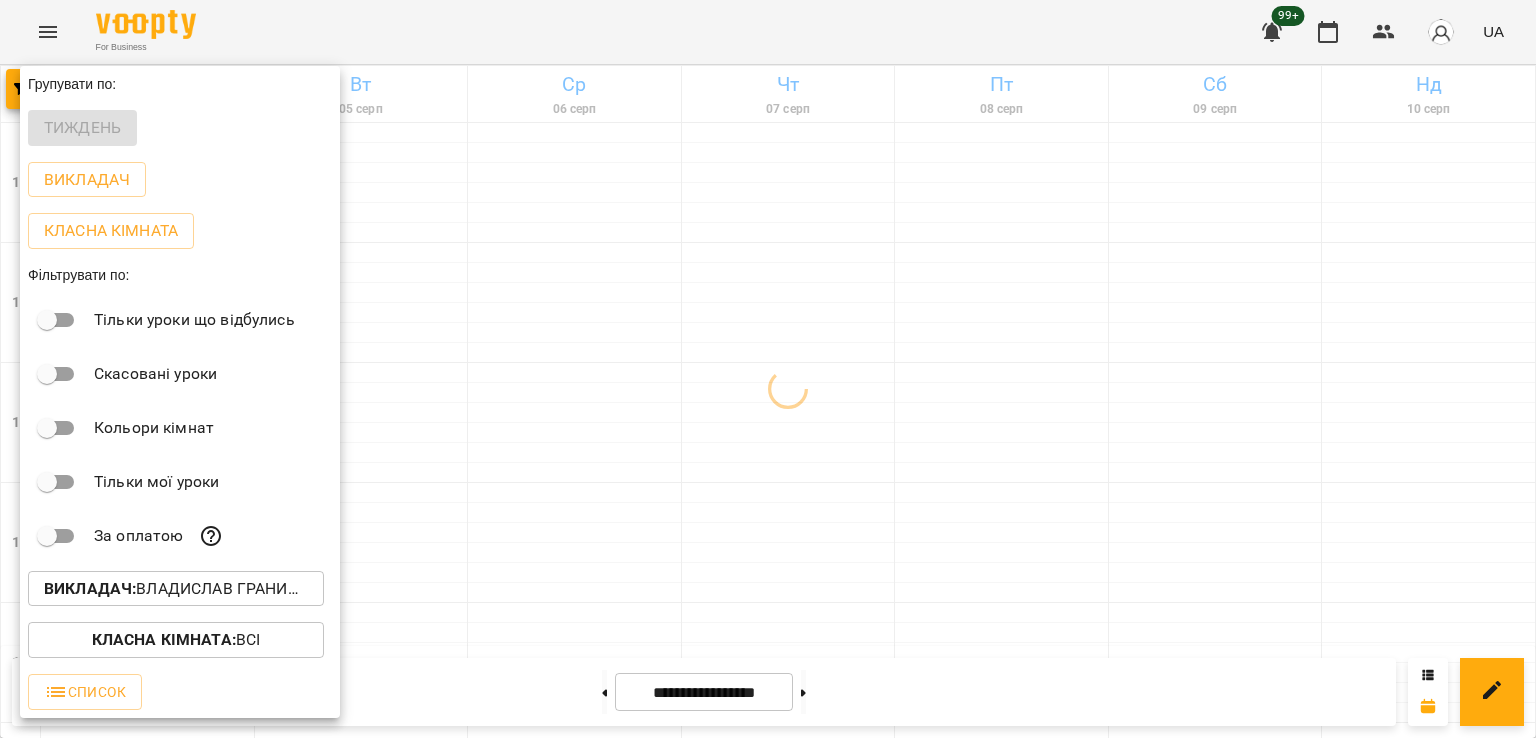 click at bounding box center (768, 369) 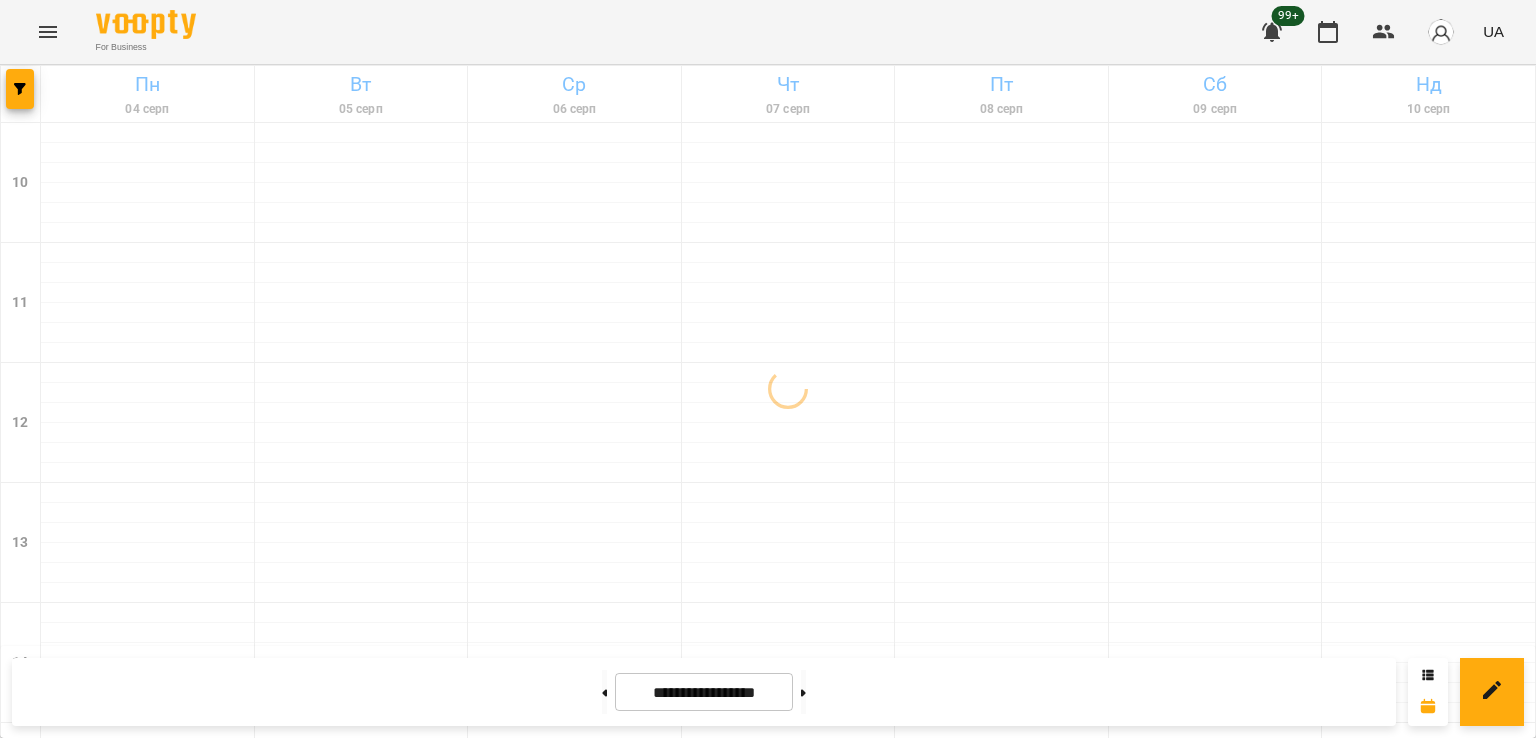 click on "16" at bounding box center [570, 1351] 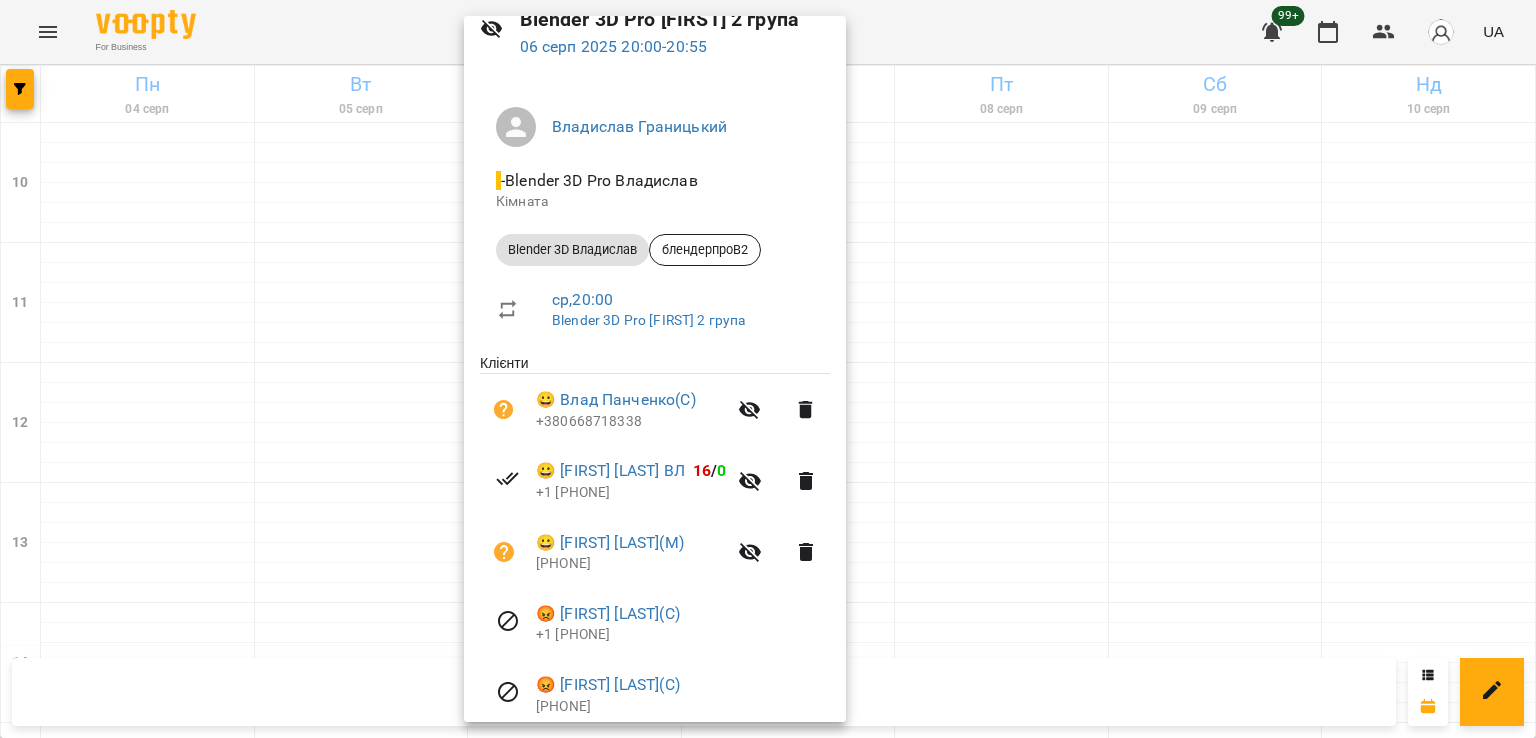 scroll, scrollTop: 171, scrollLeft: 0, axis: vertical 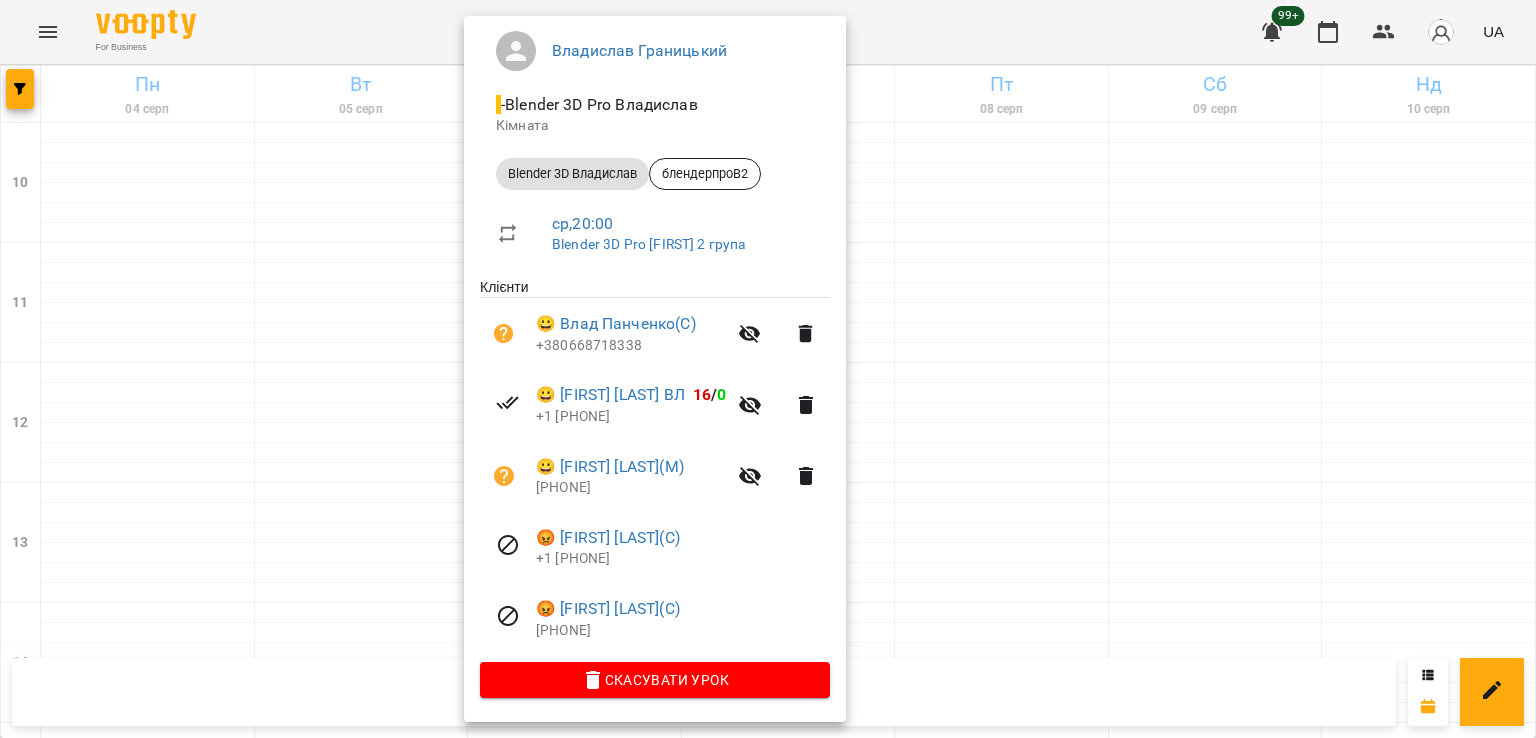 click at bounding box center (768, 369) 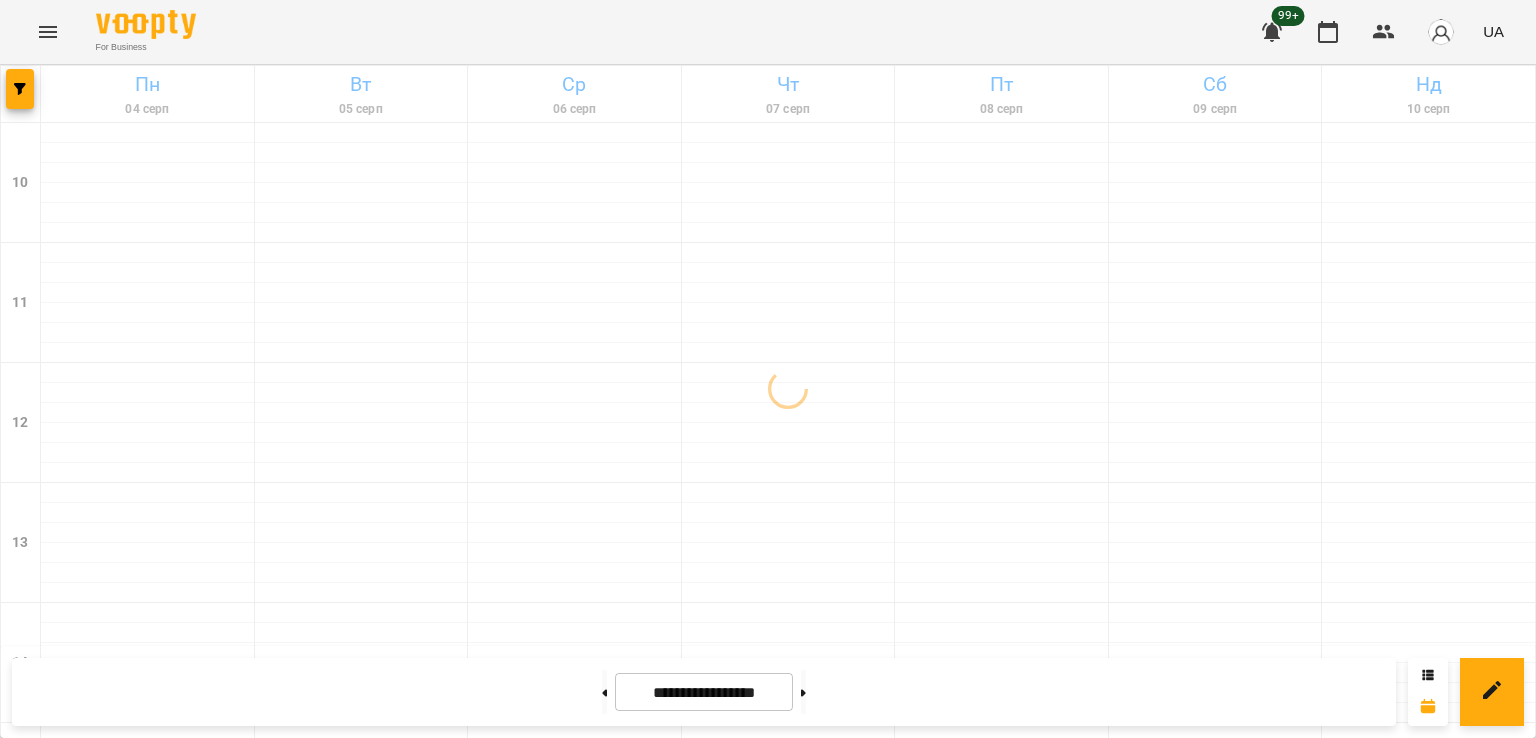 click on "2" at bounding box center [148, 1386] 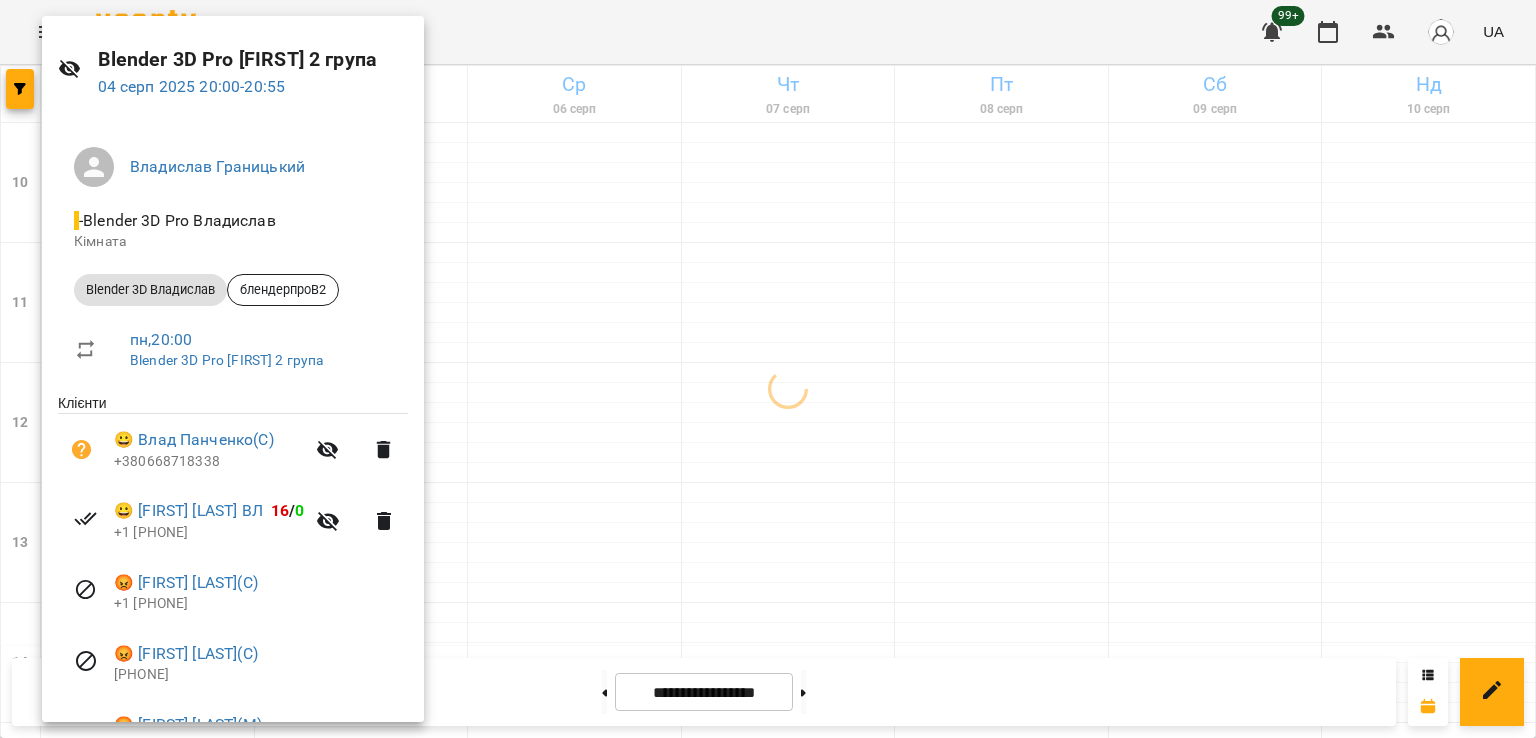 scroll, scrollTop: 171, scrollLeft: 0, axis: vertical 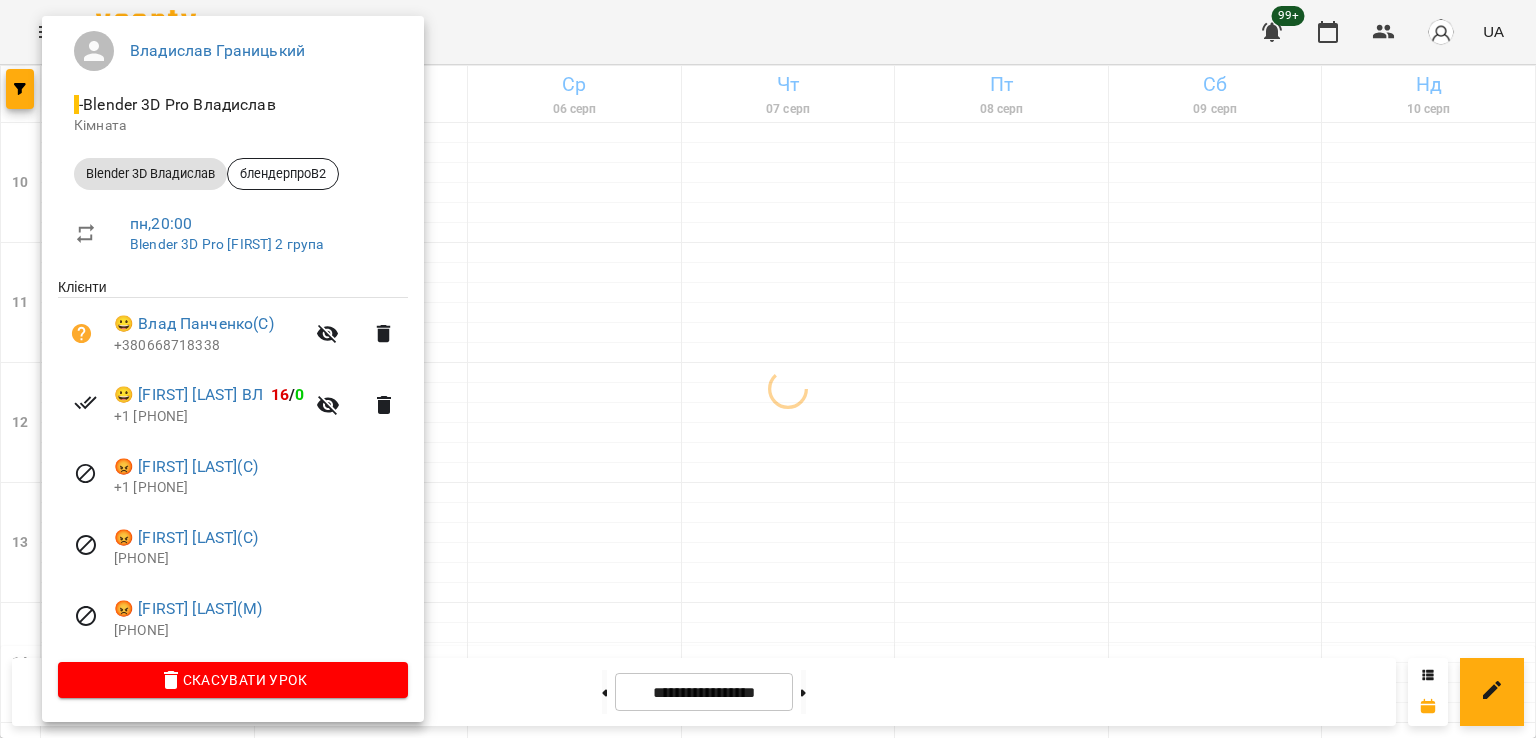 click at bounding box center [768, 369] 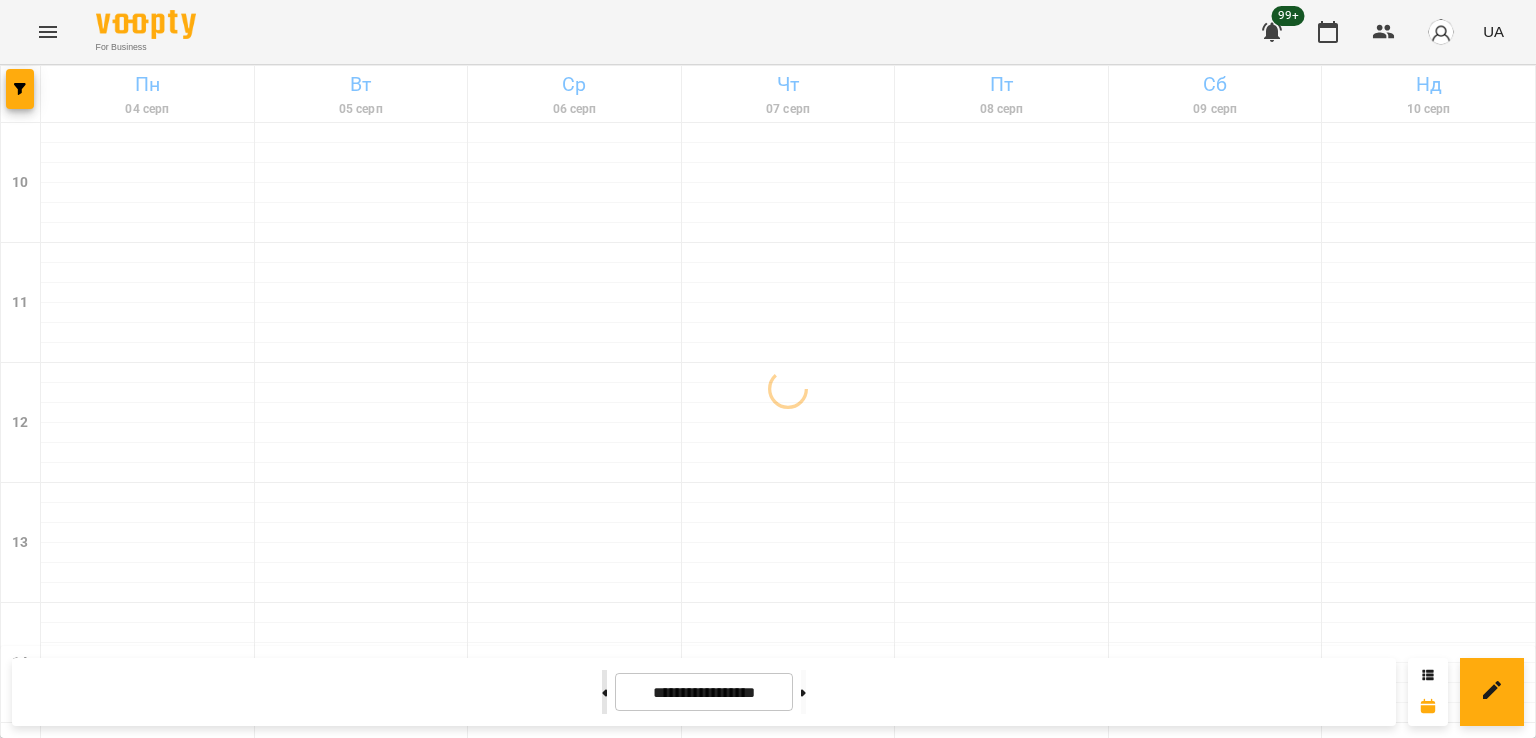 click at bounding box center [604, 692] 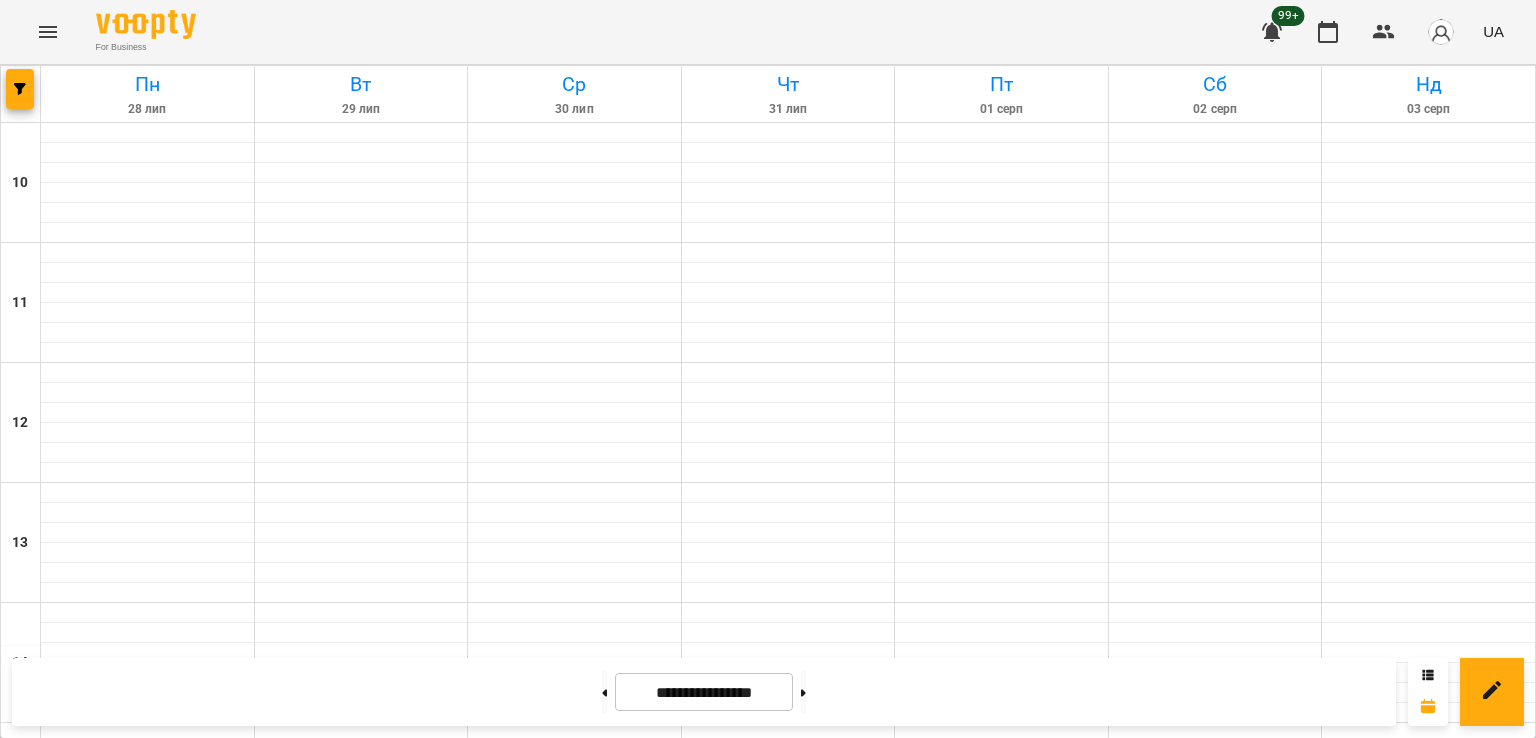click on "4" at bounding box center (1002, 1386) 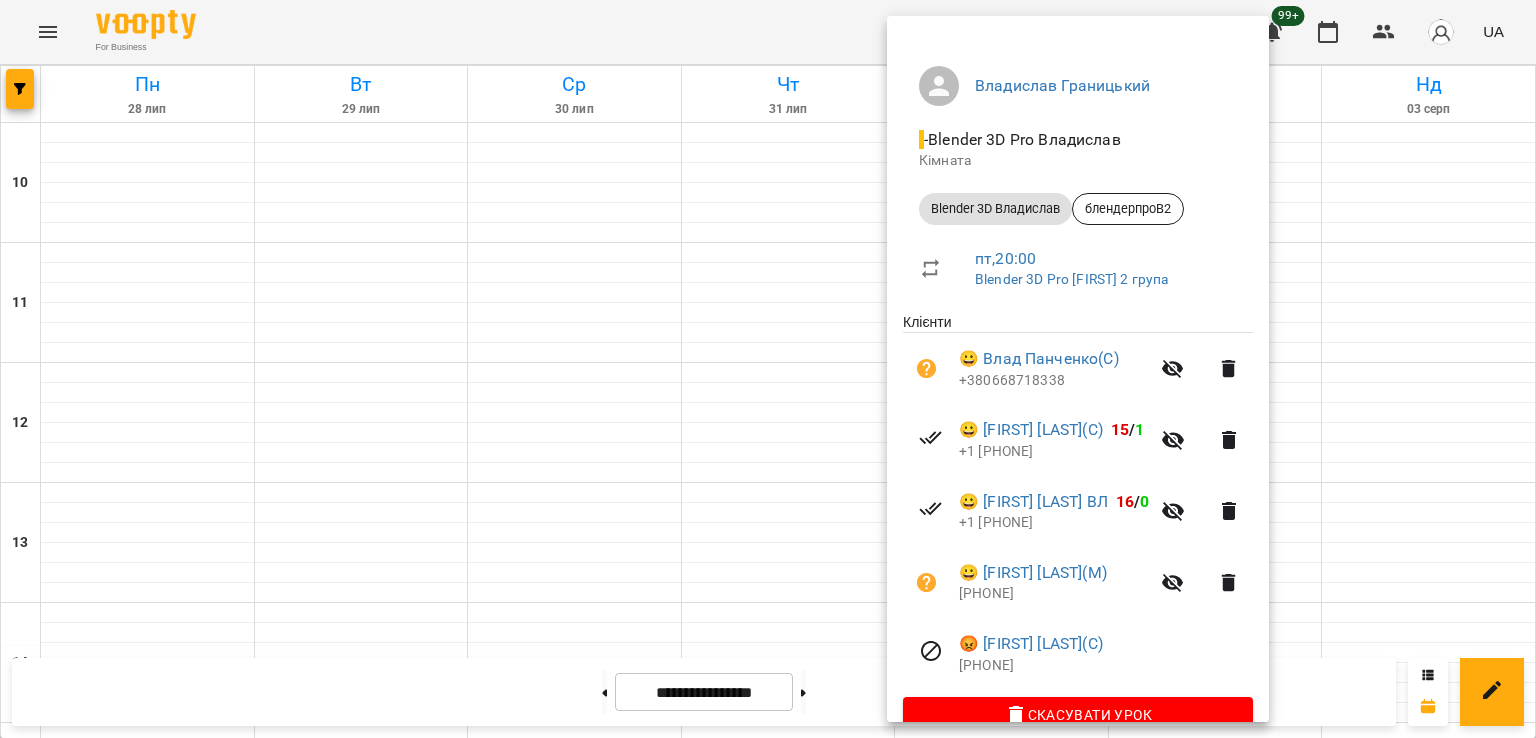 scroll, scrollTop: 171, scrollLeft: 0, axis: vertical 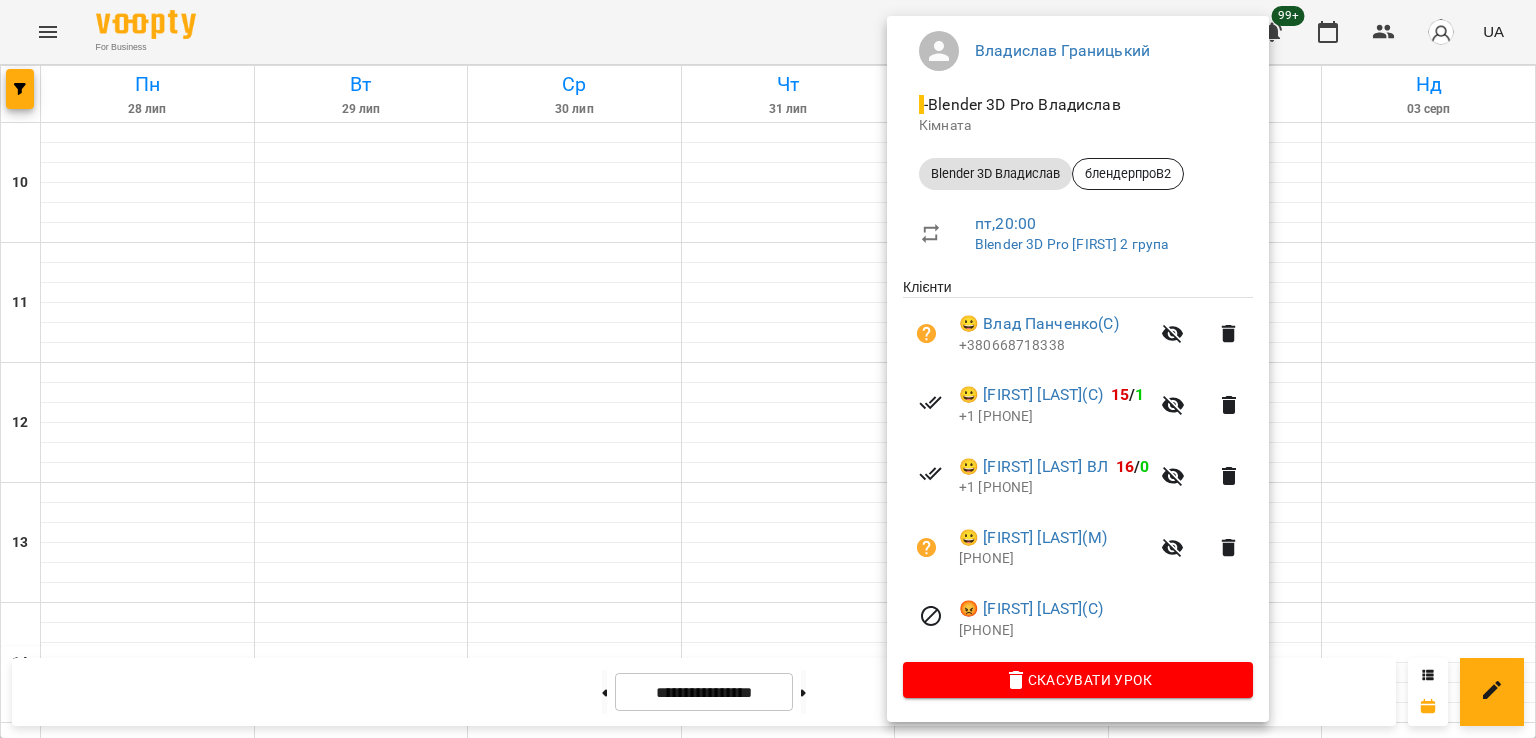 click at bounding box center [768, 369] 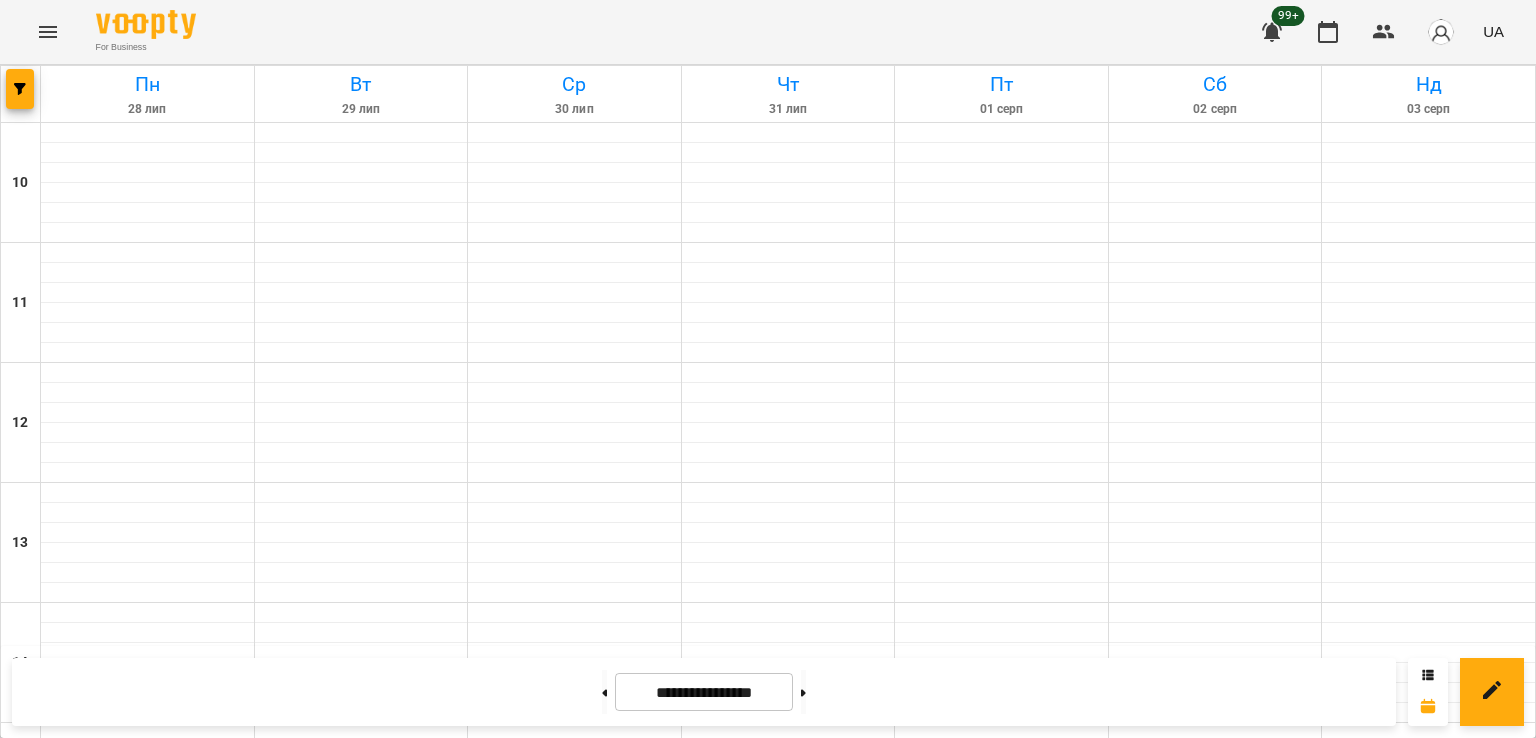 click on "5" at bounding box center [575, 1386] 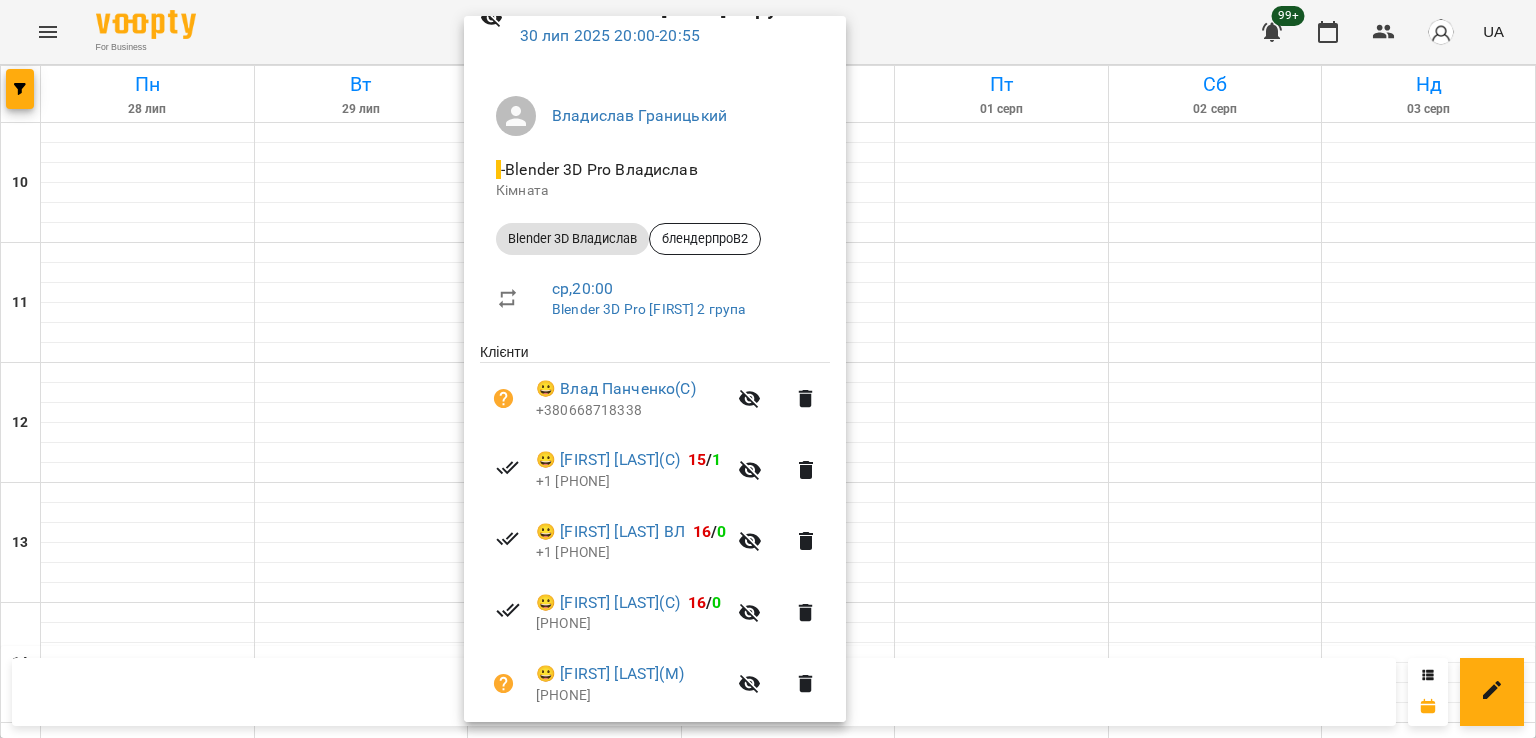 scroll, scrollTop: 171, scrollLeft: 0, axis: vertical 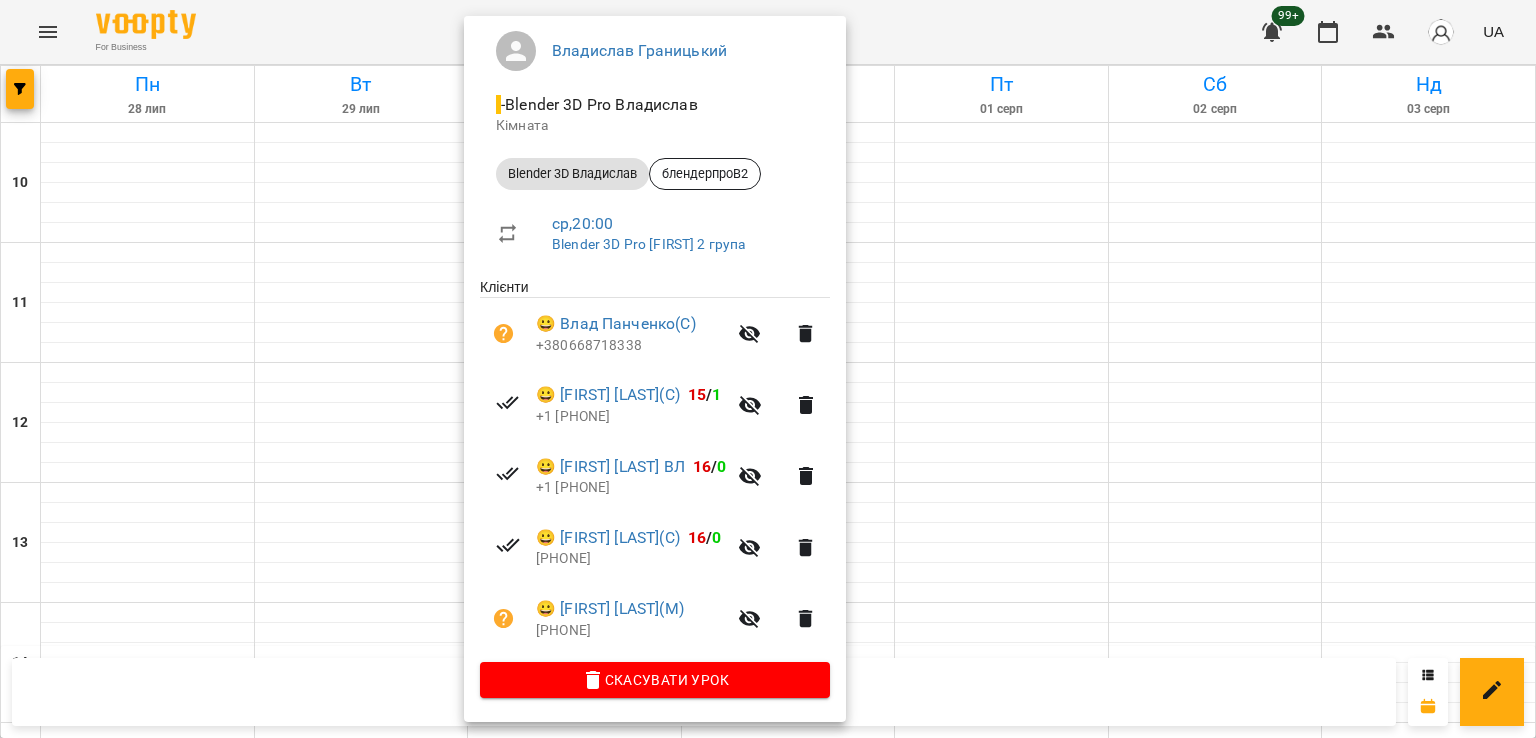 click on "[PHONE]" at bounding box center (631, 559) 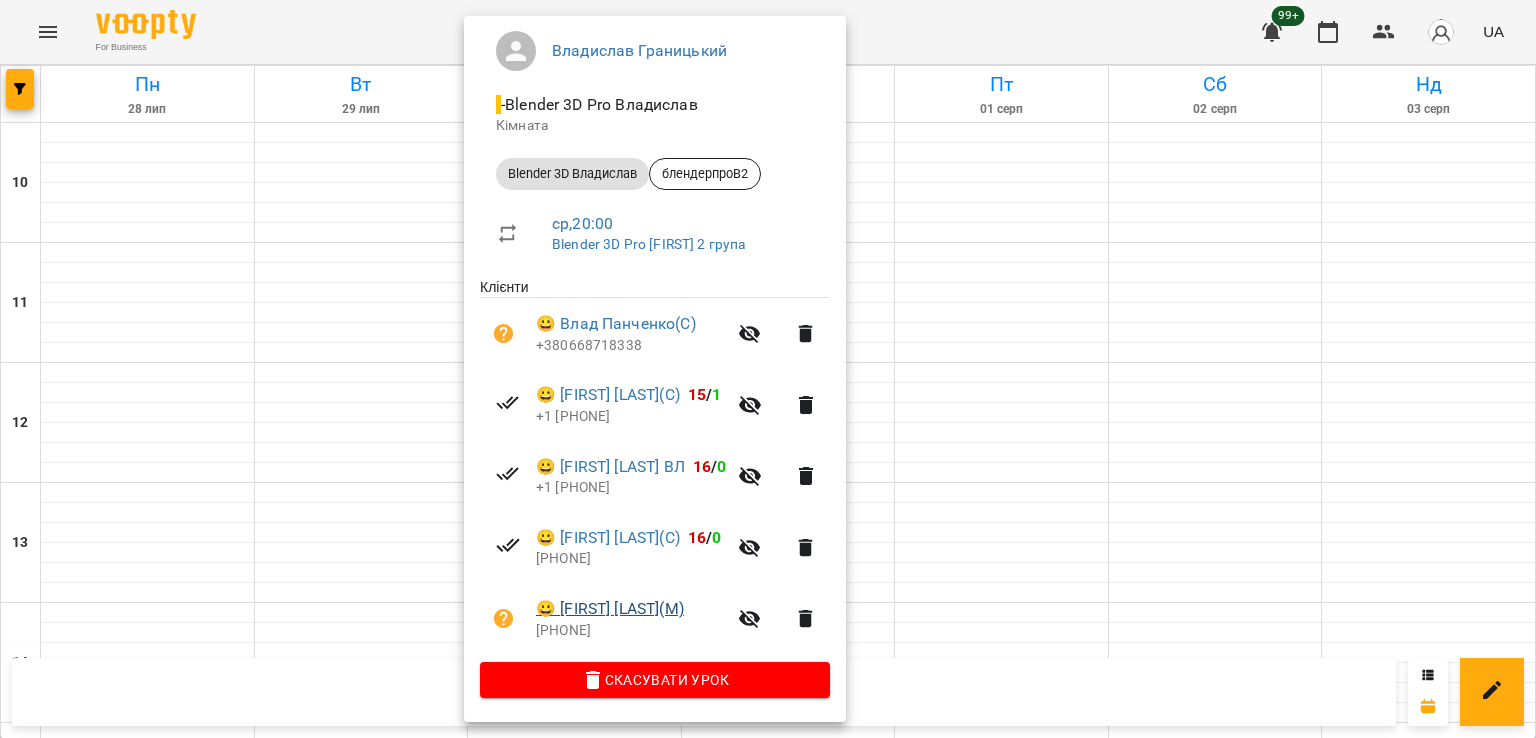 copy on "[PHONE]" 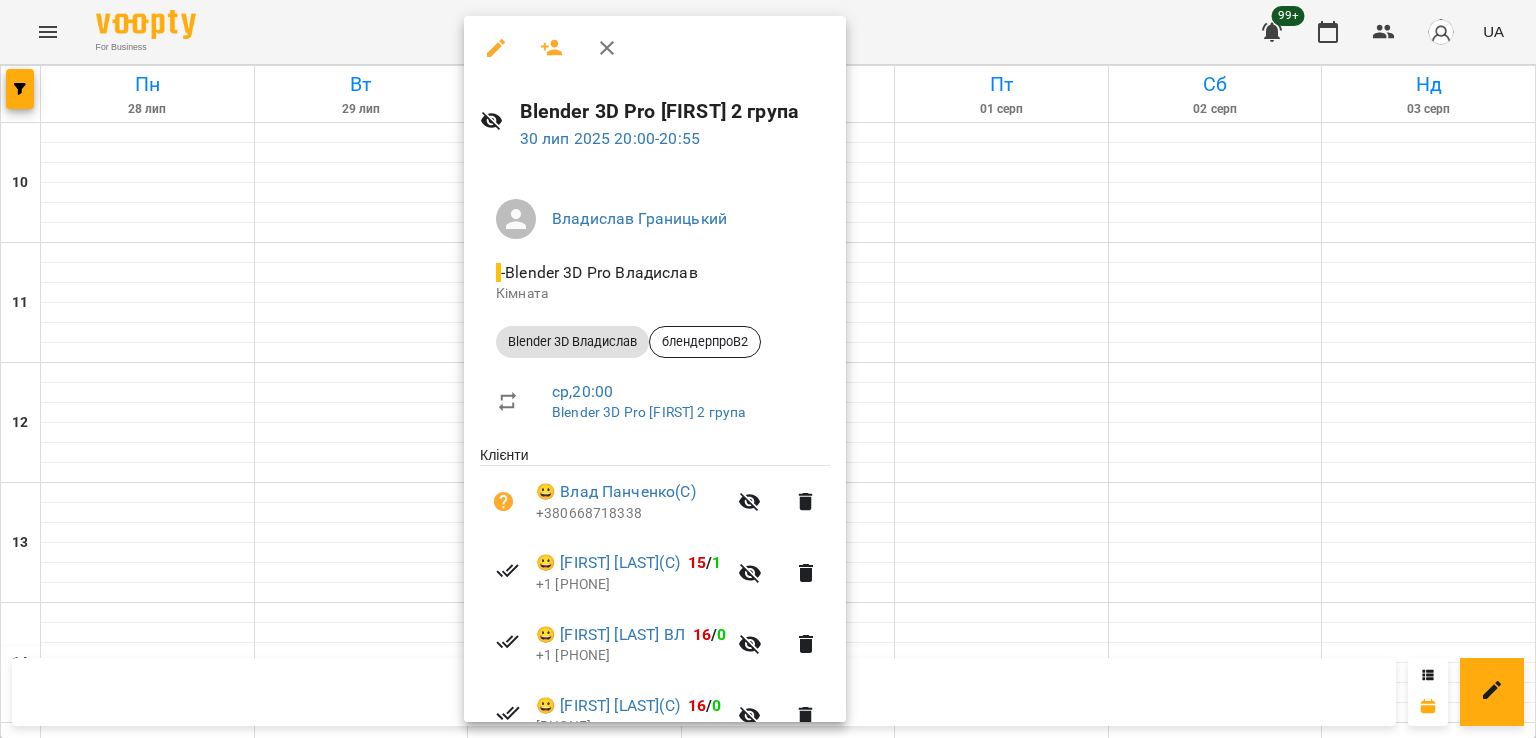 scroll, scrollTop: 171, scrollLeft: 0, axis: vertical 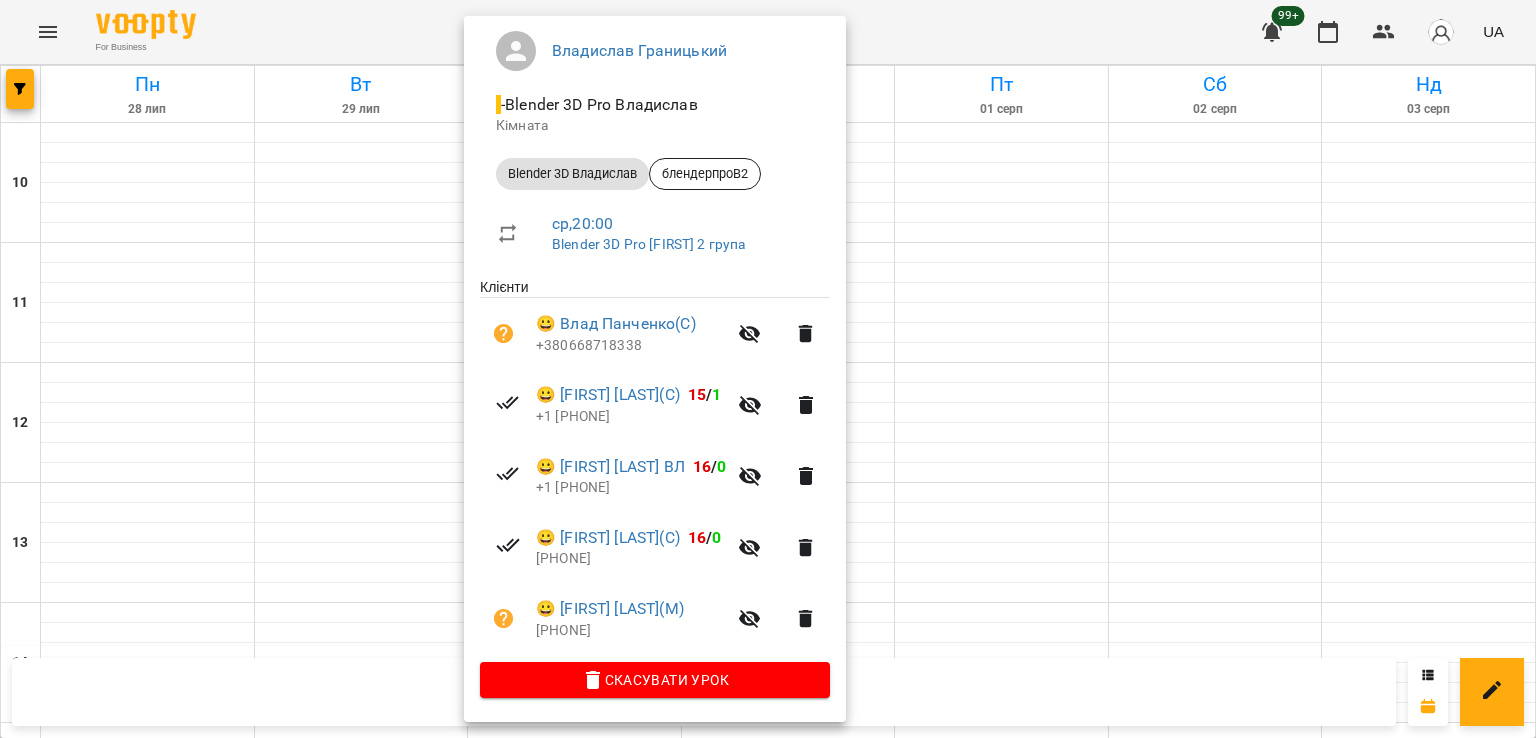 click at bounding box center (768, 369) 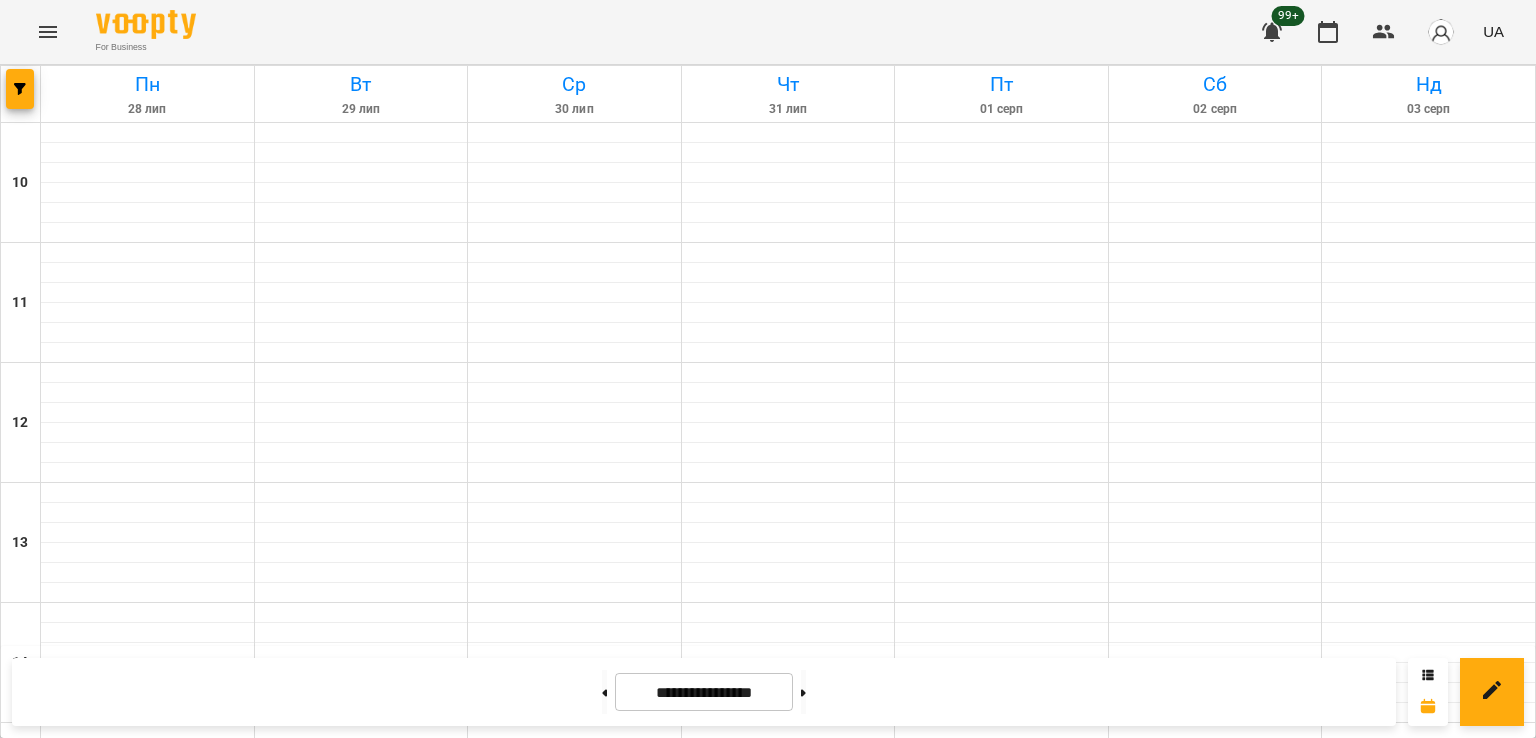 drag, startPoint x: 828, startPoint y: 698, endPoint x: 780, endPoint y: 697, distance: 48.010414 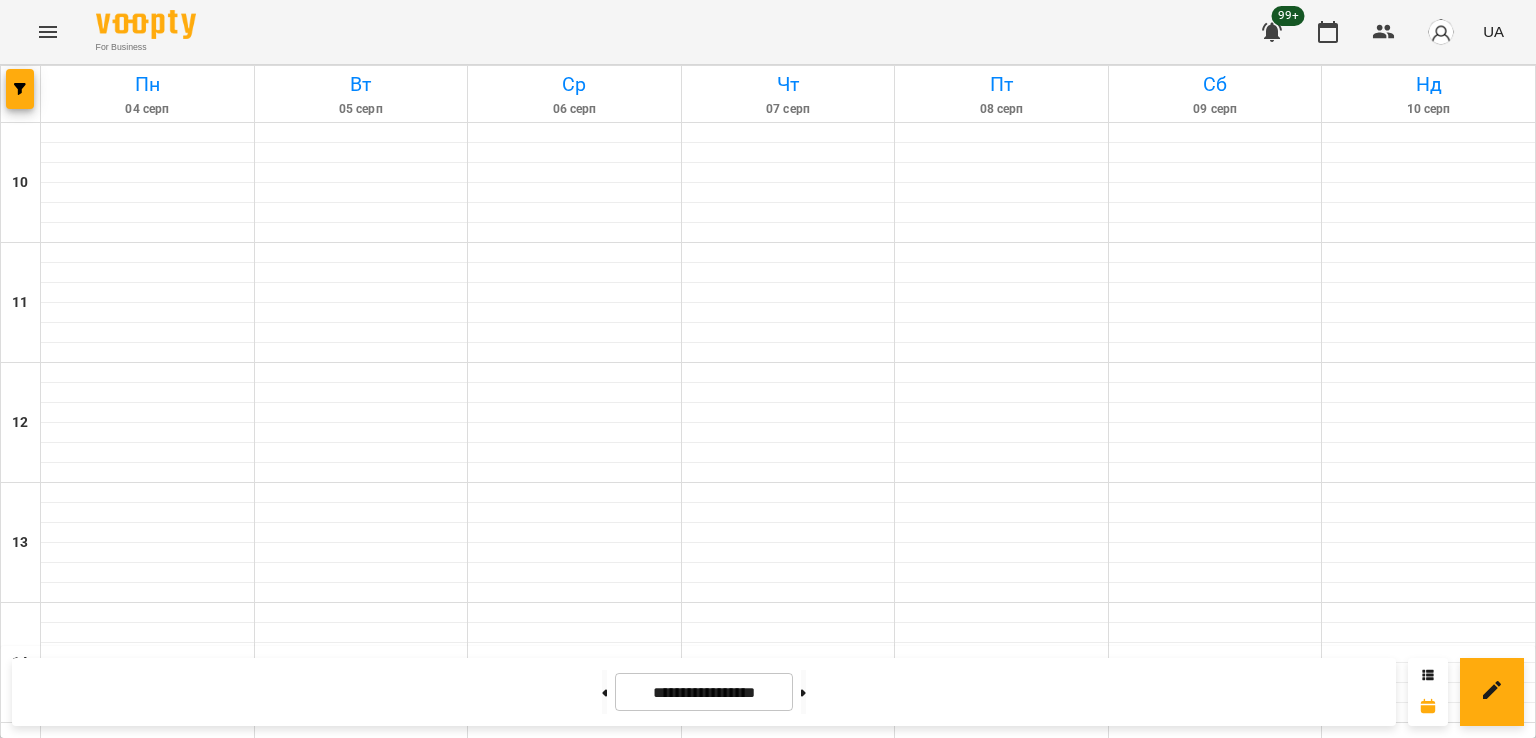 click on "2" at bounding box center [148, 1386] 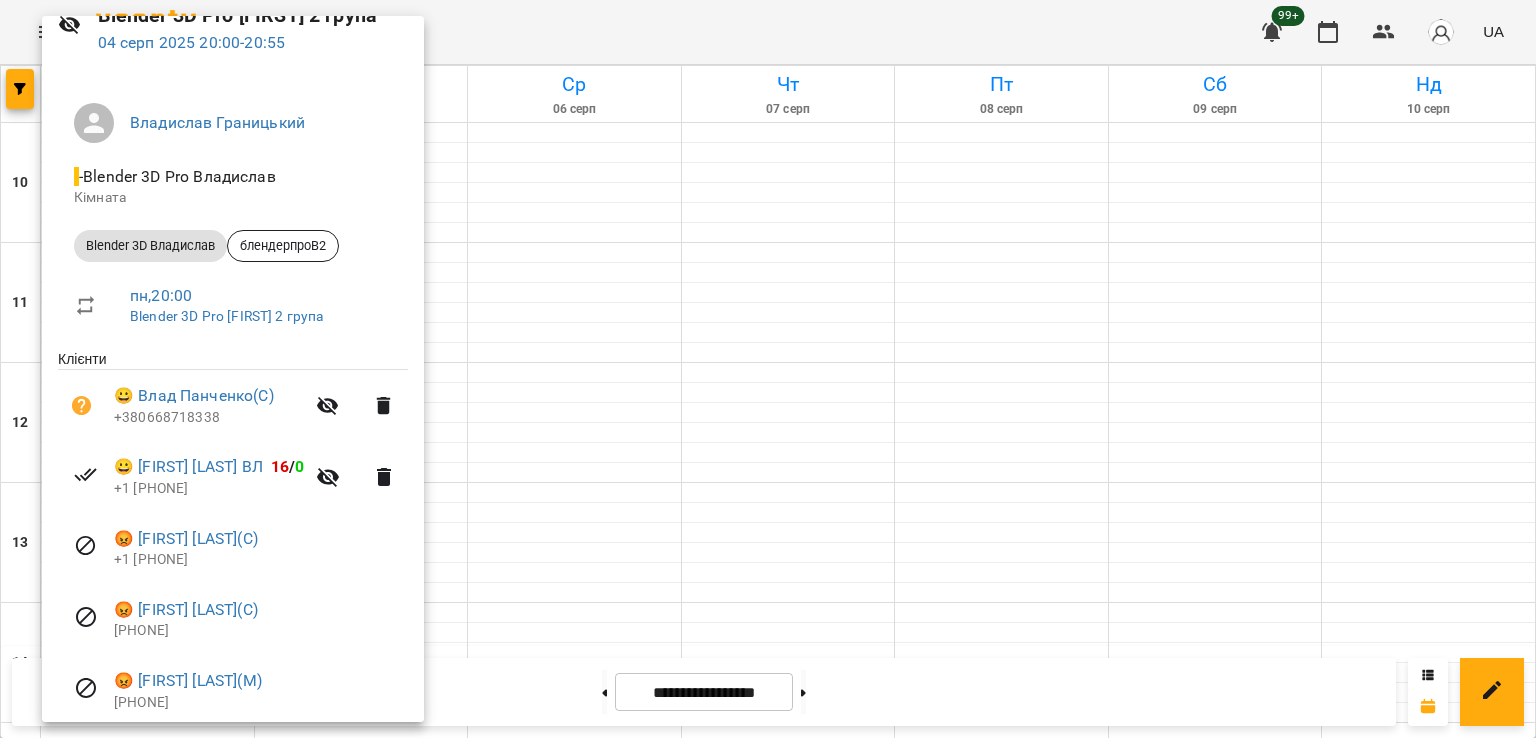 scroll, scrollTop: 171, scrollLeft: 0, axis: vertical 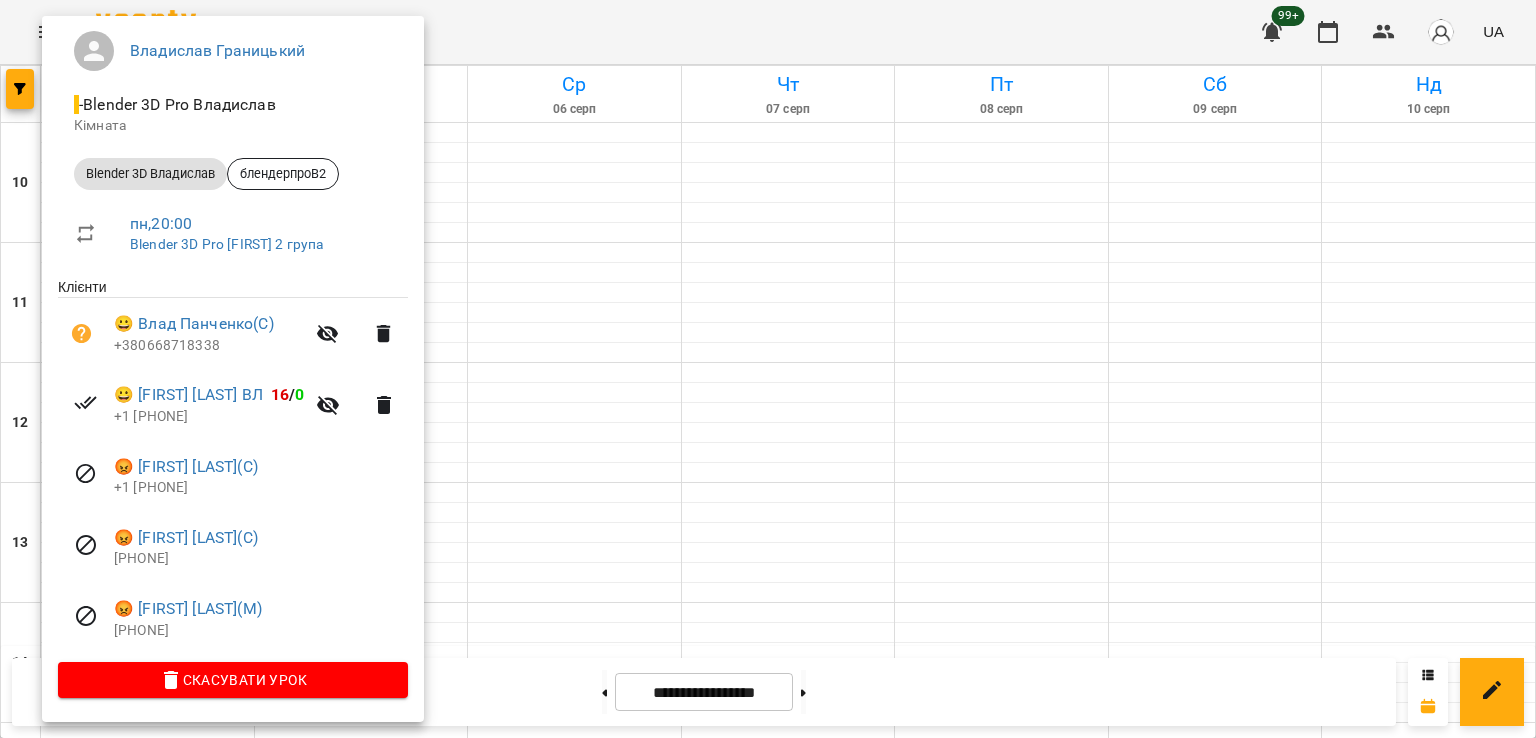 click at bounding box center [768, 369] 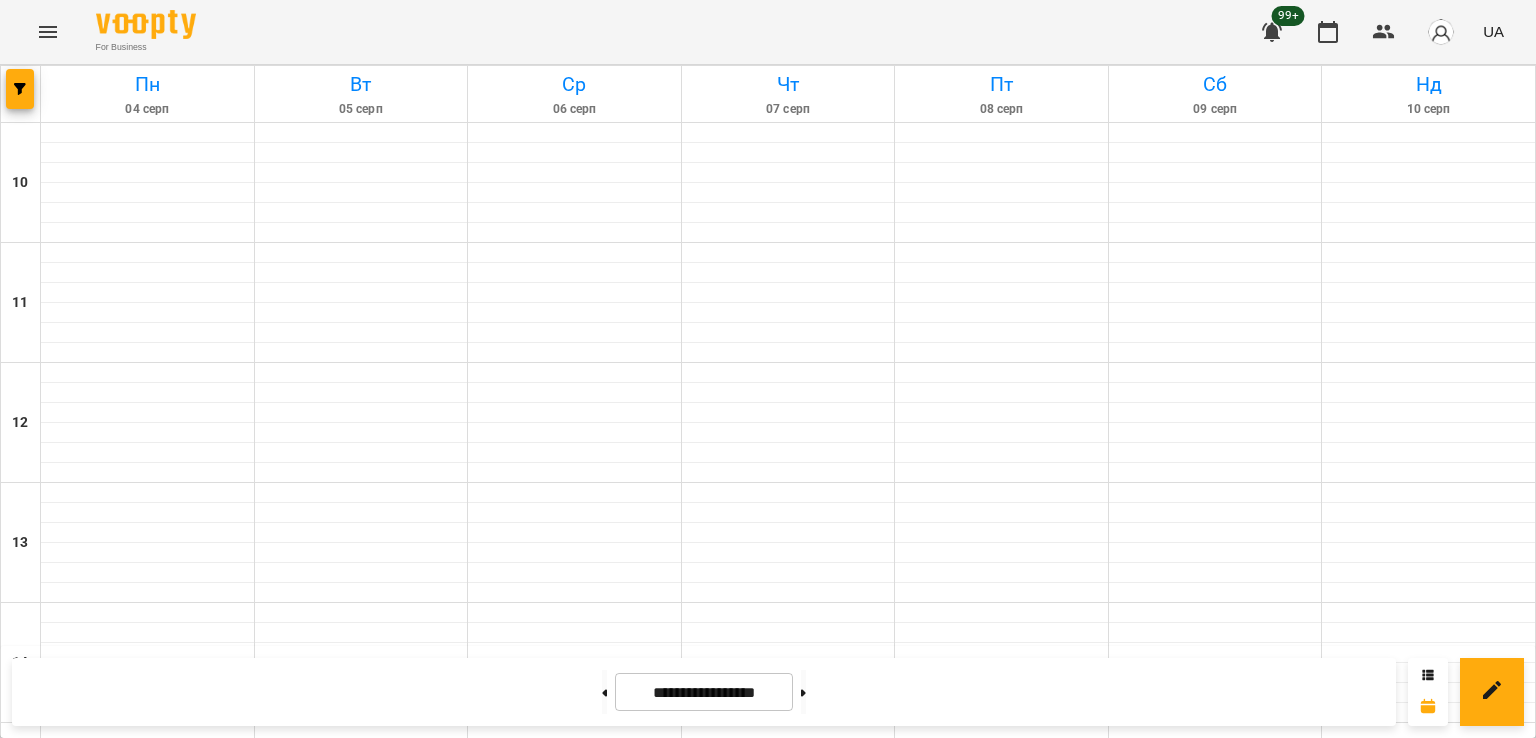 click on "20:00 16 [FIRST] [LAST]" at bounding box center [575, 1351] 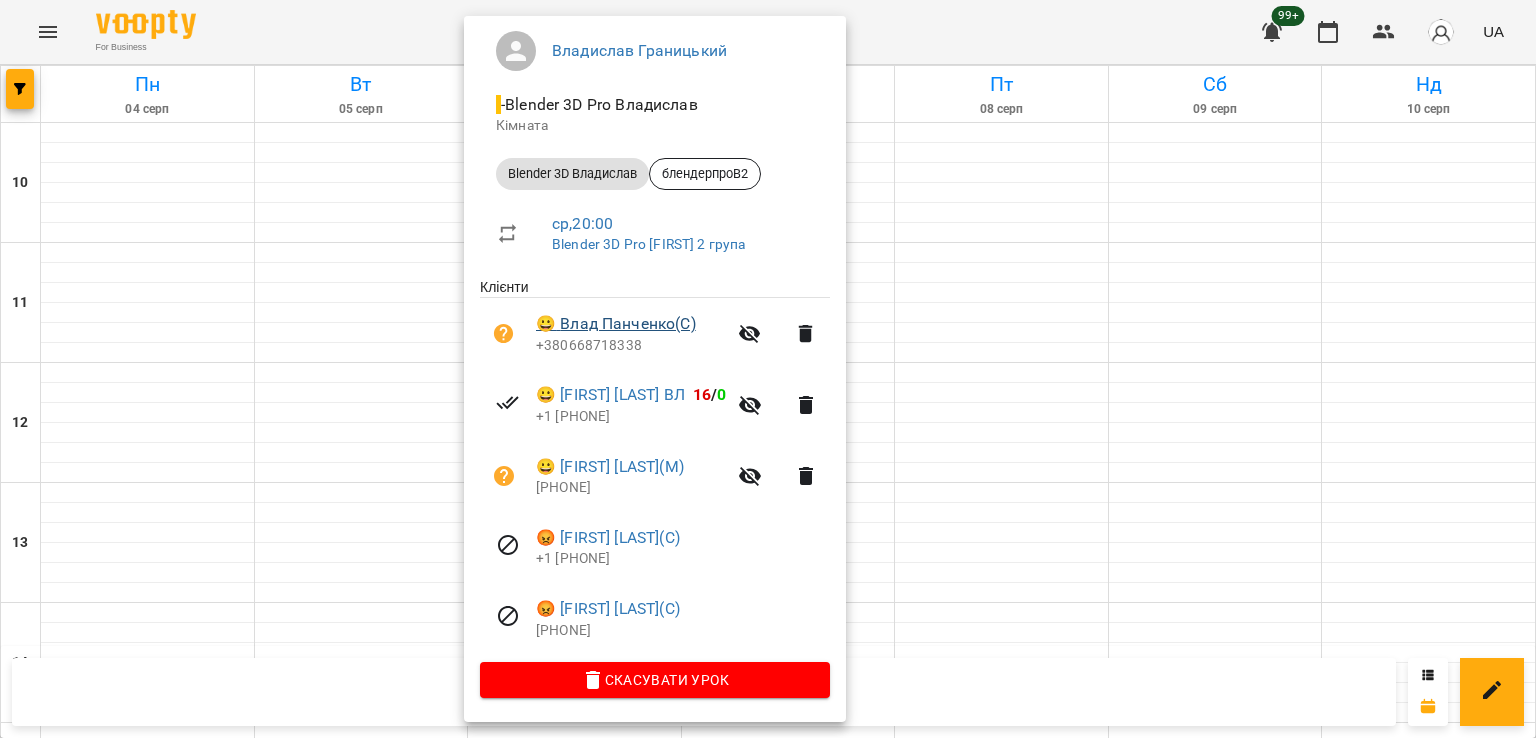 scroll, scrollTop: 171, scrollLeft: 0, axis: vertical 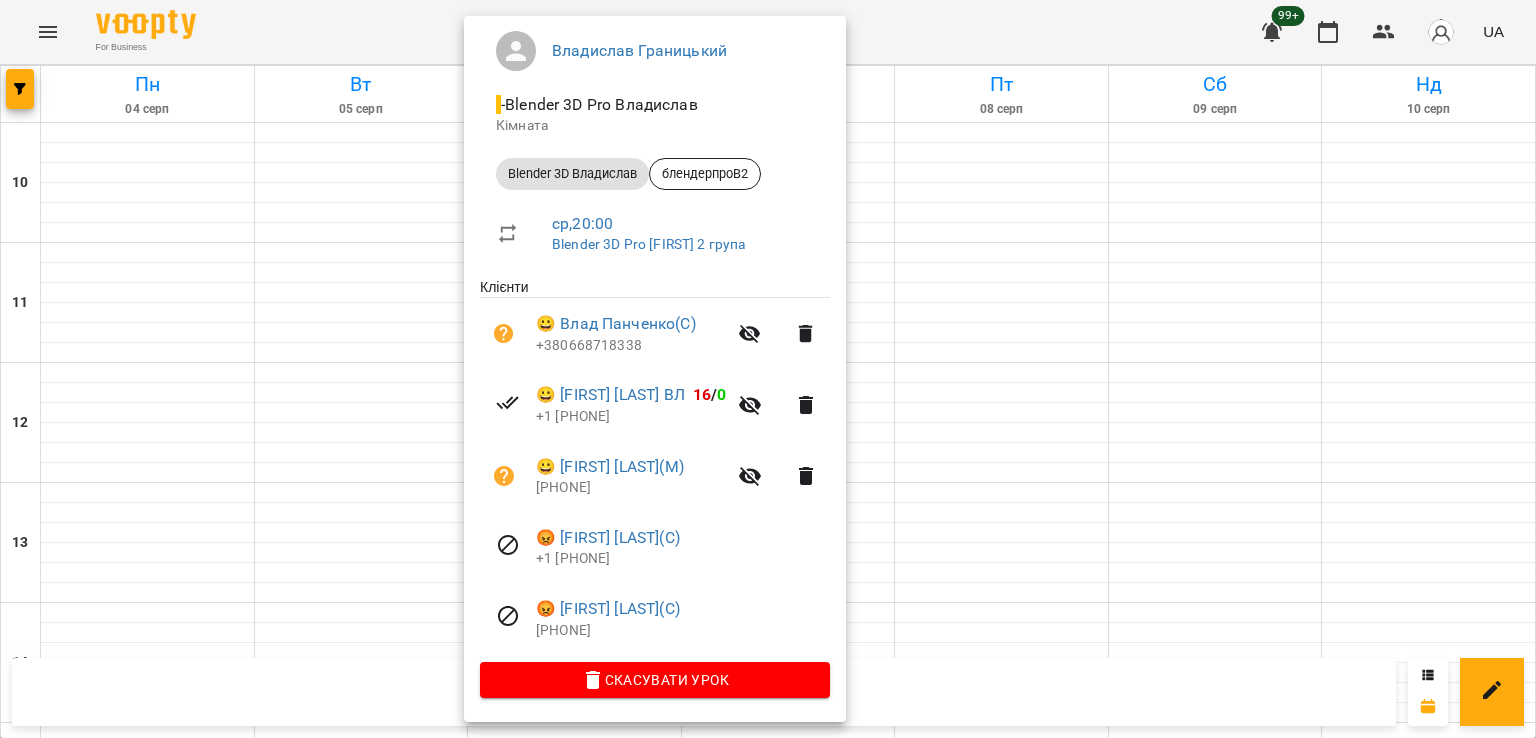 click at bounding box center (768, 369) 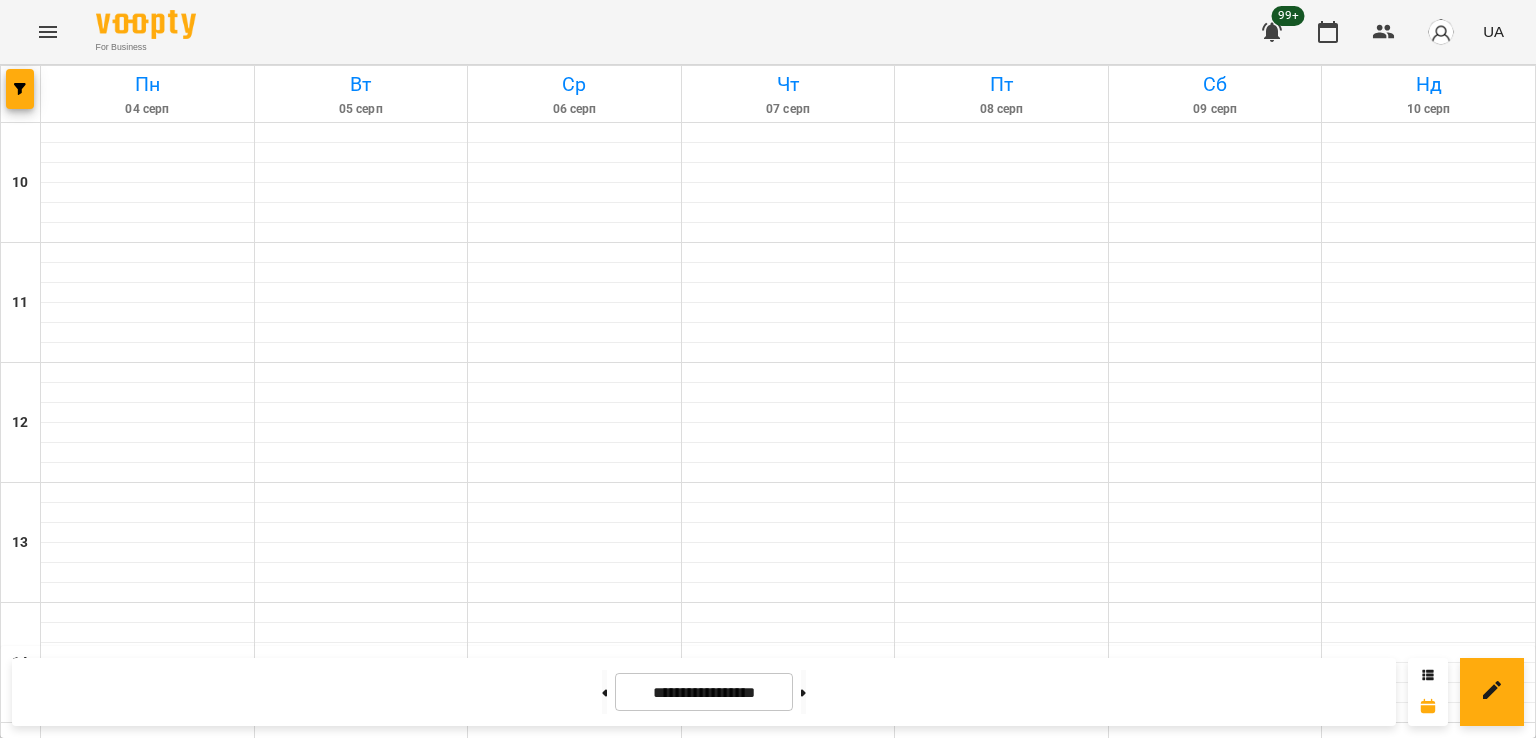 scroll, scrollTop: 935, scrollLeft: 0, axis: vertical 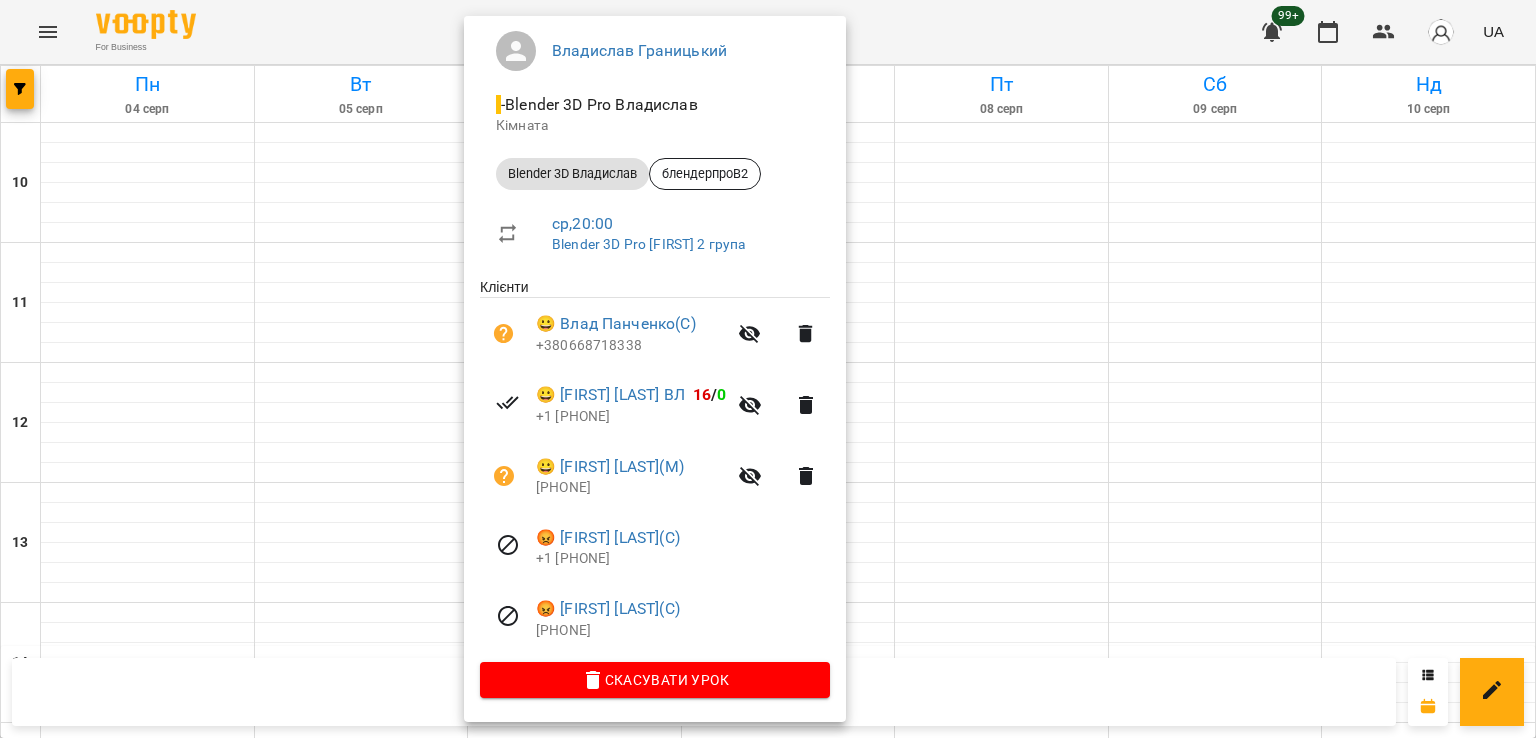 drag, startPoint x: 333, startPoint y: 495, endPoint x: 368, endPoint y: 377, distance: 123.081276 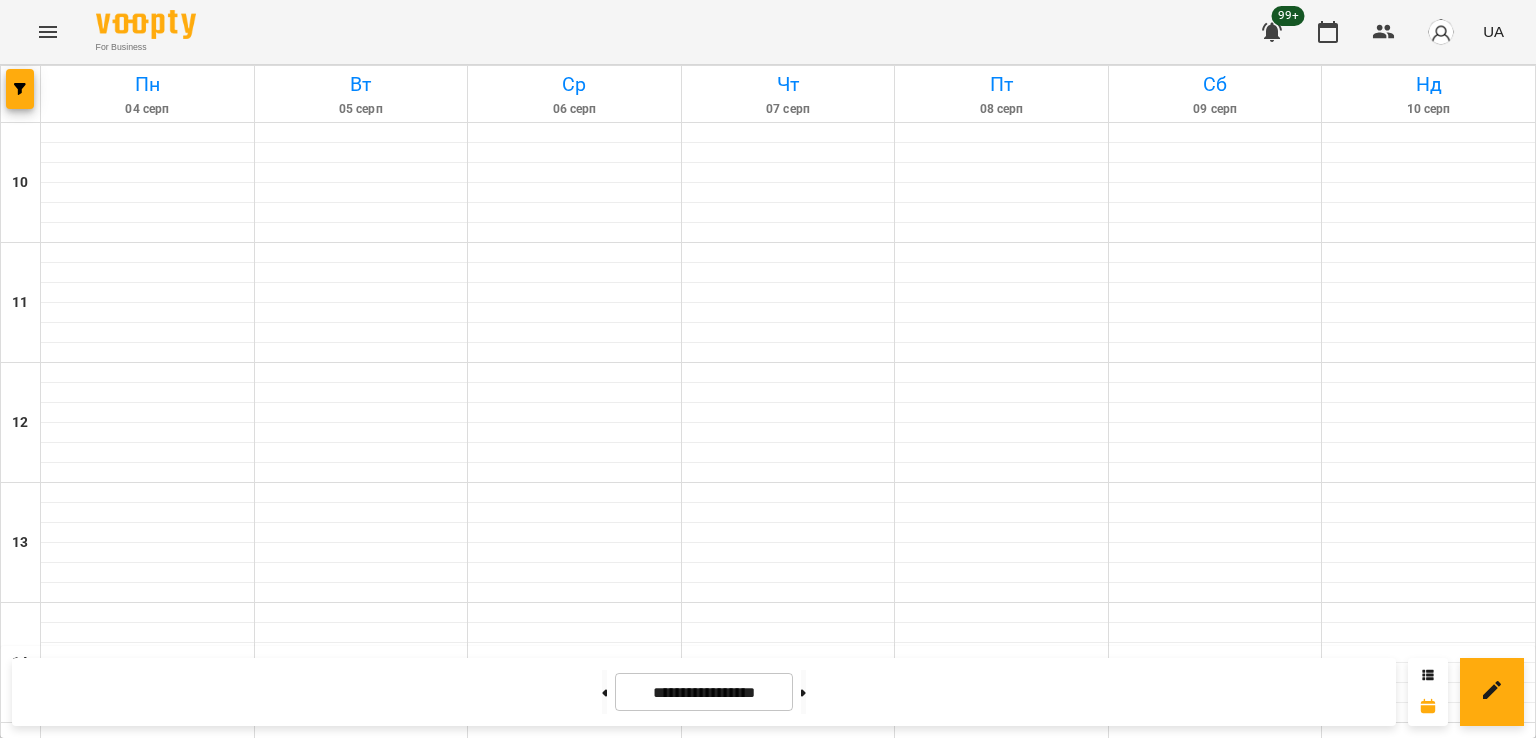 click on "8" at bounding box center [362, 1266] 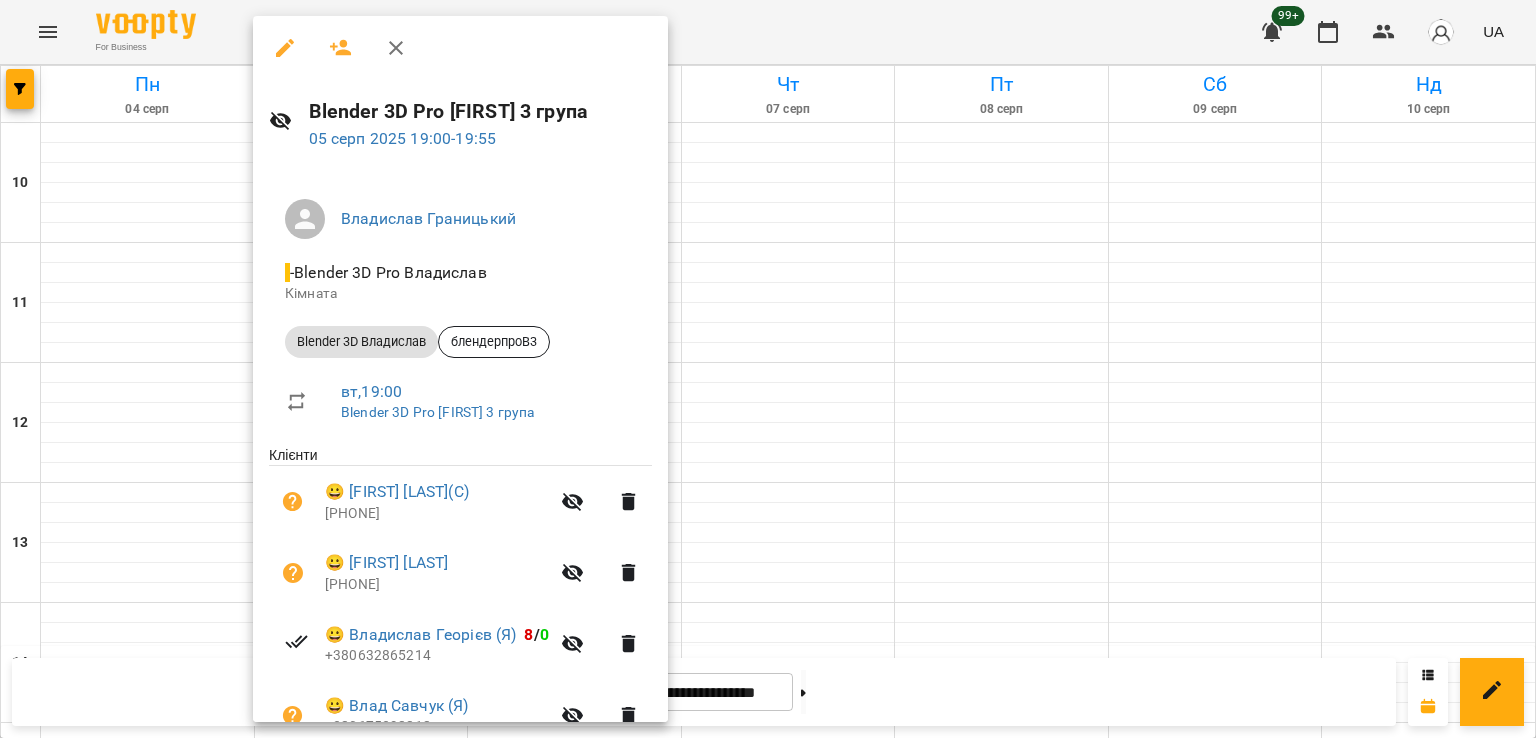scroll, scrollTop: 456, scrollLeft: 0, axis: vertical 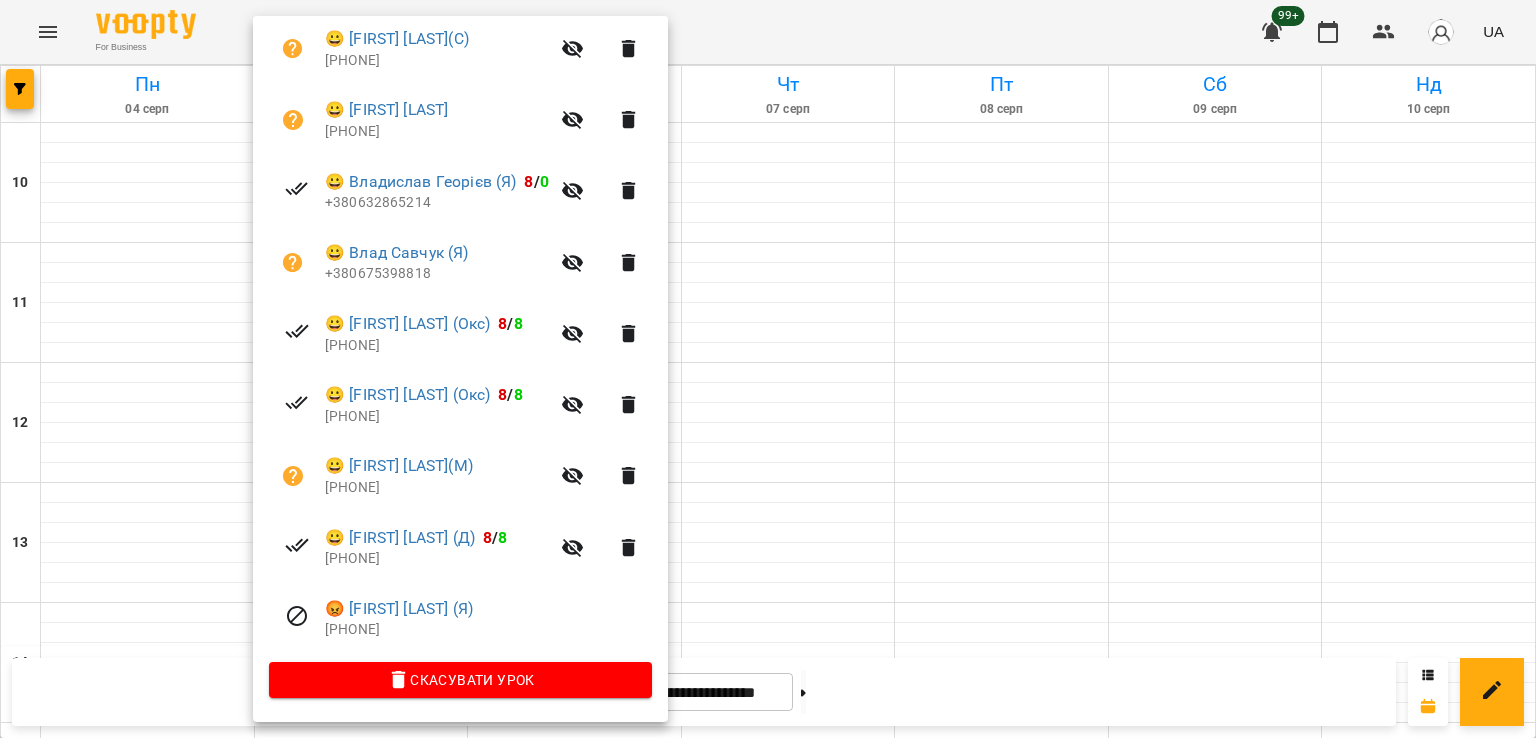 click at bounding box center (768, 369) 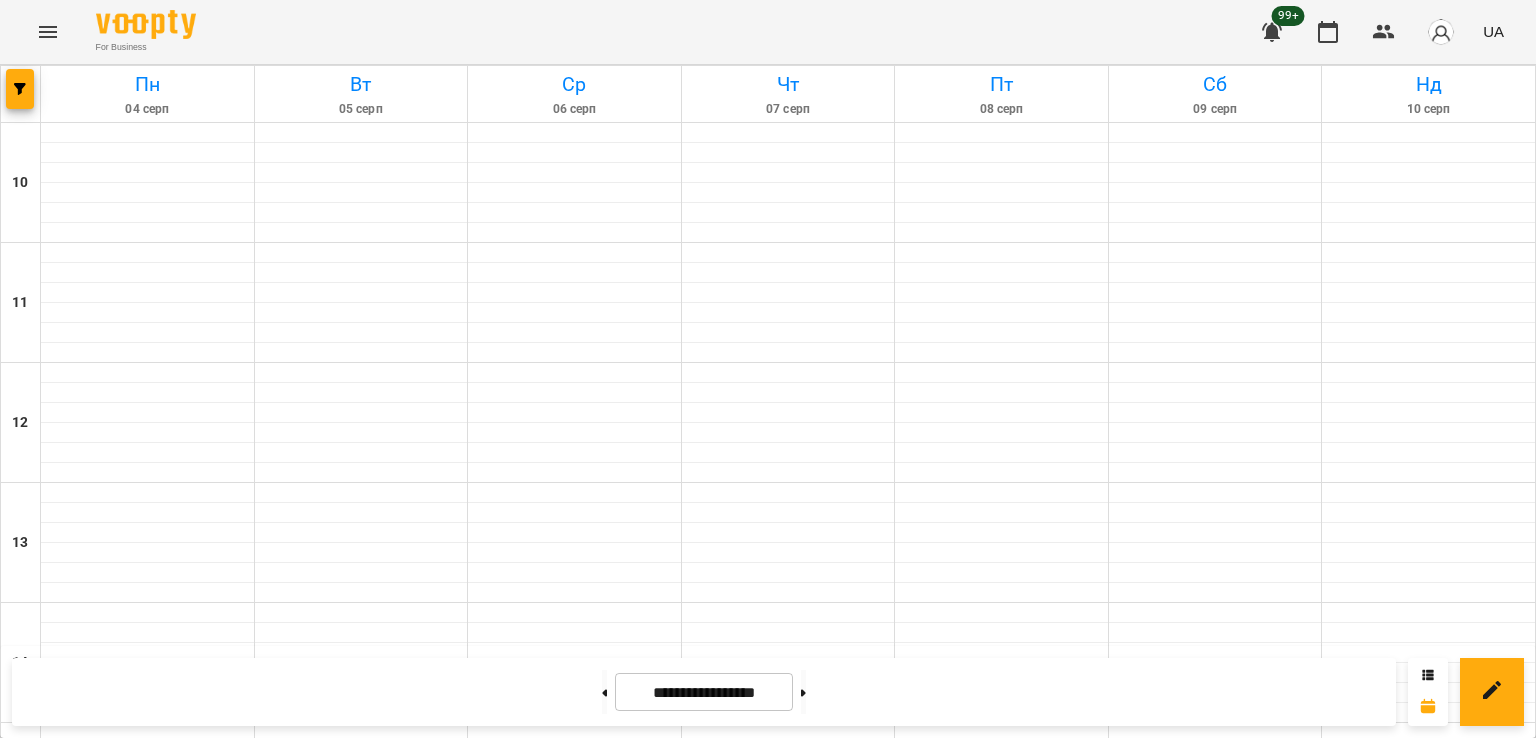 scroll, scrollTop: 735, scrollLeft: 0, axis: vertical 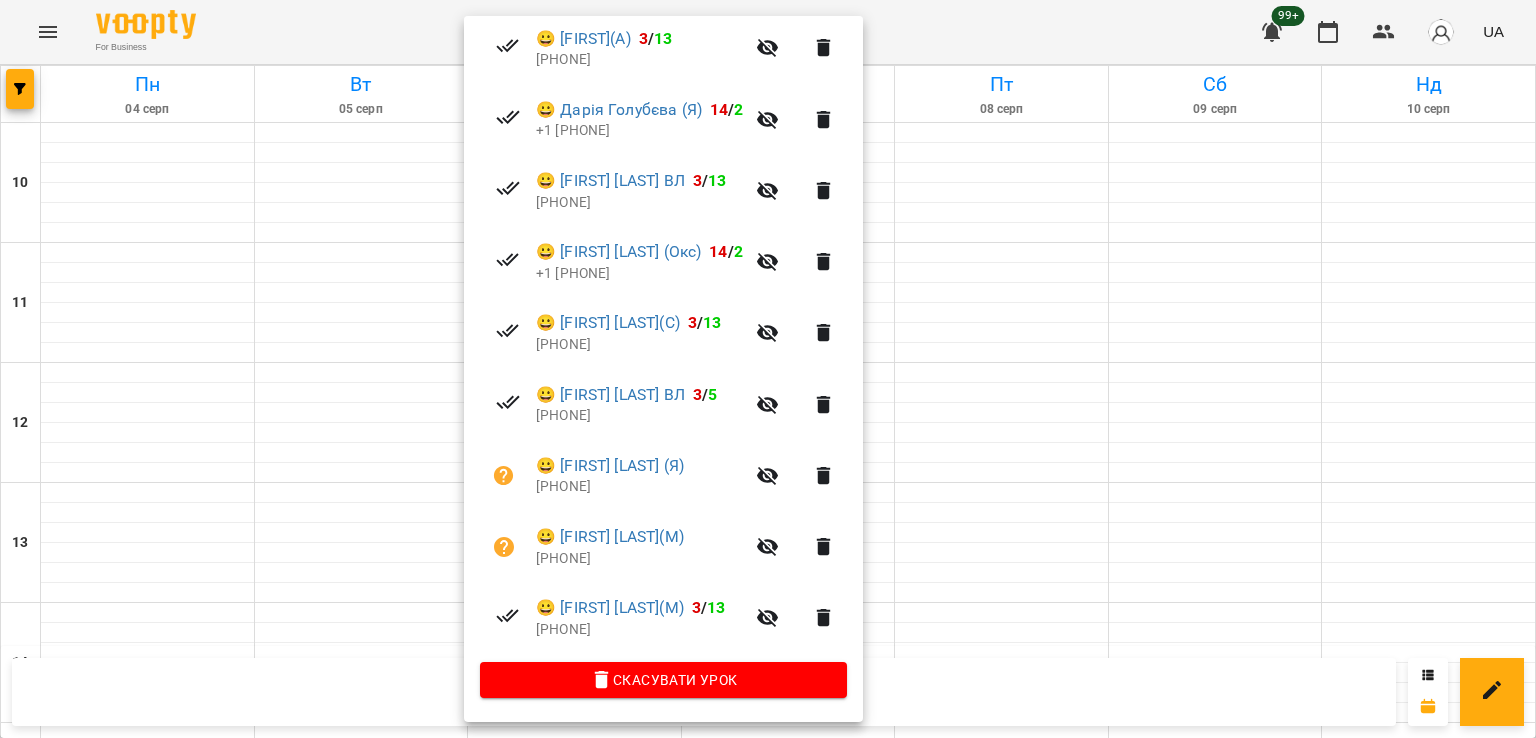 click at bounding box center (768, 369) 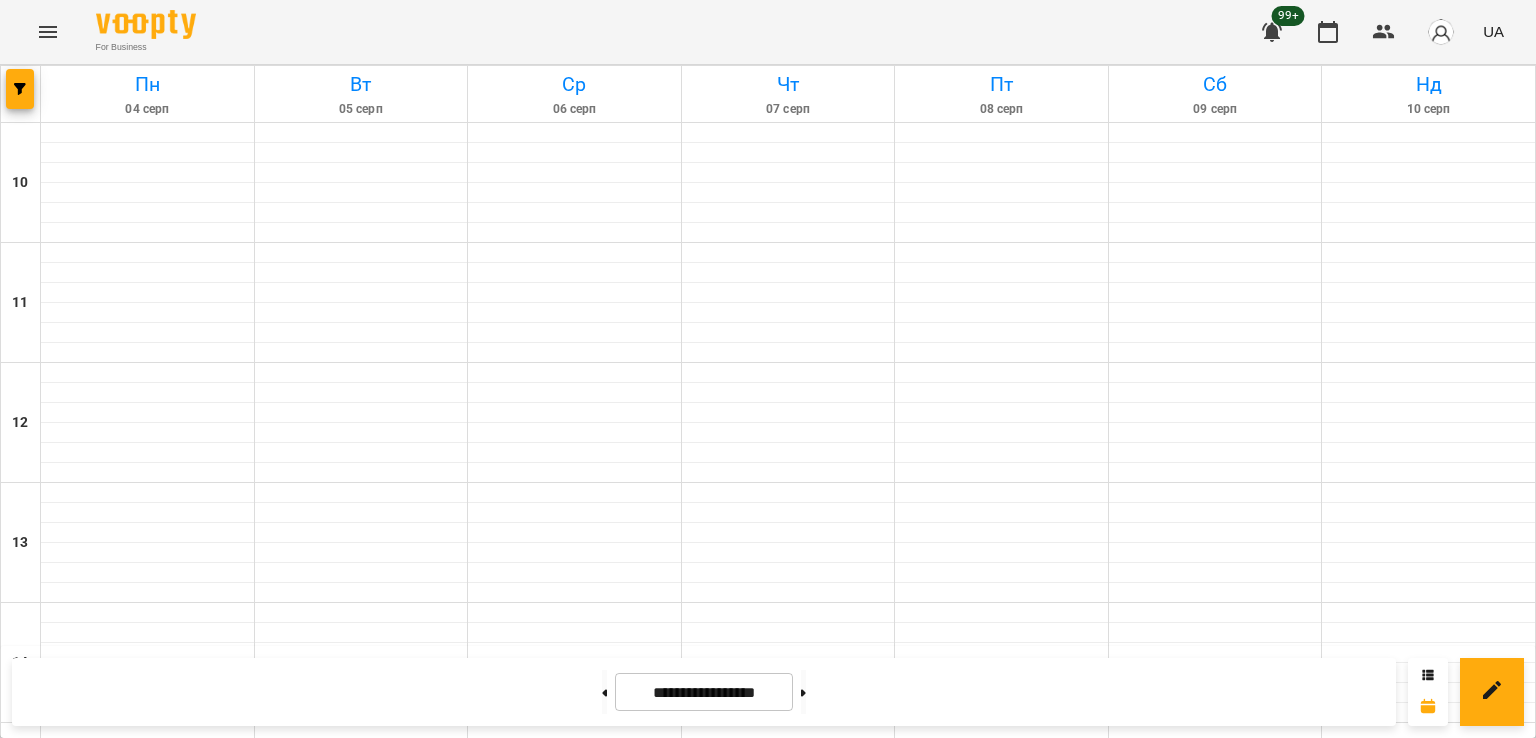 scroll, scrollTop: 1035, scrollLeft: 0, axis: vertical 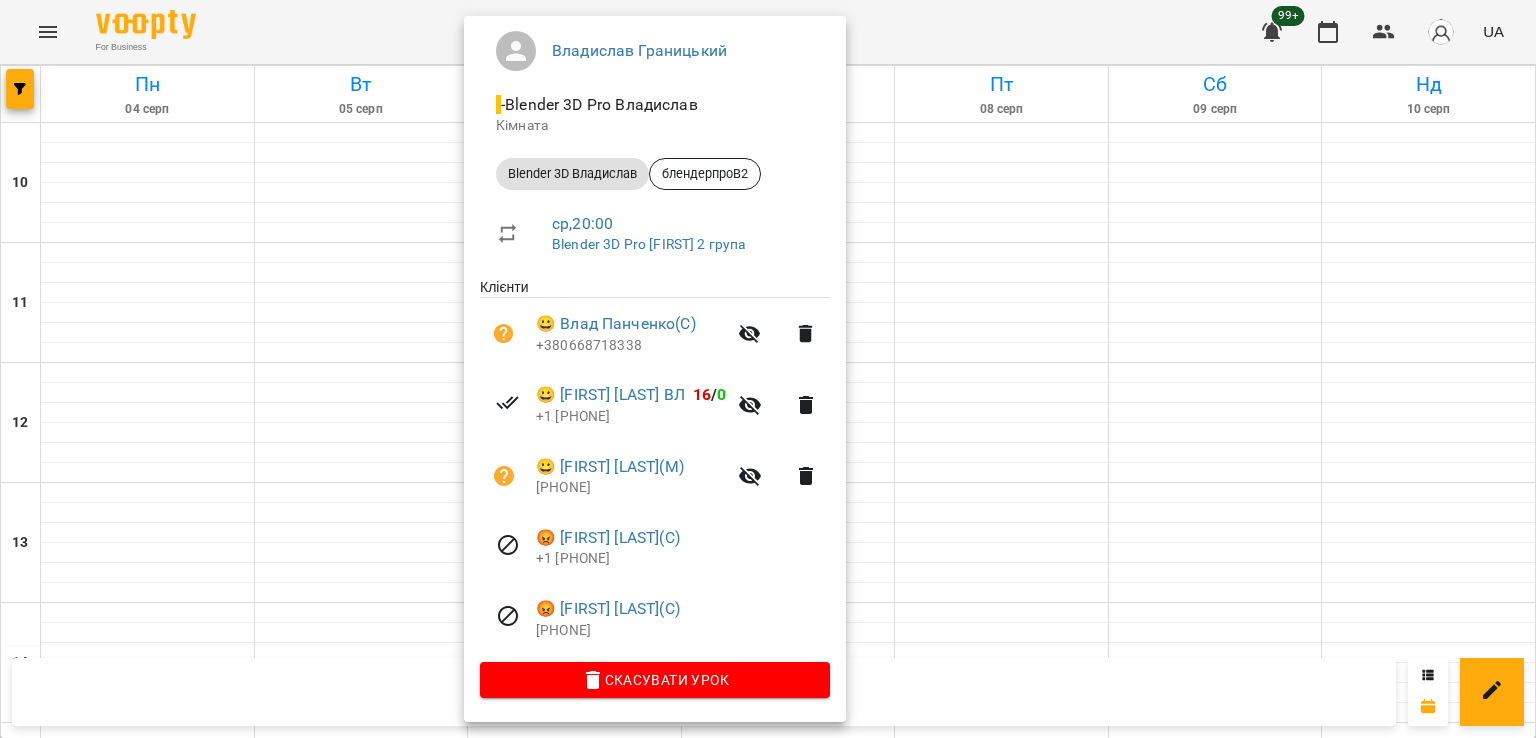 click at bounding box center (768, 369) 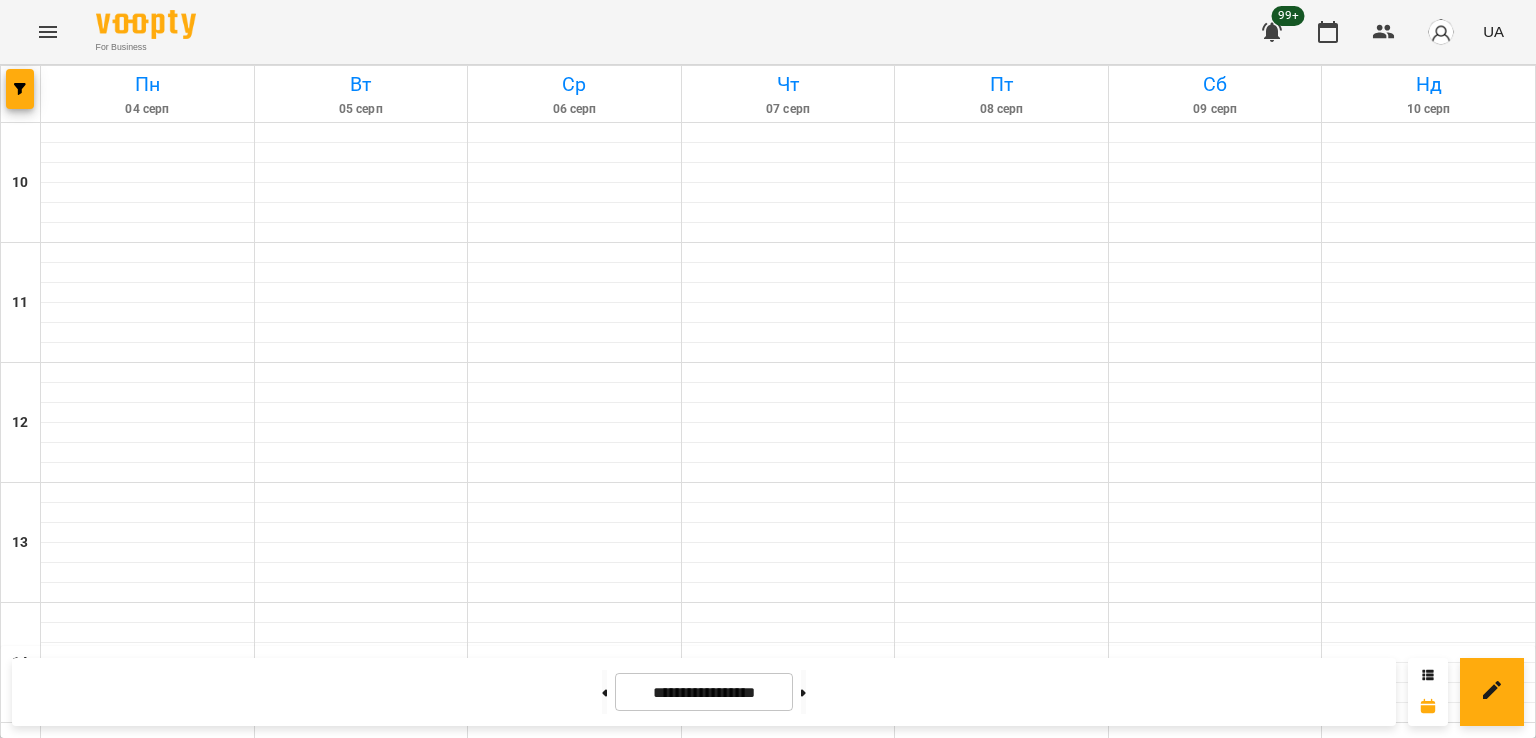 click on "20:00 16 [FIRST] [LAST]" at bounding box center [575, 1351] 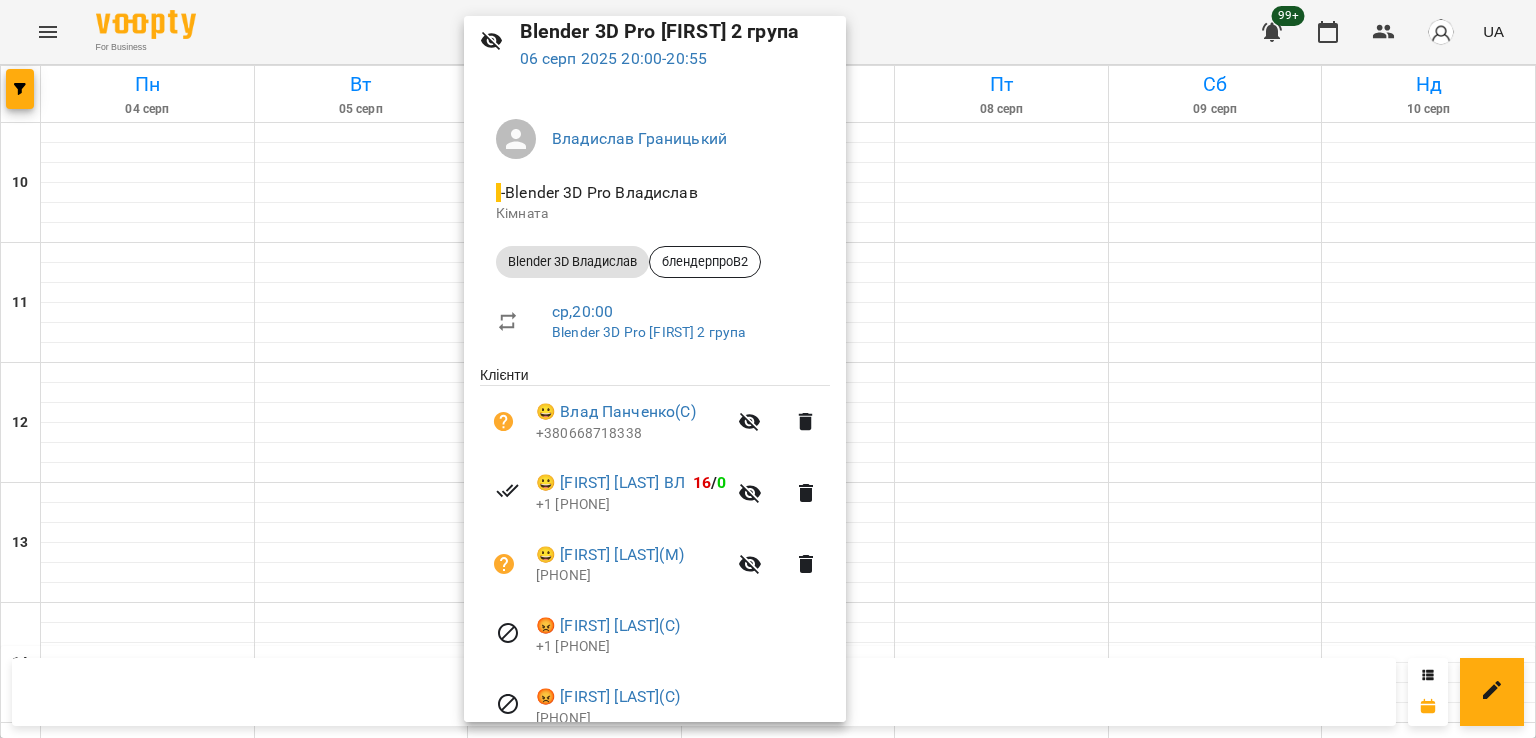 scroll, scrollTop: 171, scrollLeft: 0, axis: vertical 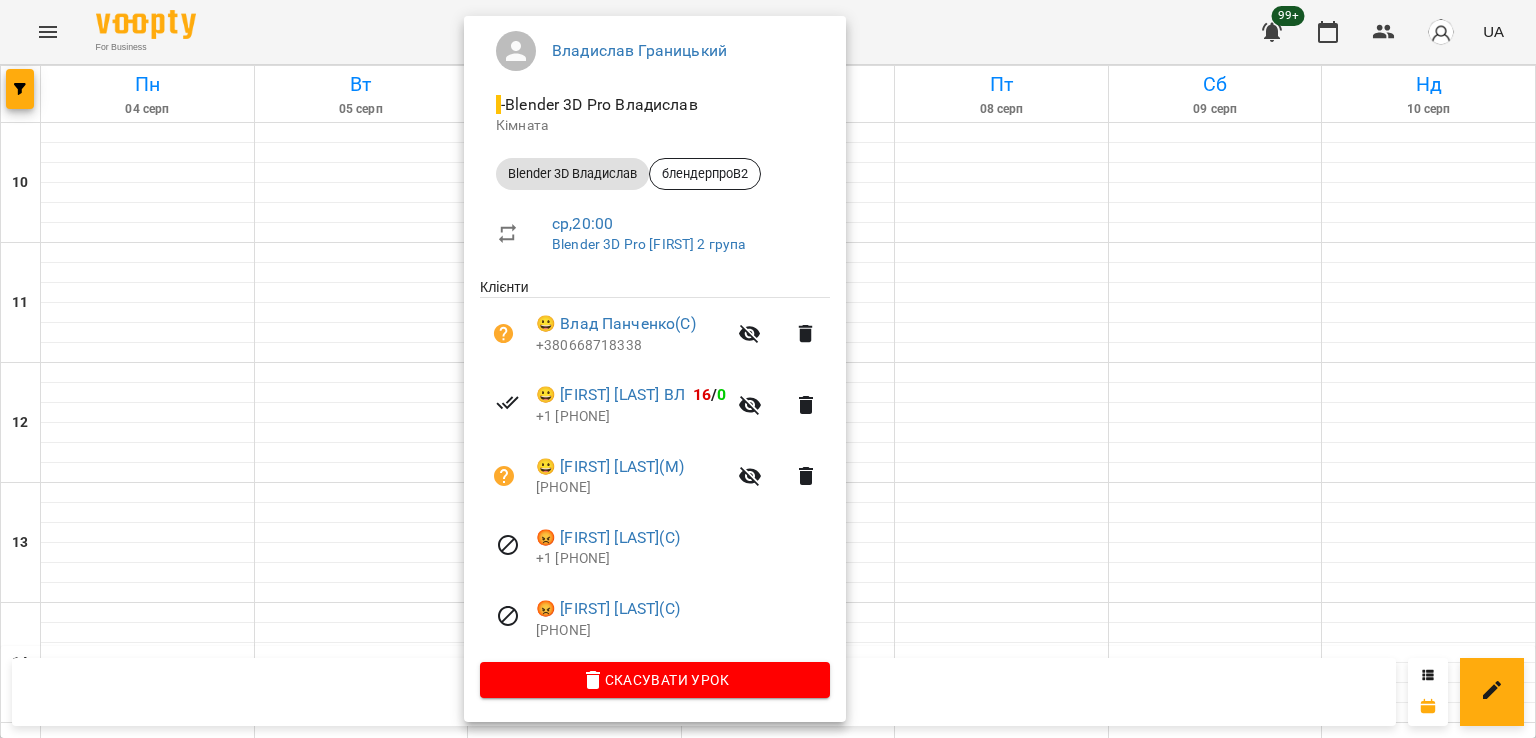 click at bounding box center [768, 369] 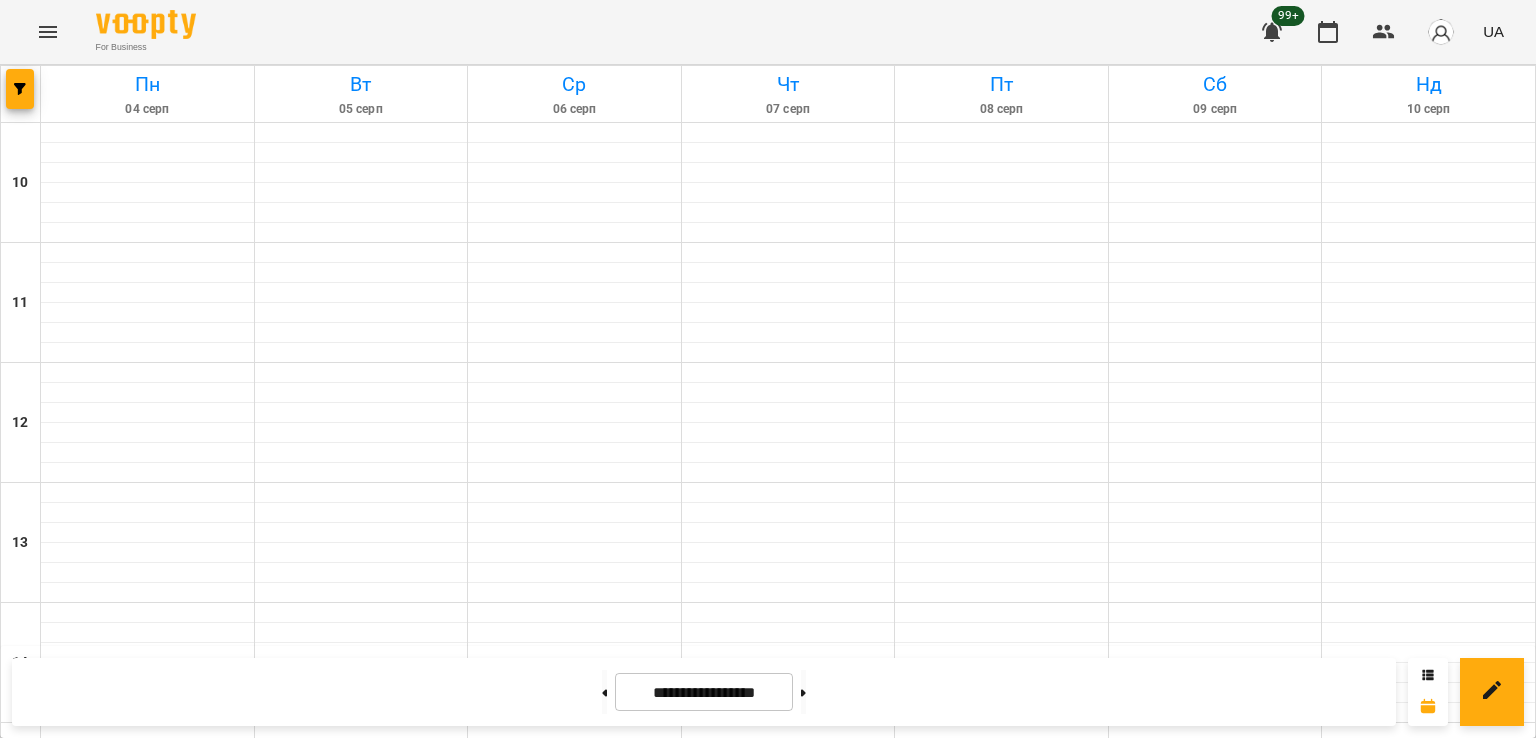 scroll, scrollTop: 1035, scrollLeft: 0, axis: vertical 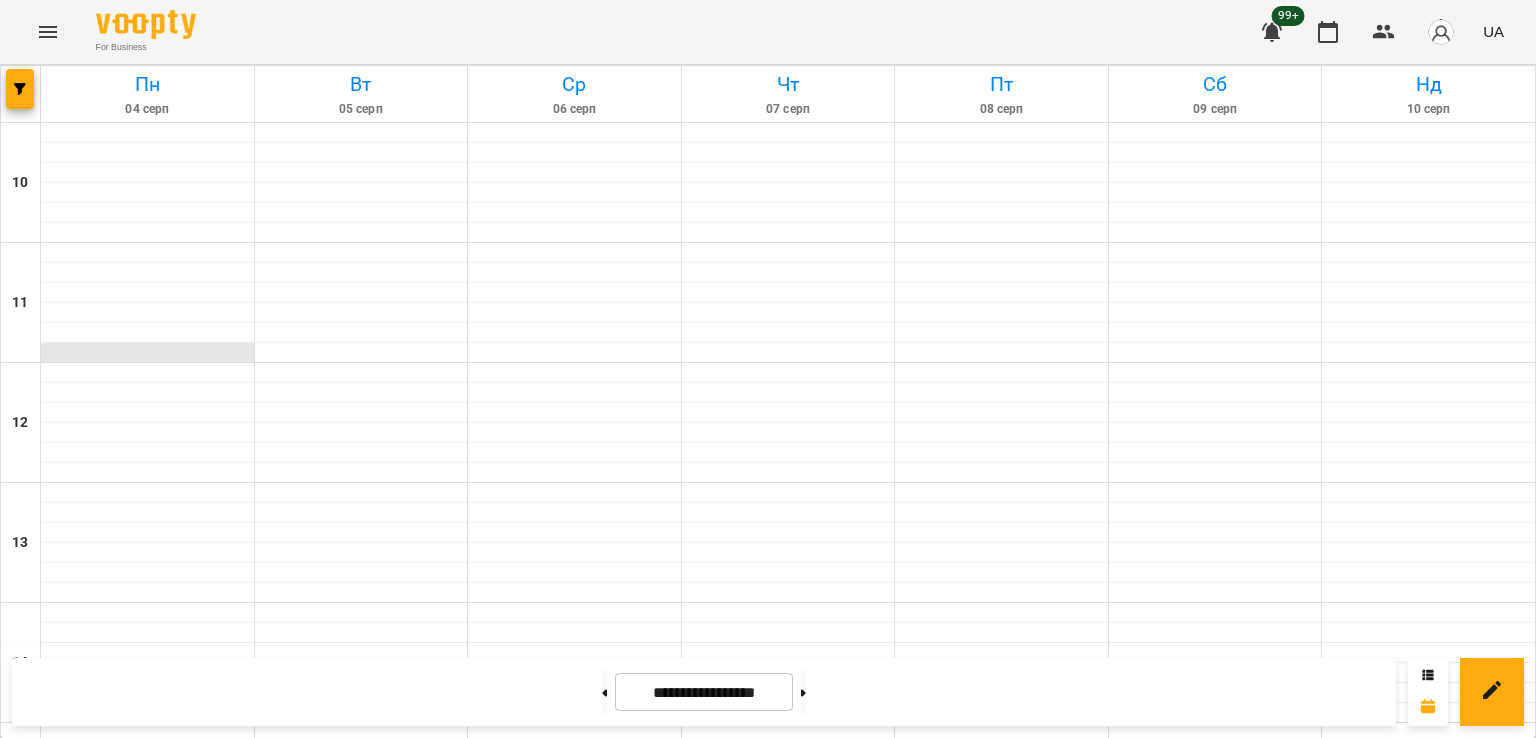 click at bounding box center [147, 362] 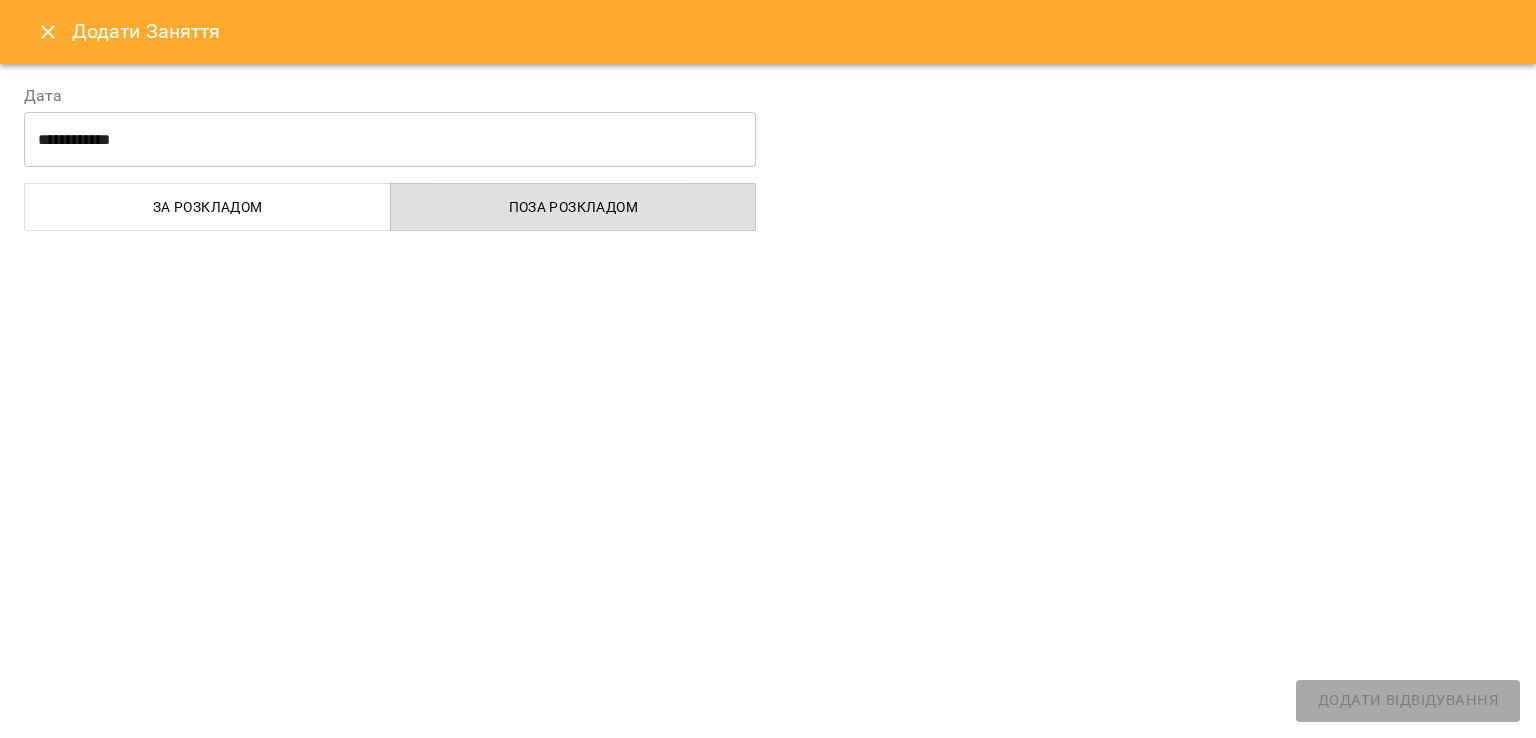 select 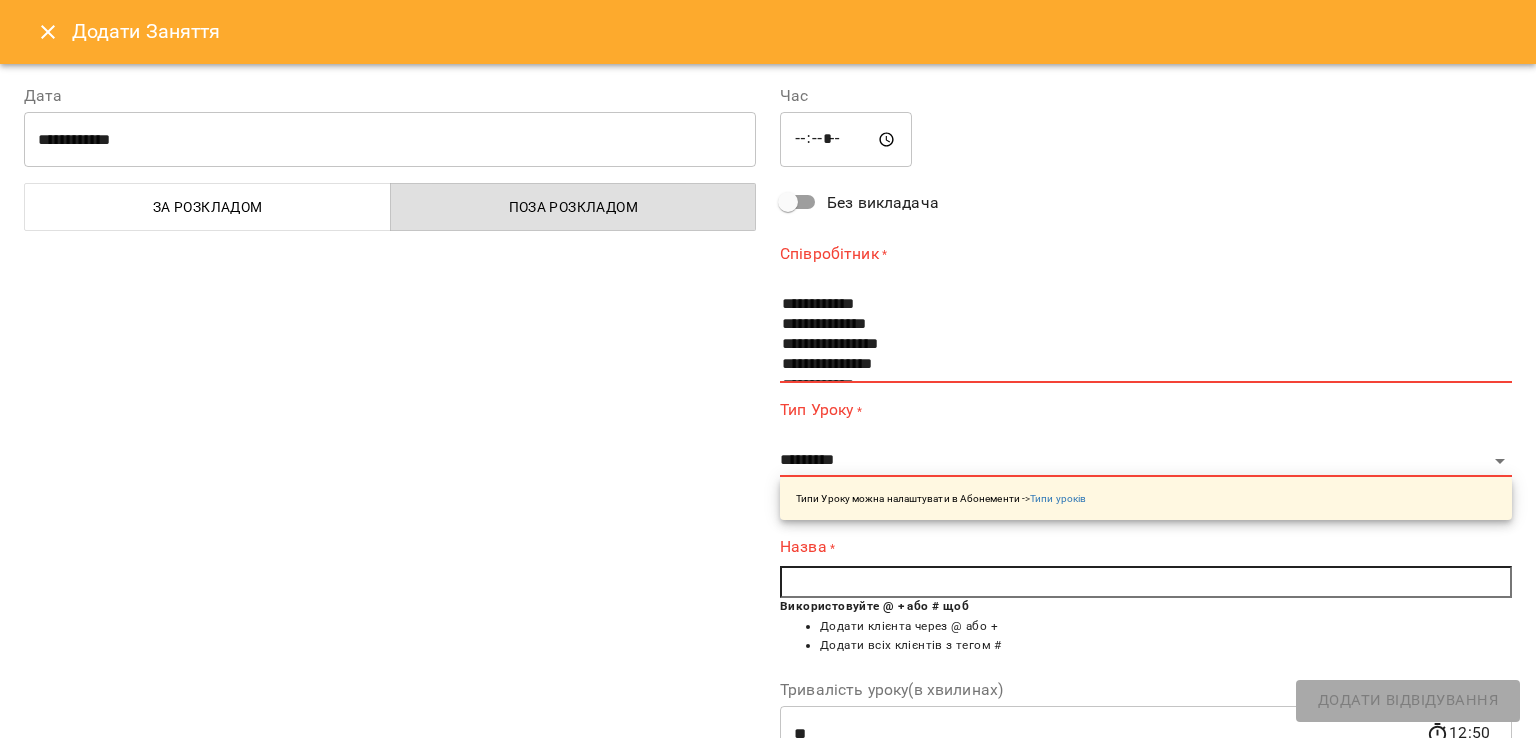 click at bounding box center (48, 32) 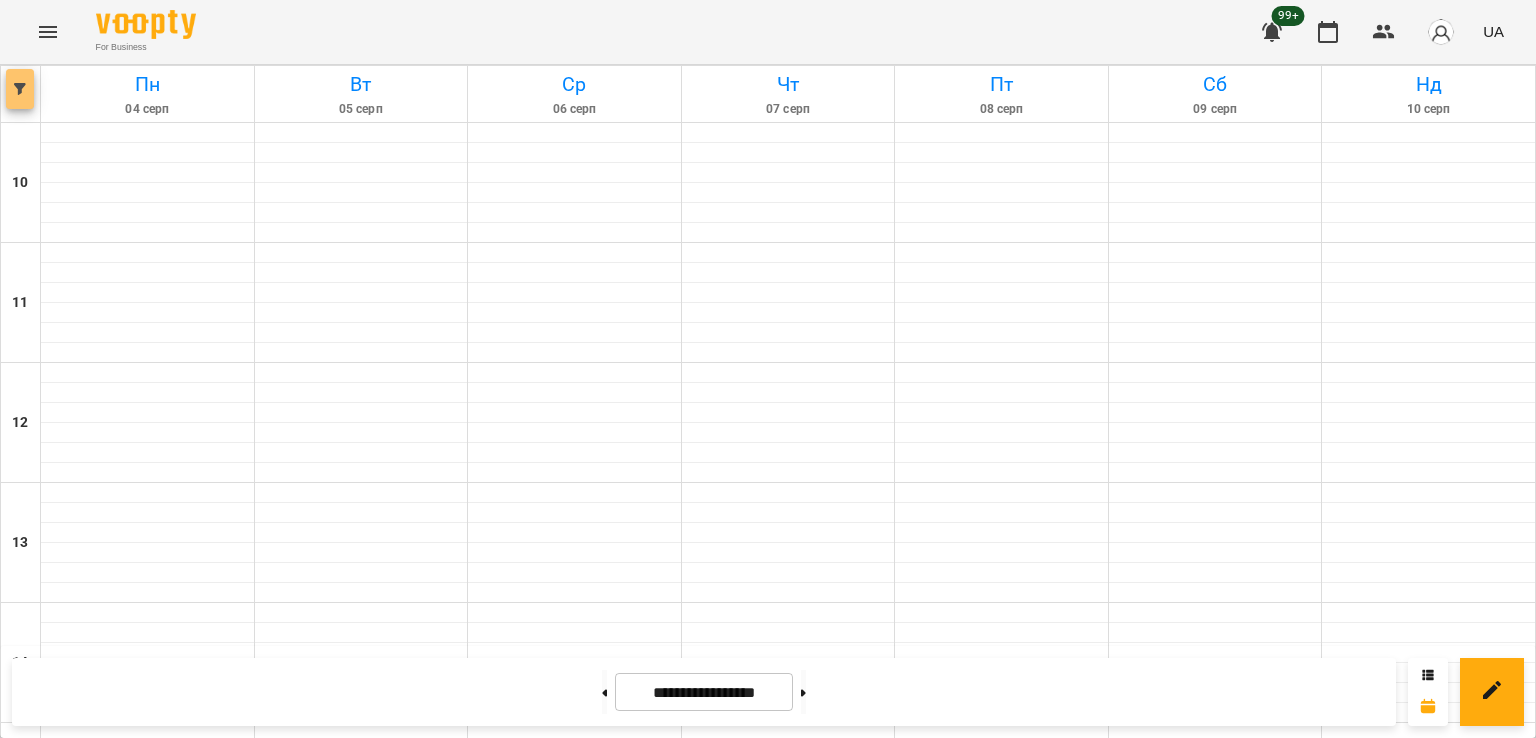 click at bounding box center (20, 89) 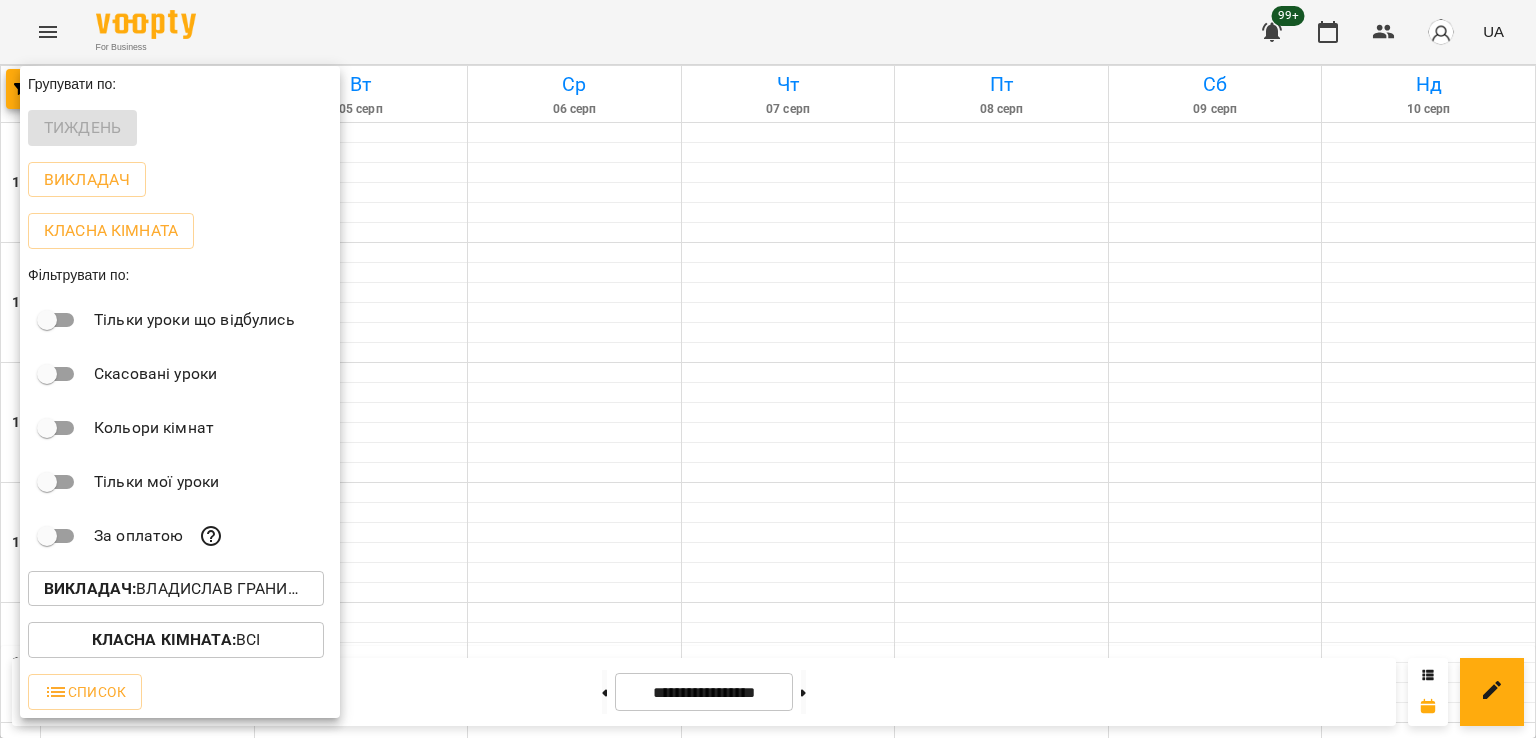 click on "Викладач :  Владислав Границький" at bounding box center [176, 589] 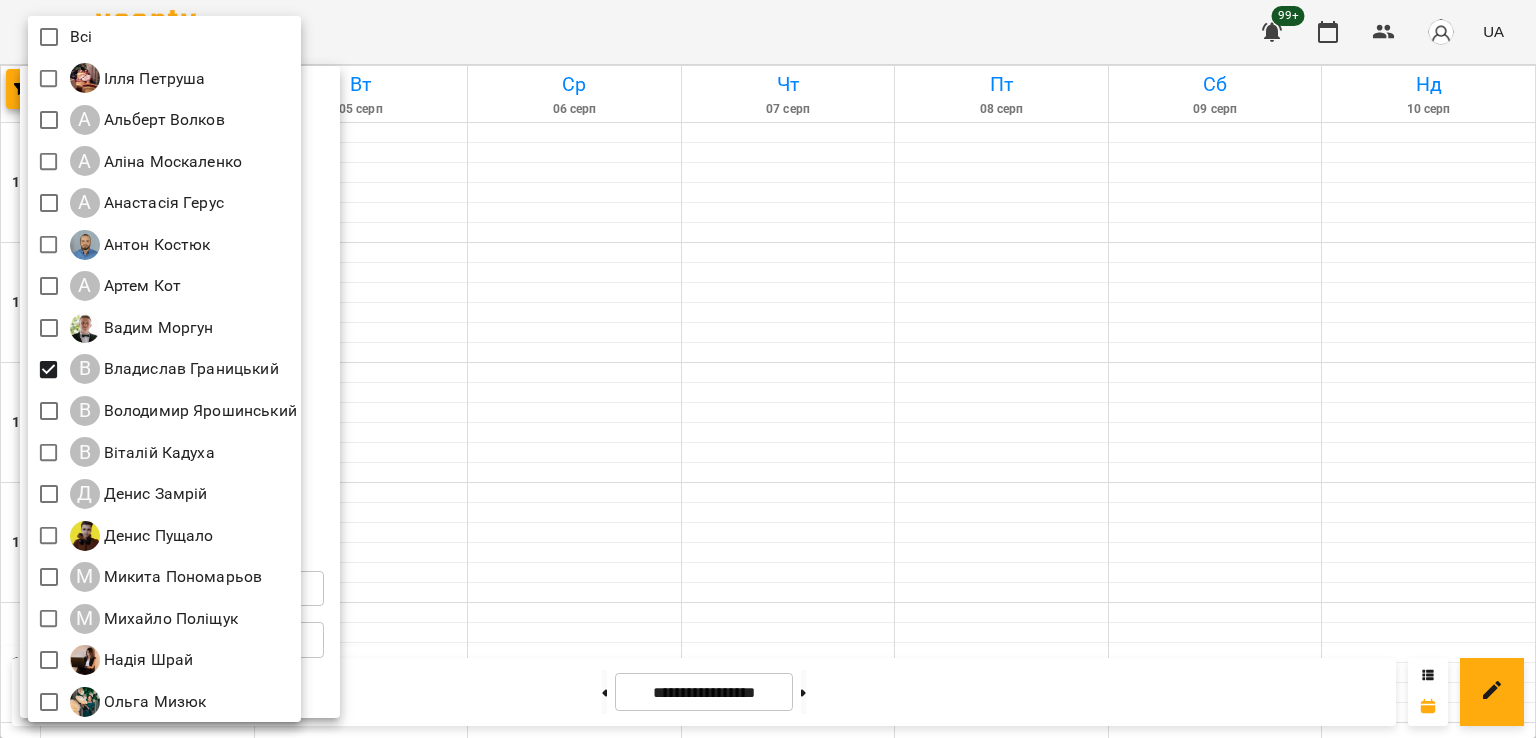 click at bounding box center (768, 369) 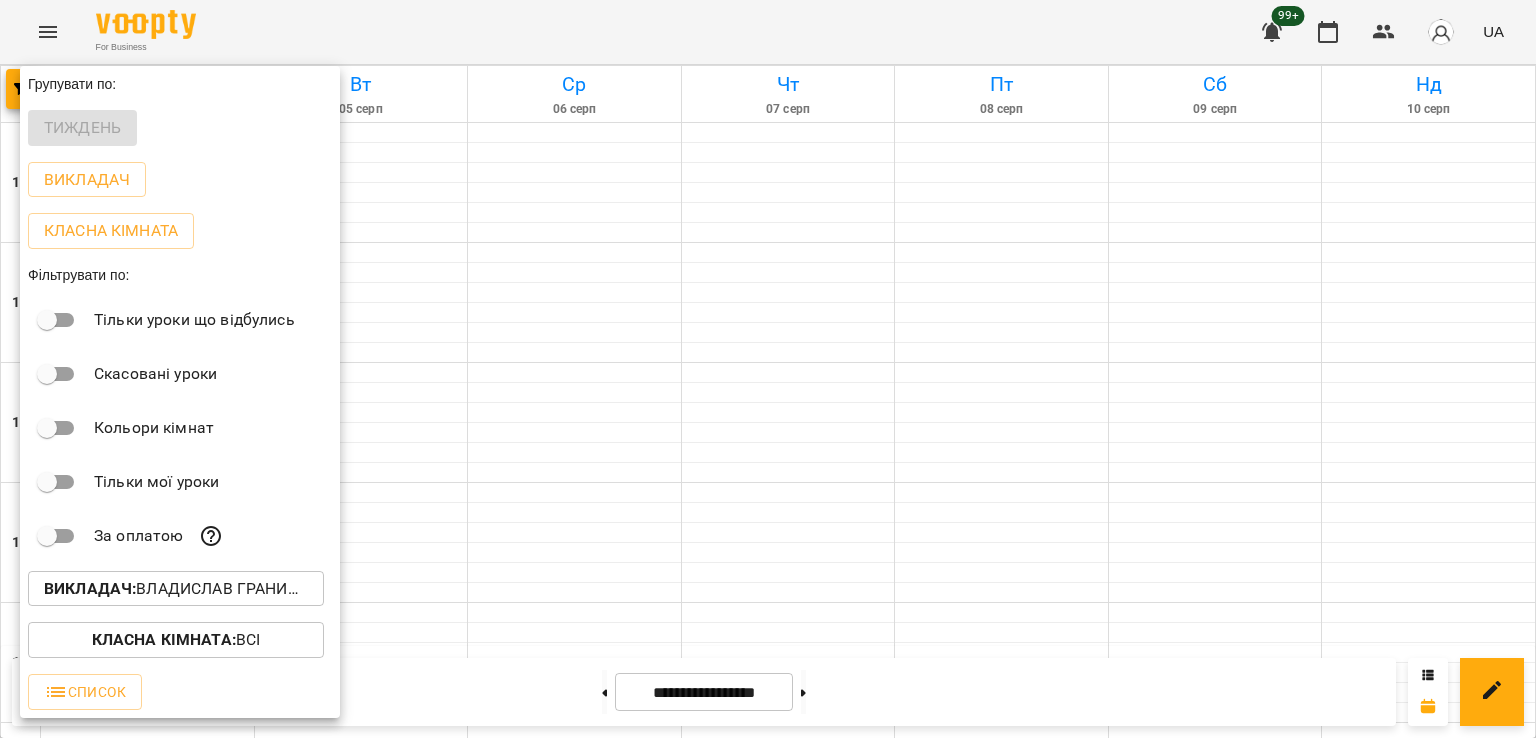 click at bounding box center [768, 369] 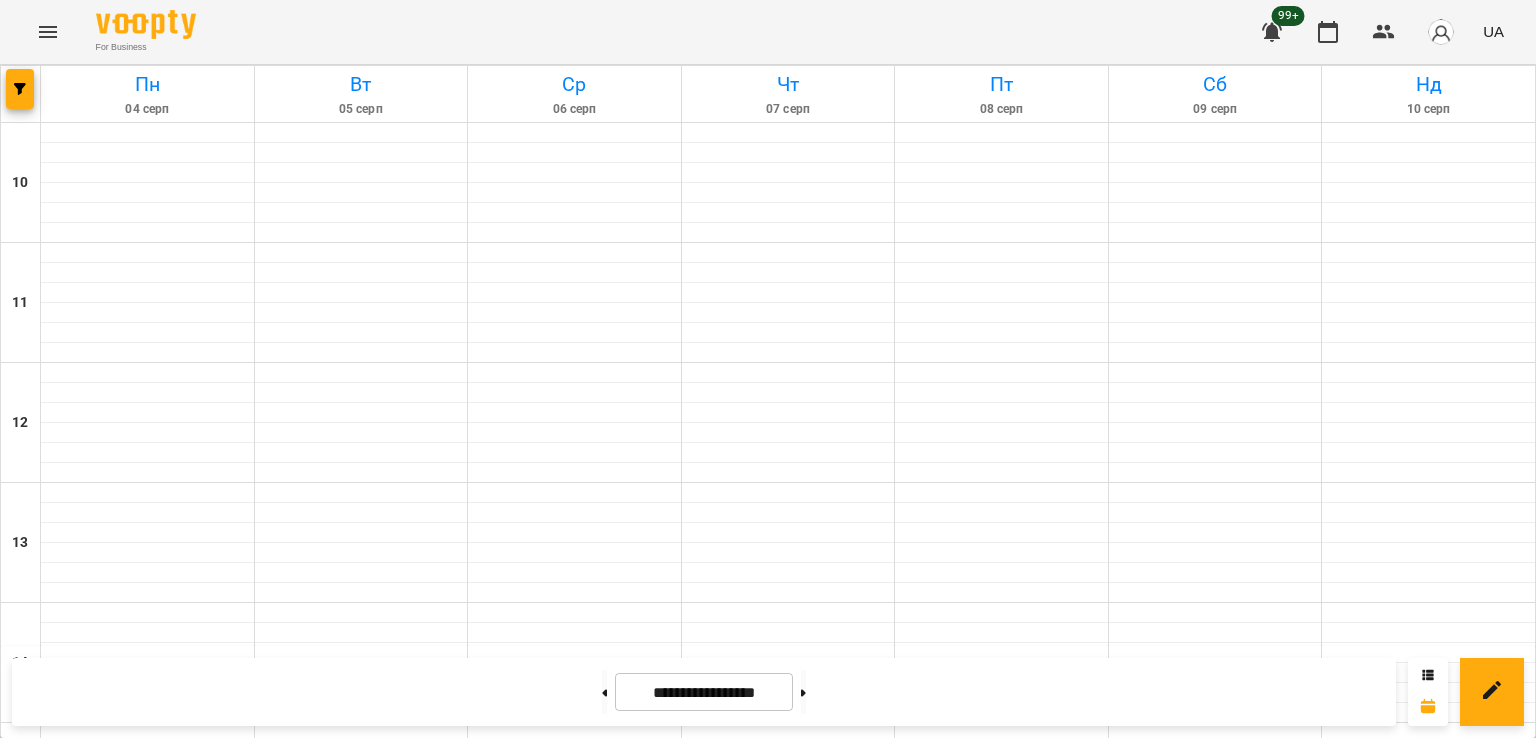 scroll, scrollTop: 1000, scrollLeft: 0, axis: vertical 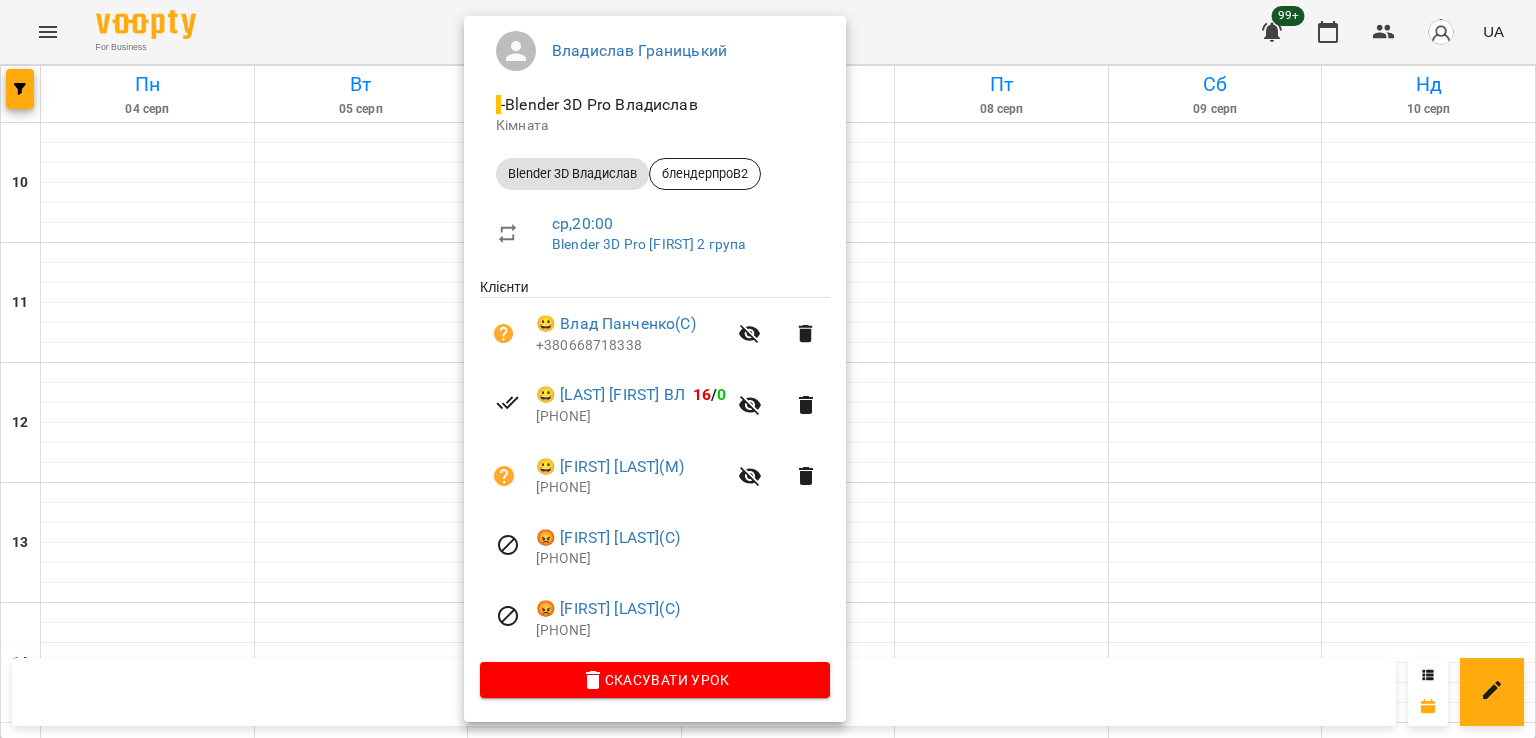 click at bounding box center [768, 369] 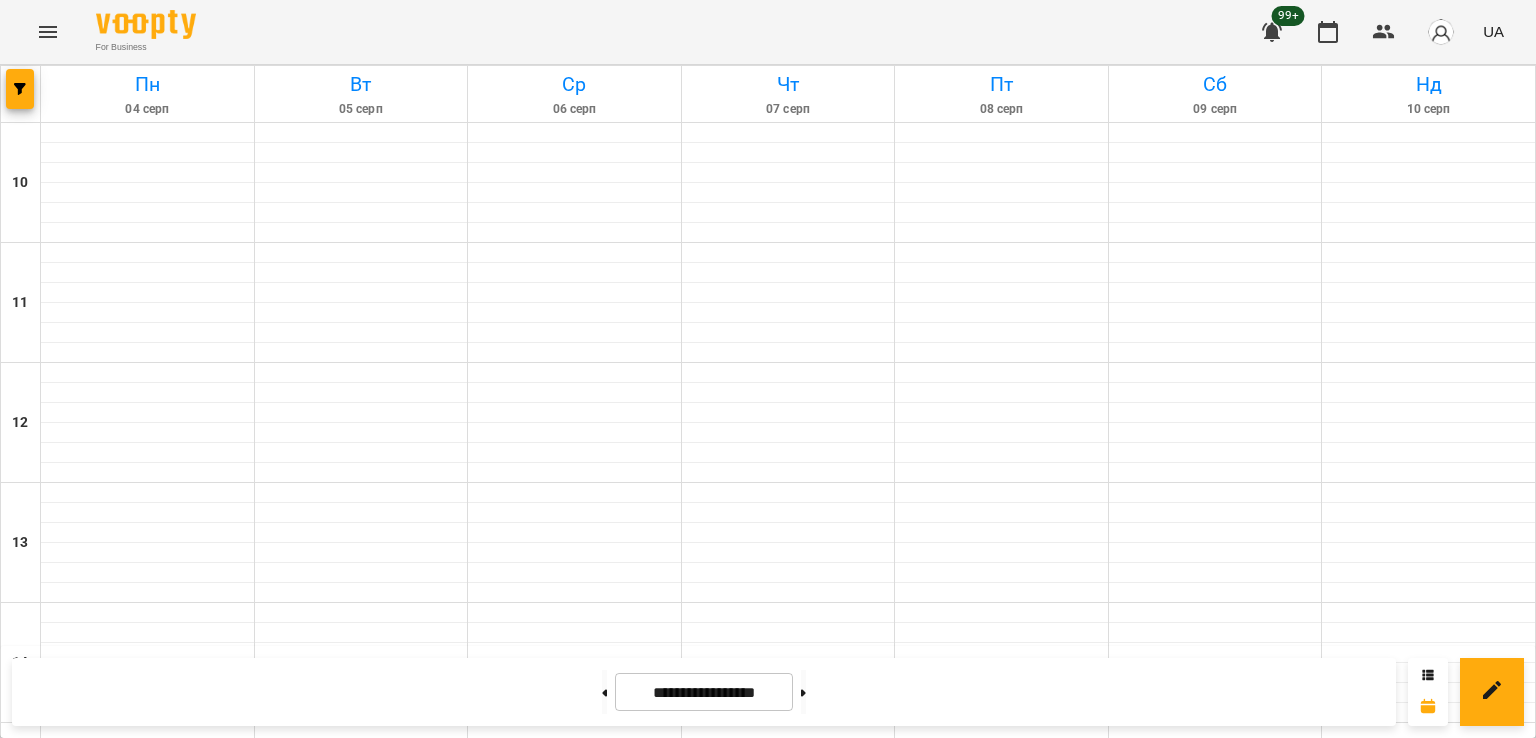 click on "2" at bounding box center (148, 1386) 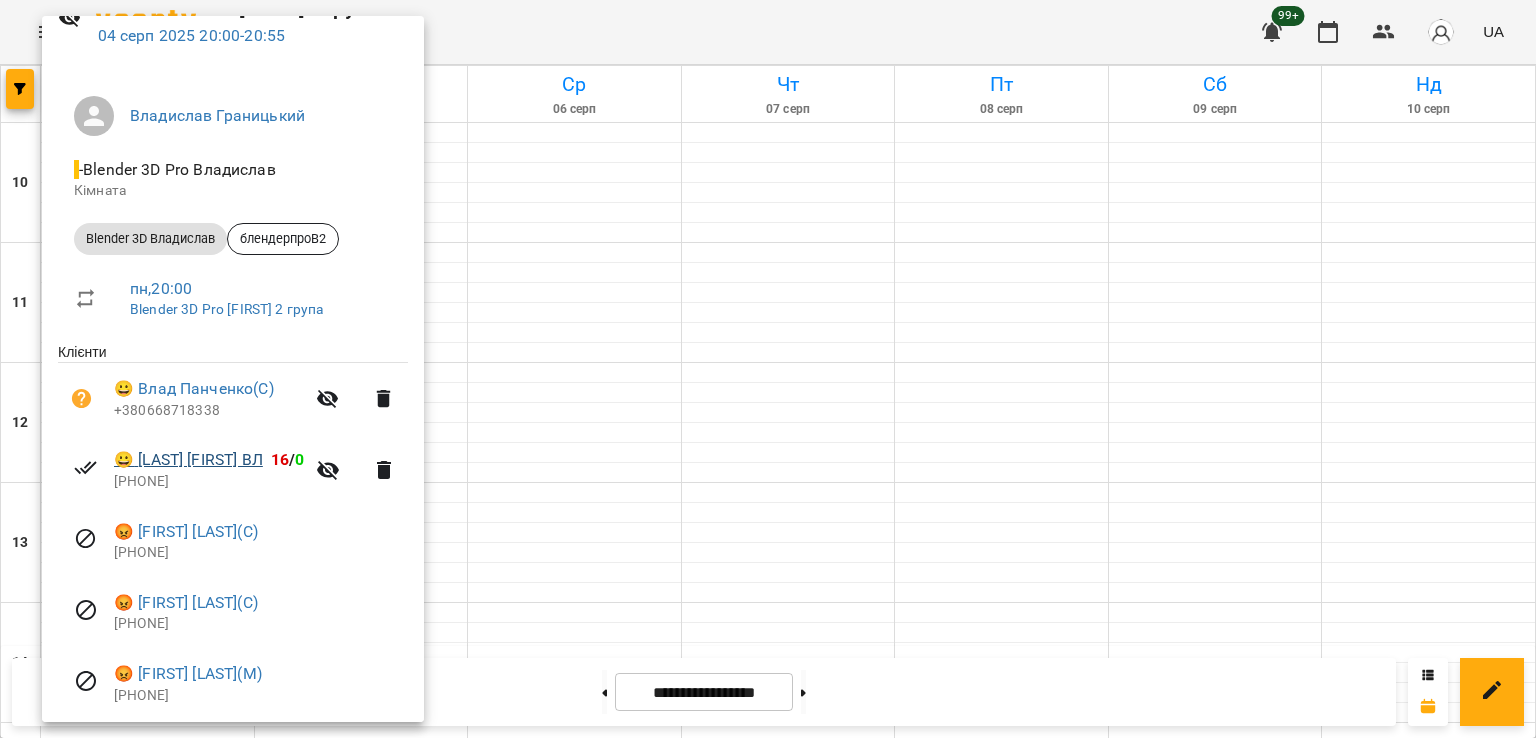 scroll, scrollTop: 171, scrollLeft: 0, axis: vertical 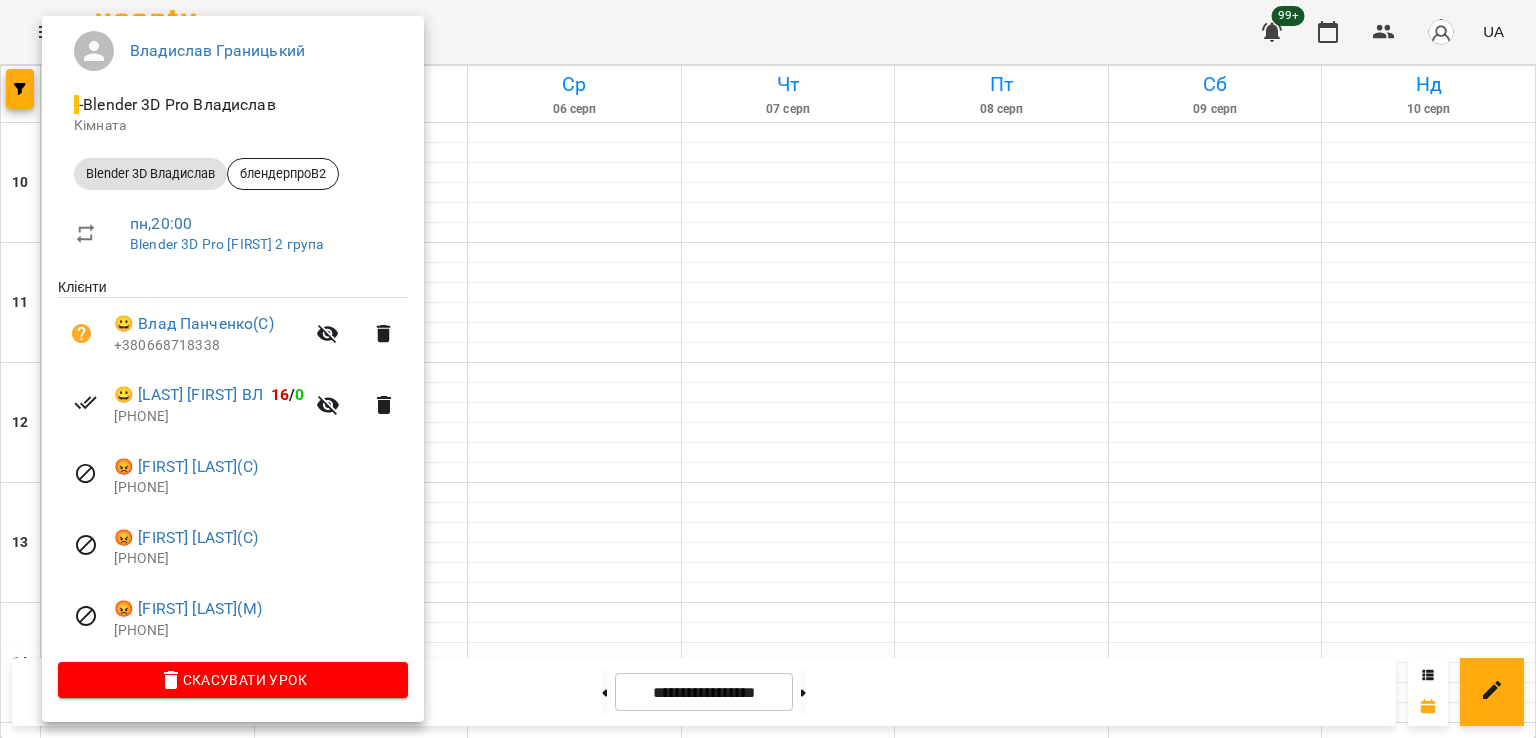 click at bounding box center (768, 369) 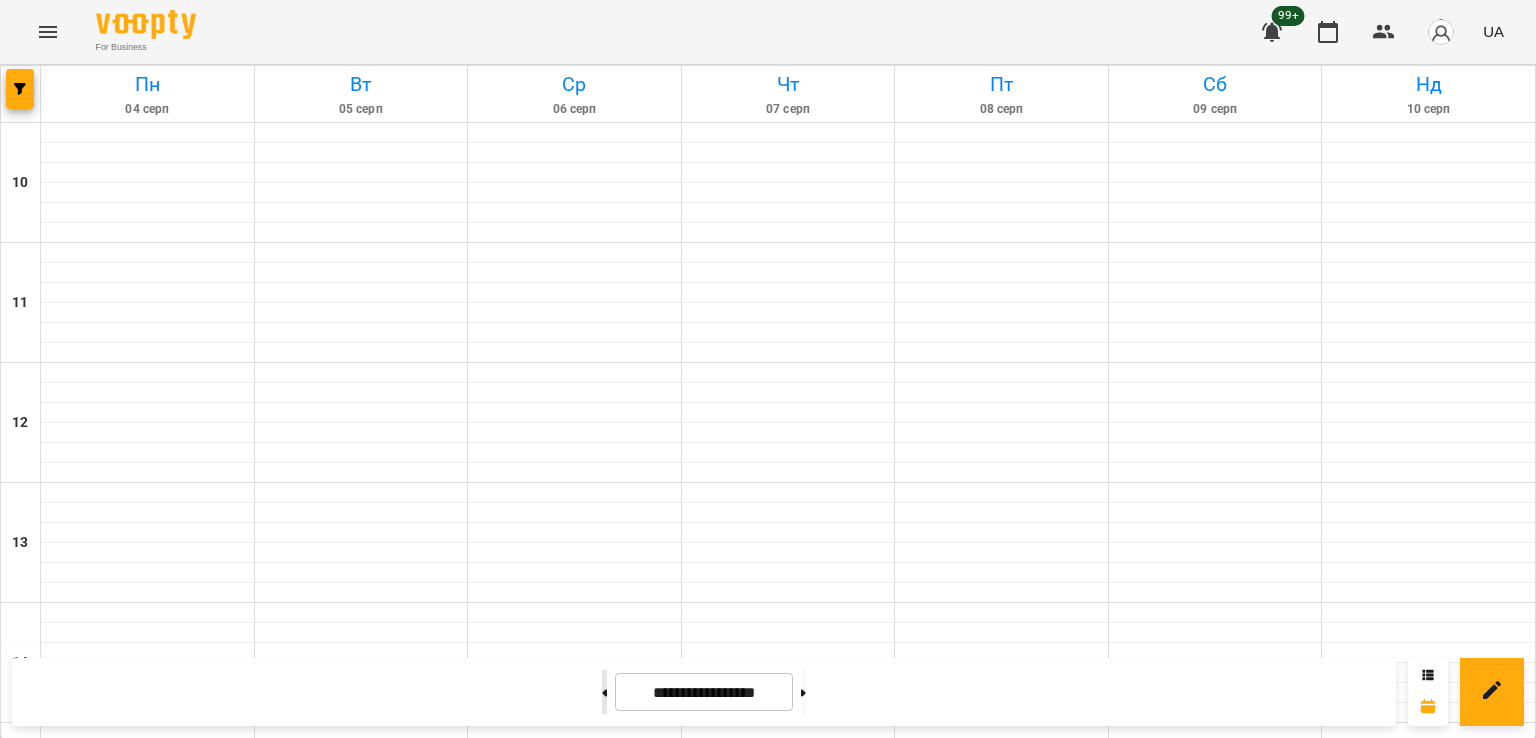 click 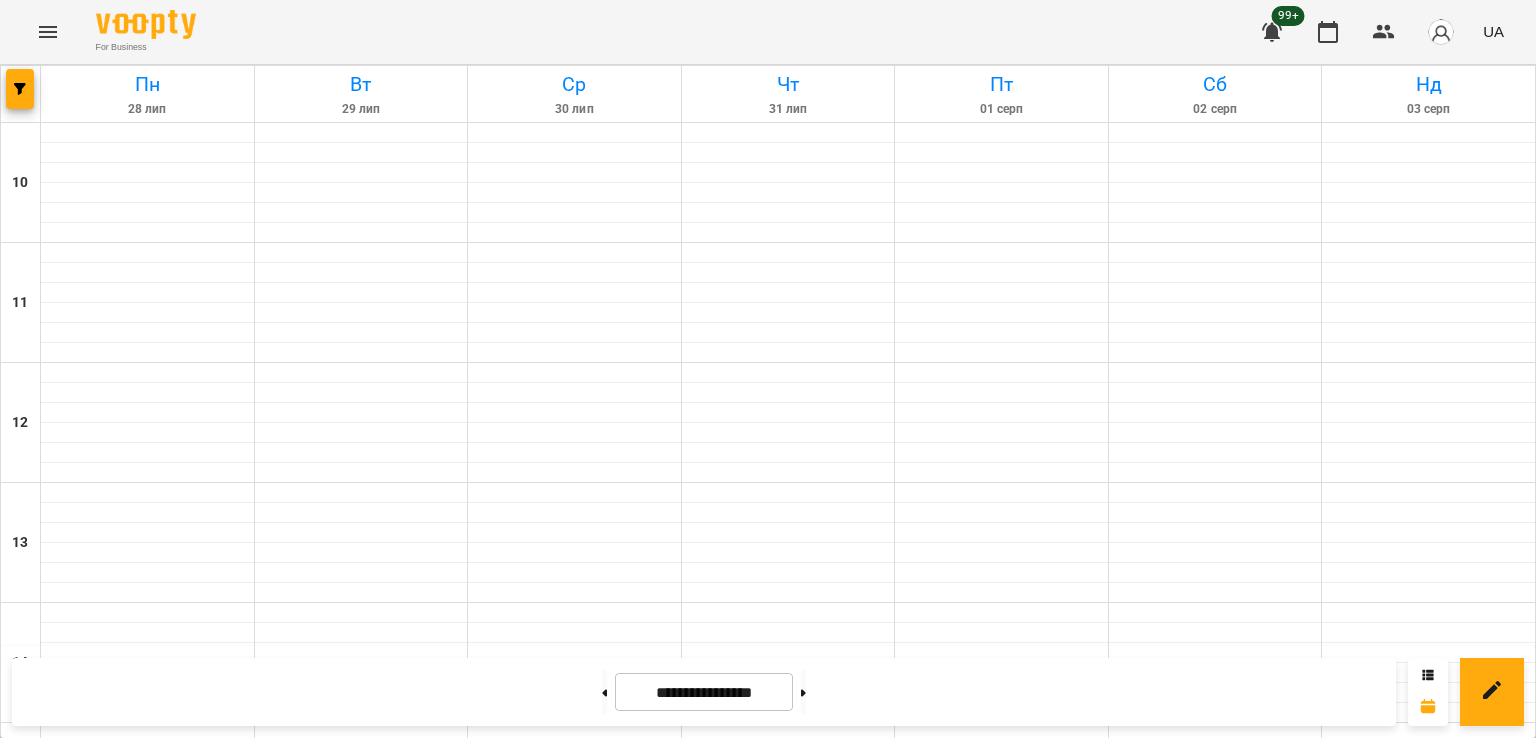 click on "14" at bounding box center [997, 1351] 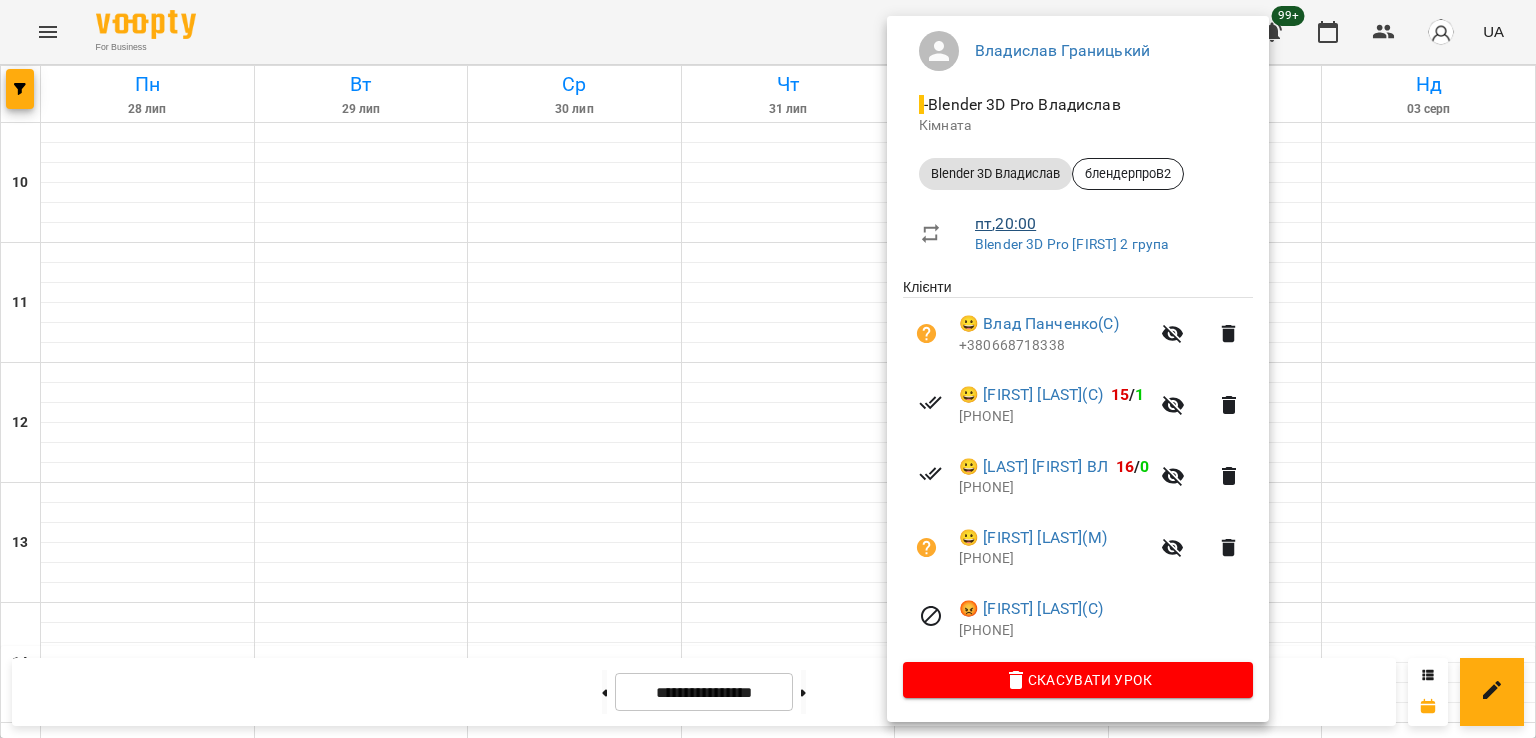 scroll, scrollTop: 171, scrollLeft: 0, axis: vertical 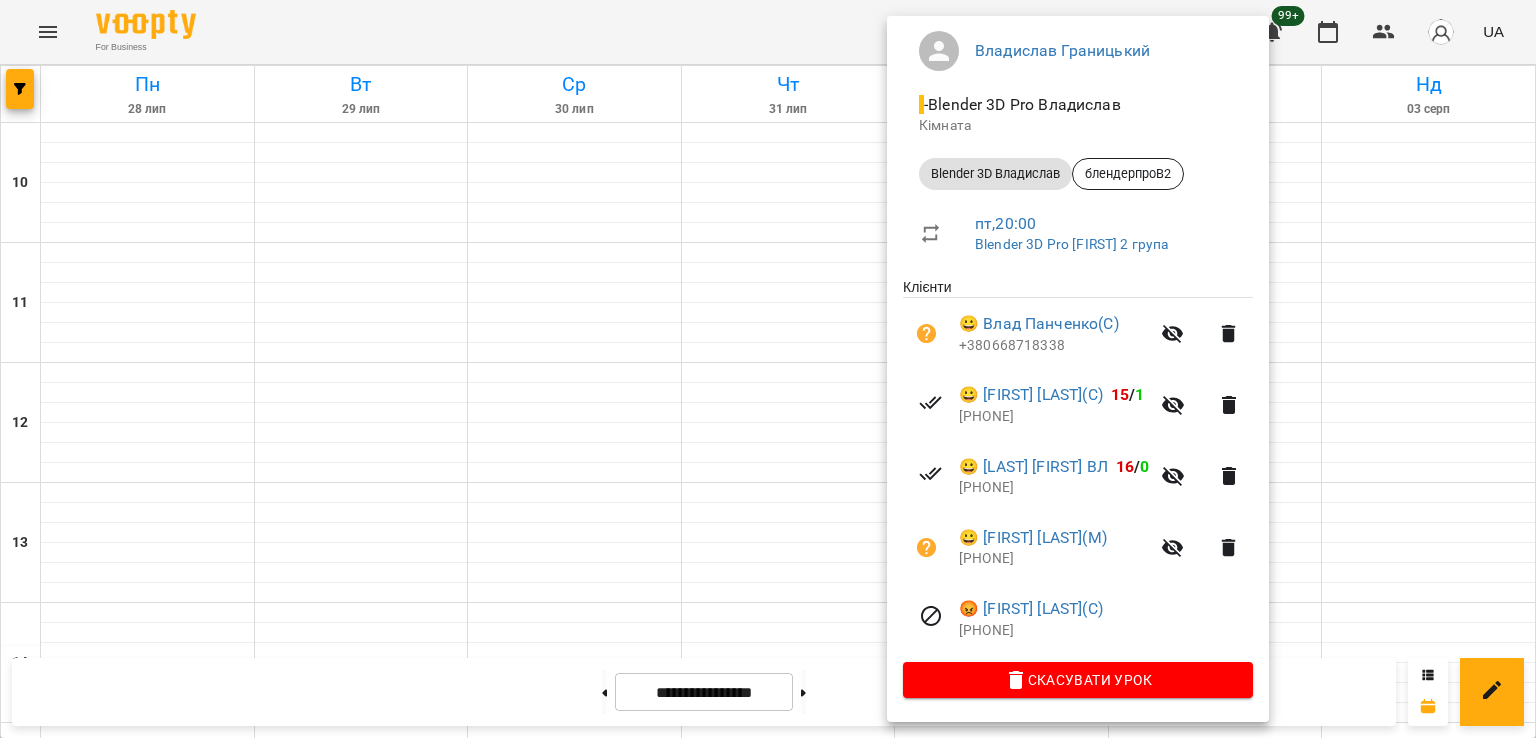click at bounding box center [768, 369] 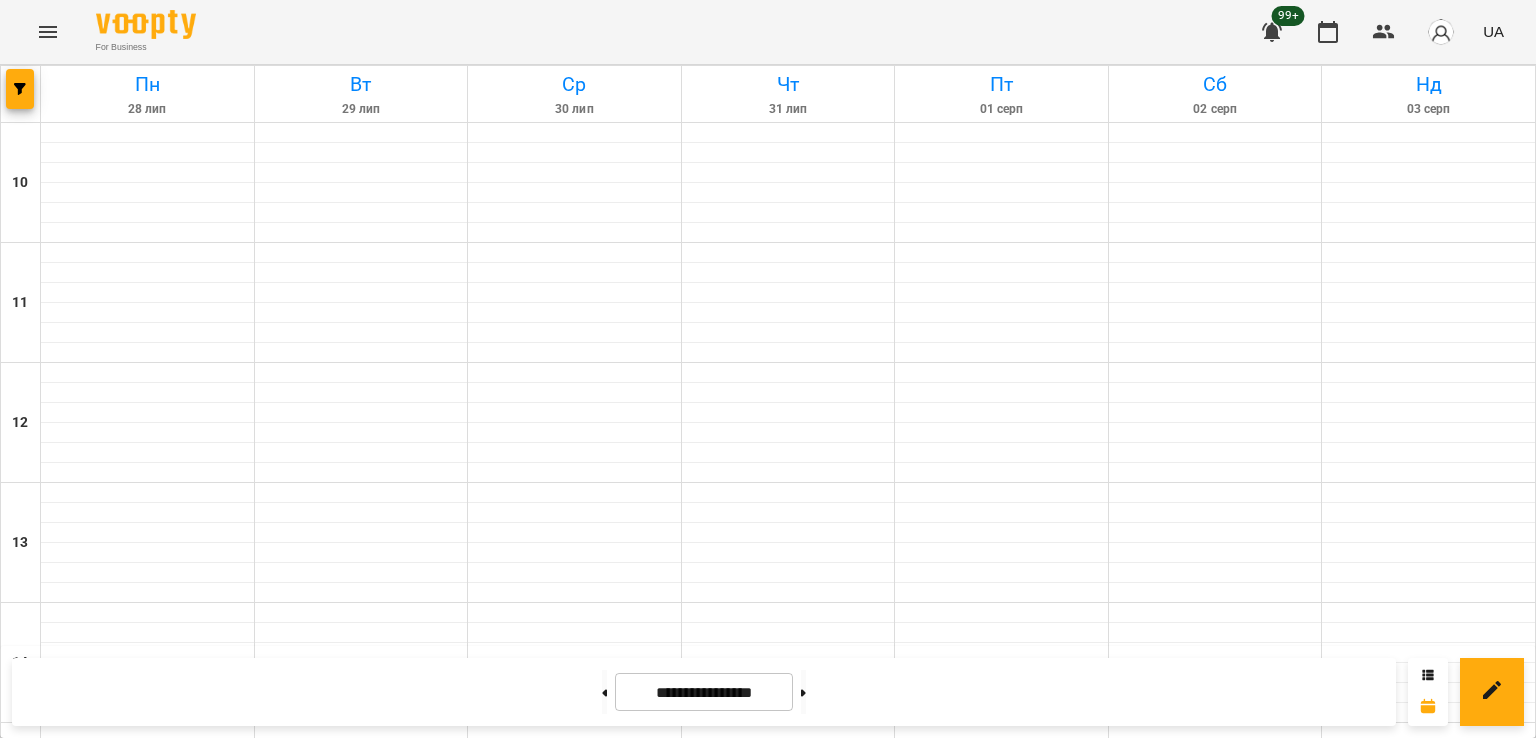 click on "Ніна Козачук (Я)" at bounding box center (965, 1265) 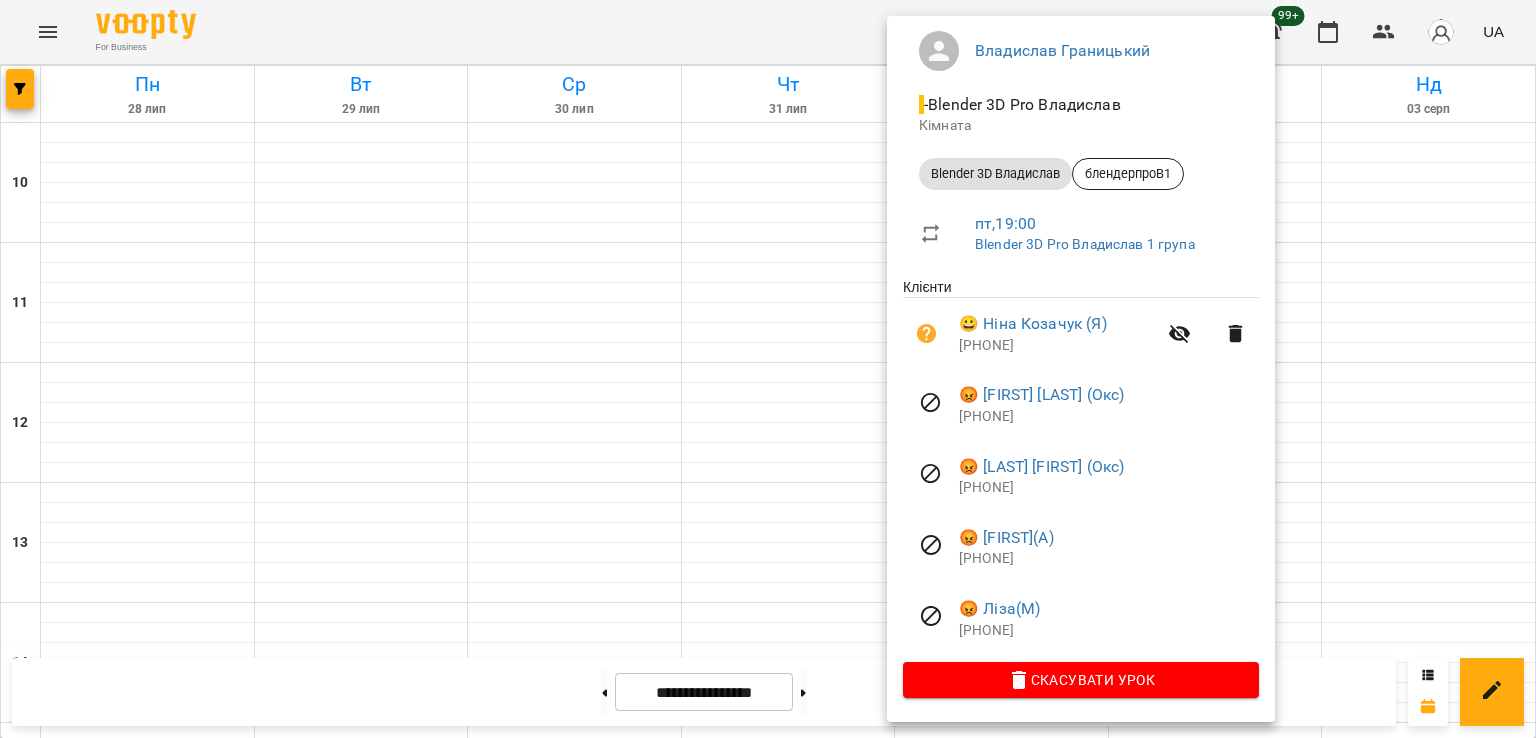 scroll, scrollTop: 171, scrollLeft: 0, axis: vertical 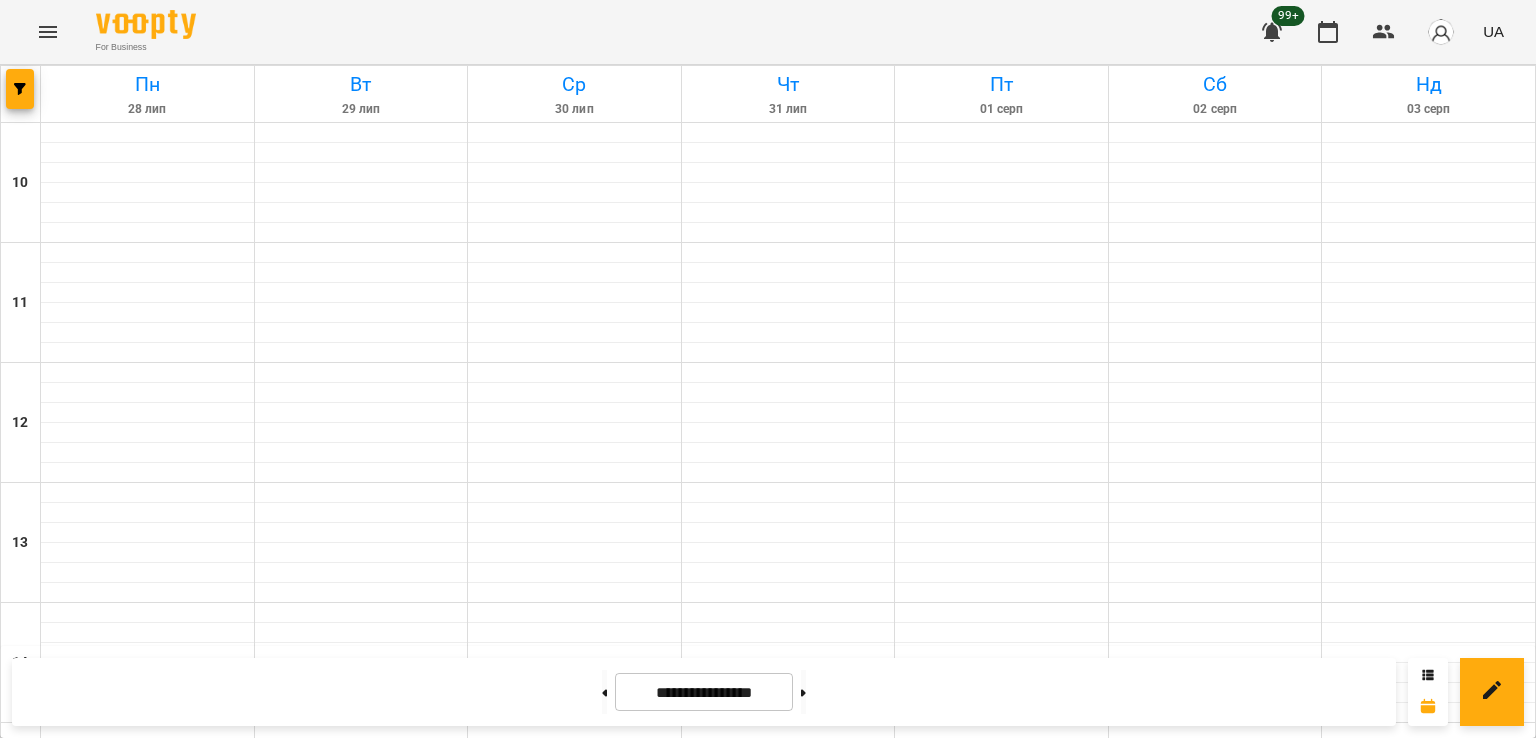 click on "20:00 14 Владислав Границький" at bounding box center [1002, 1351] 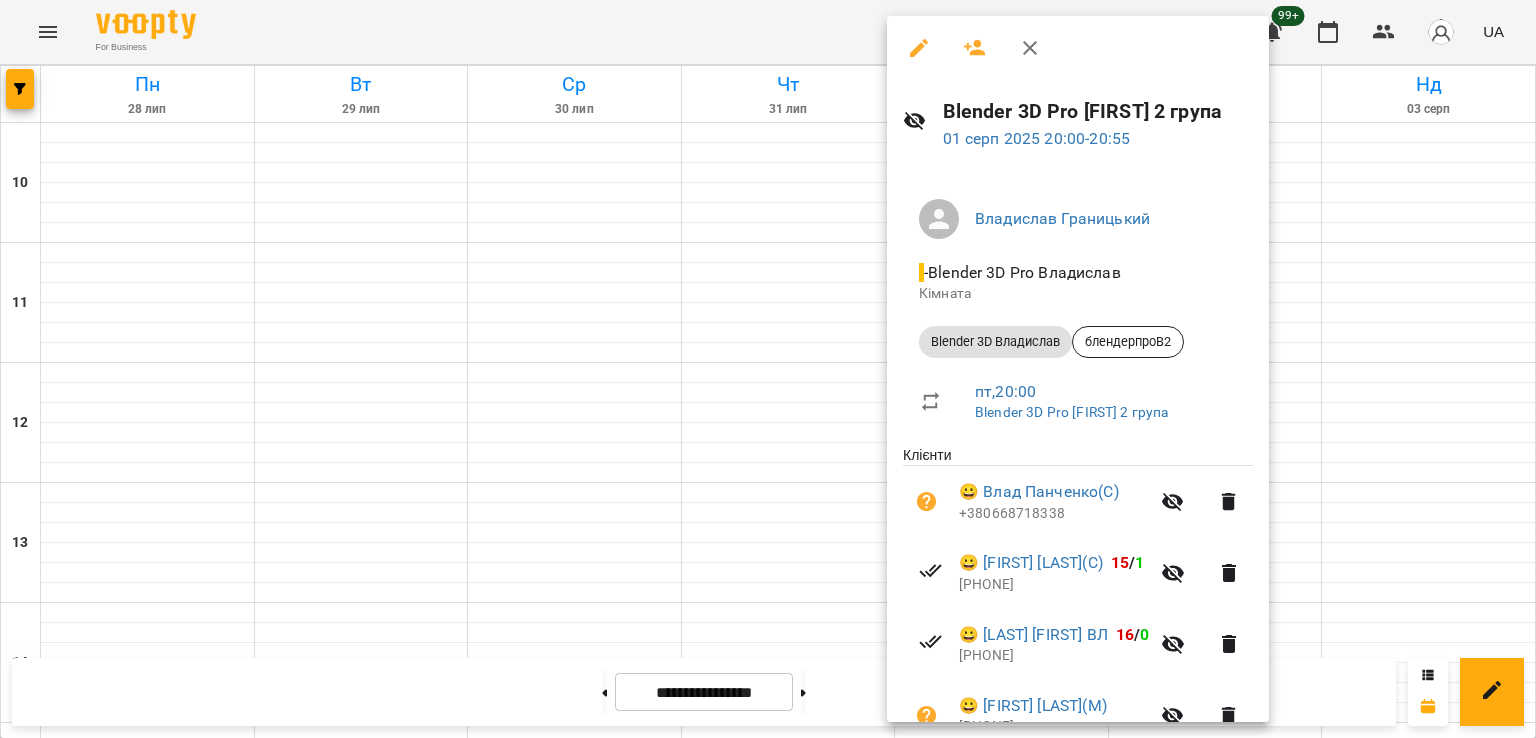 scroll, scrollTop: 171, scrollLeft: 0, axis: vertical 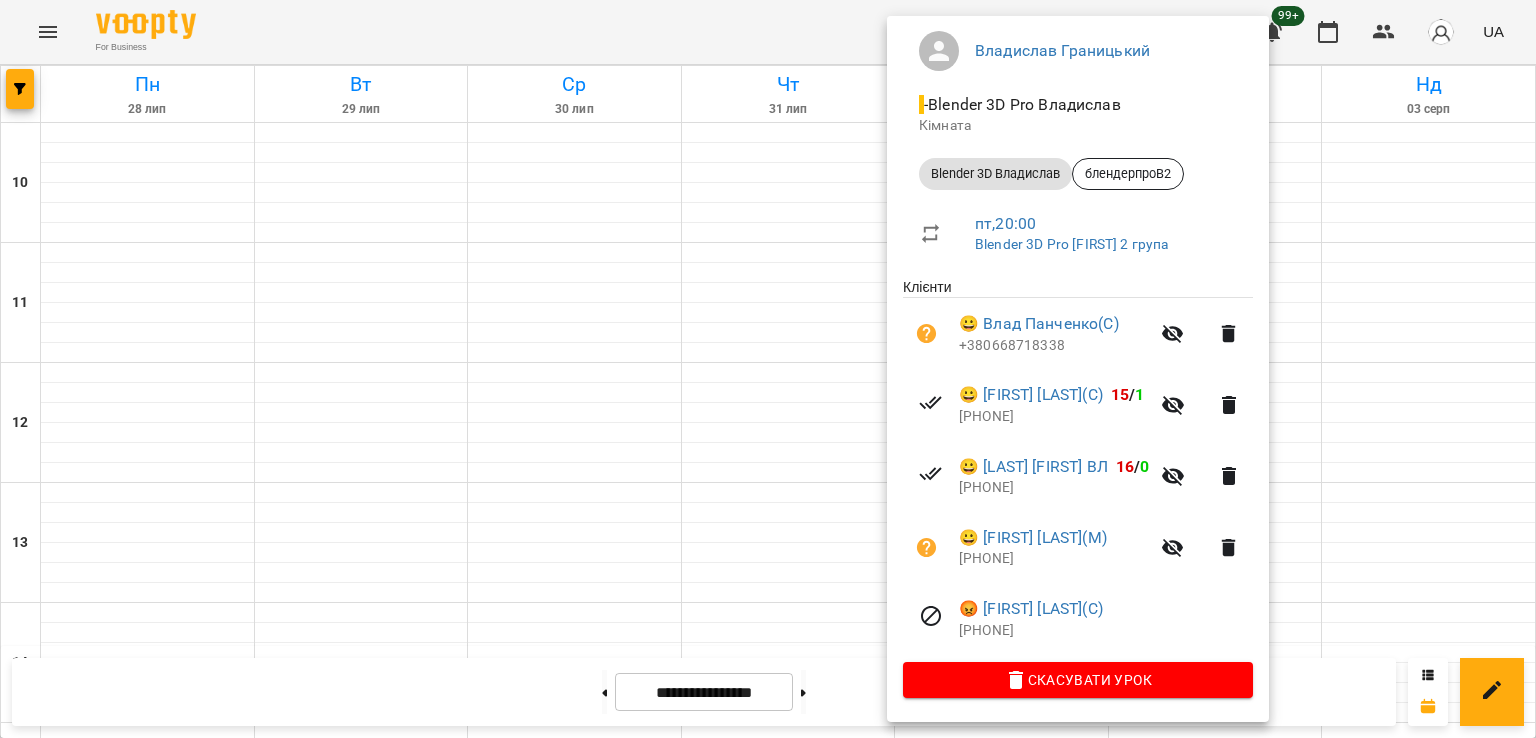 click at bounding box center (768, 369) 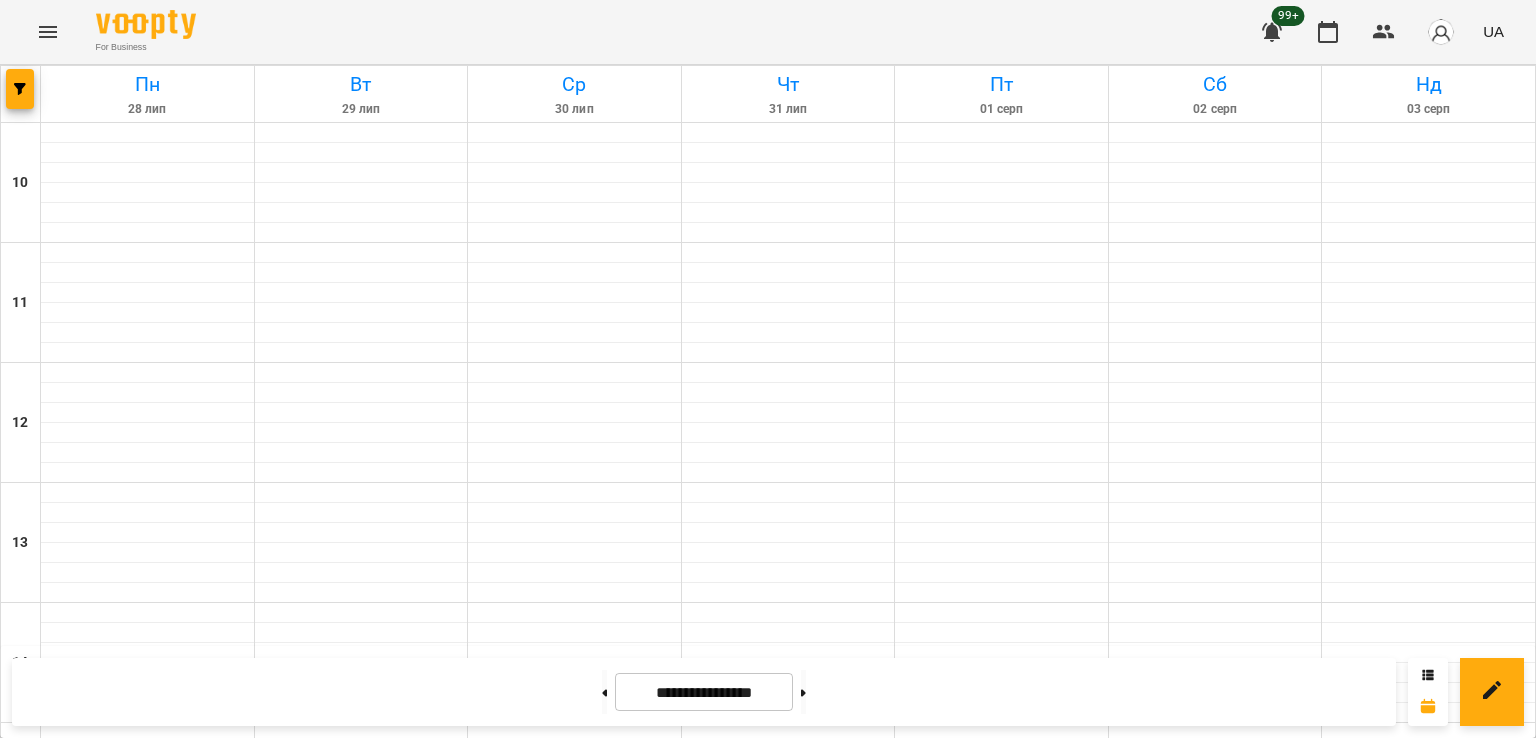 click on "Ніна Козачук (Я)" at bounding box center [965, 1265] 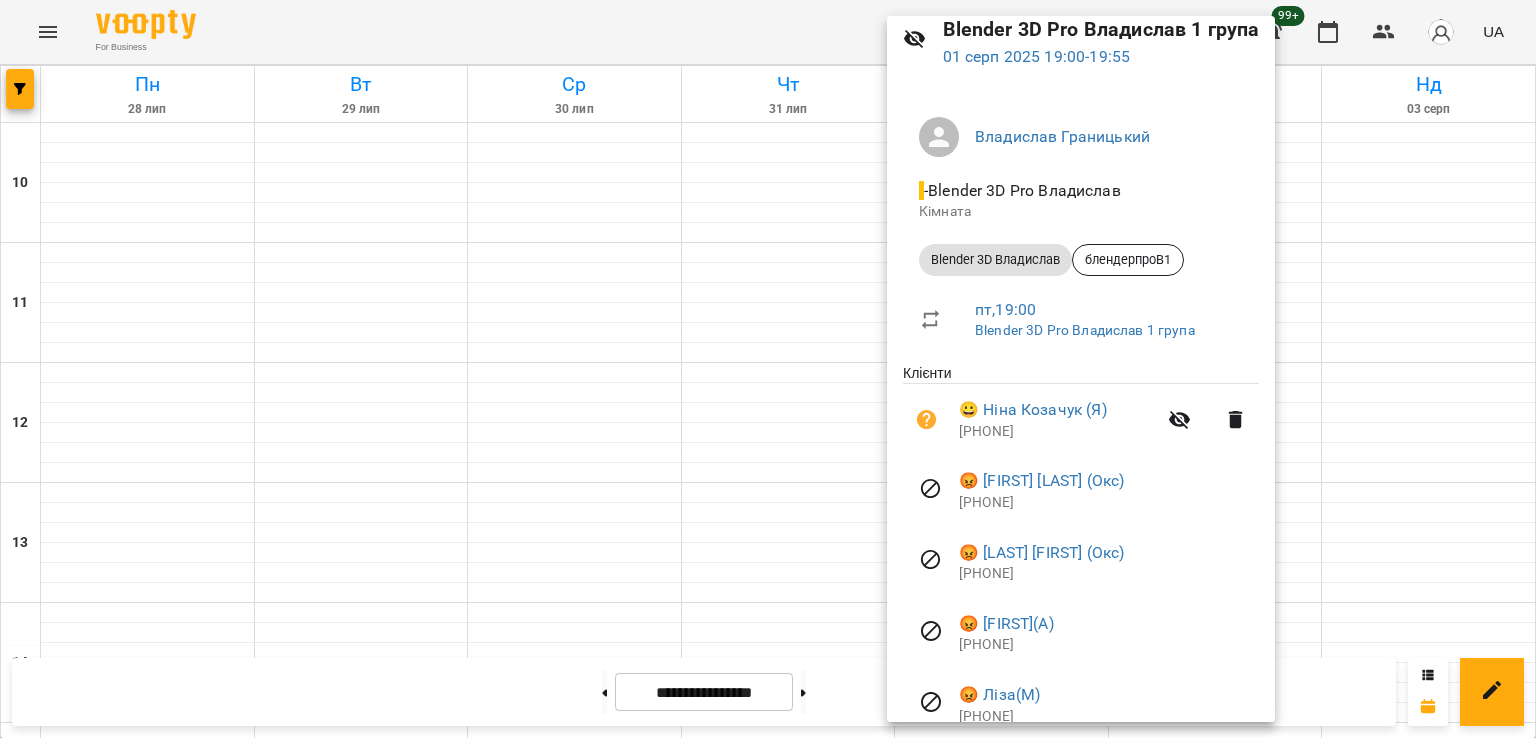 scroll, scrollTop: 171, scrollLeft: 0, axis: vertical 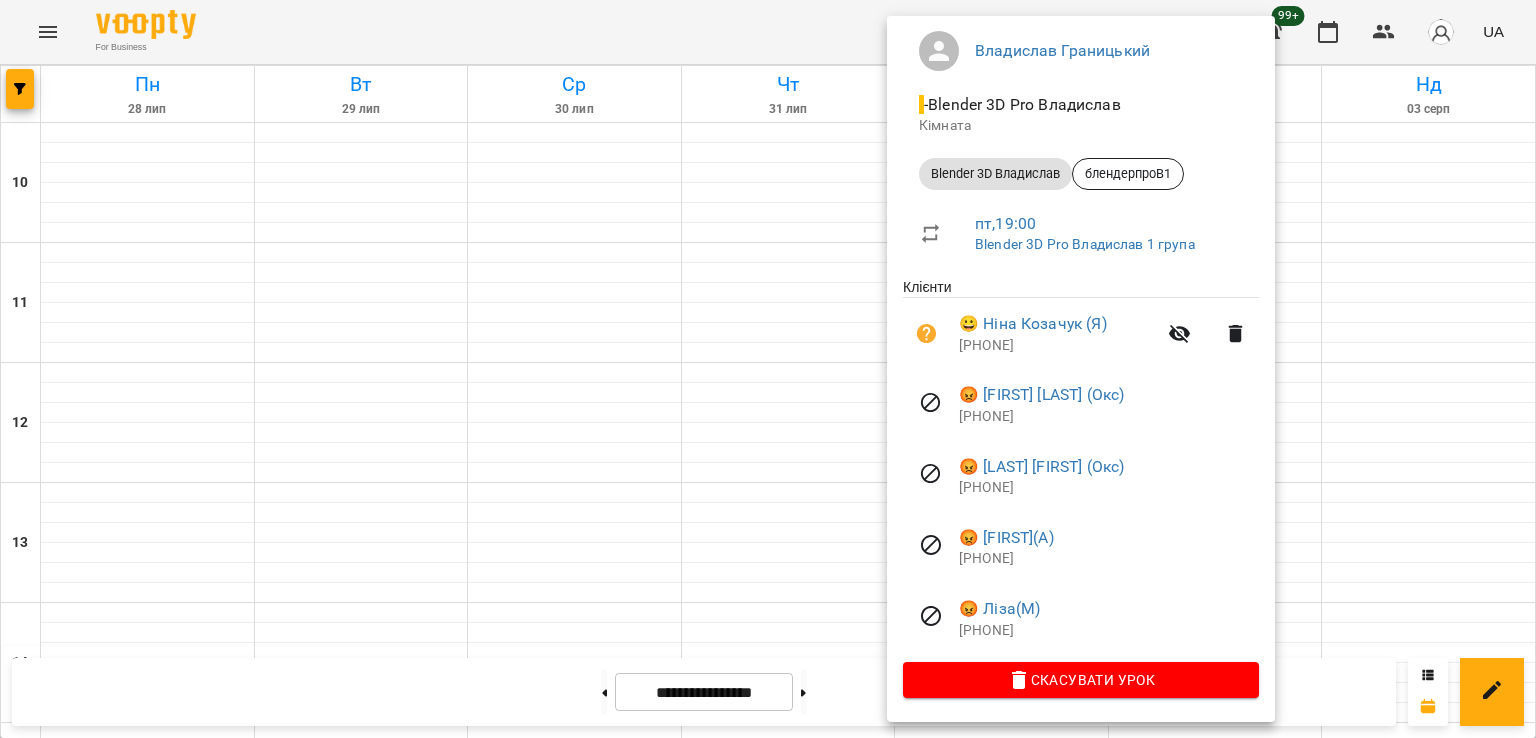 click at bounding box center (768, 369) 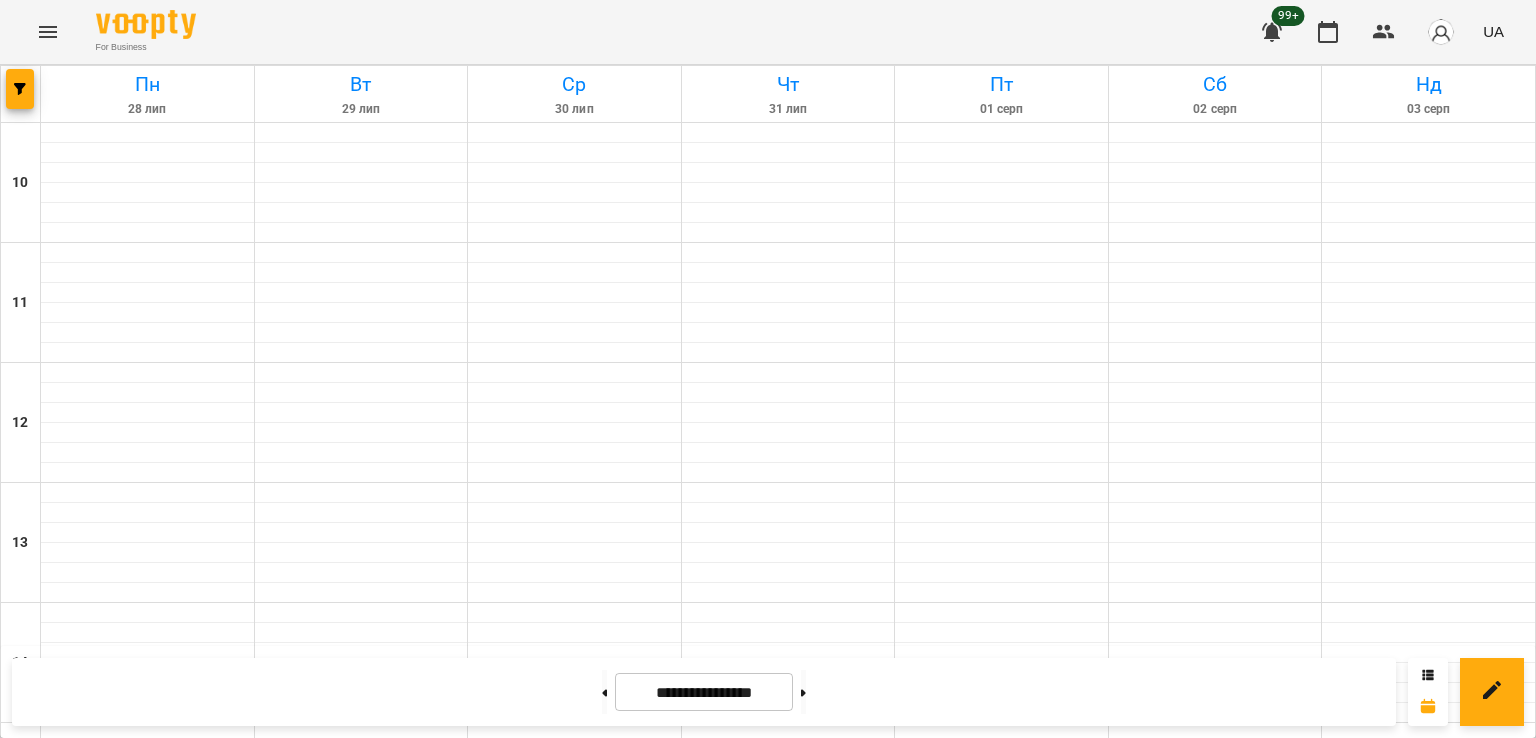 click on "4" at bounding box center [1002, 1386] 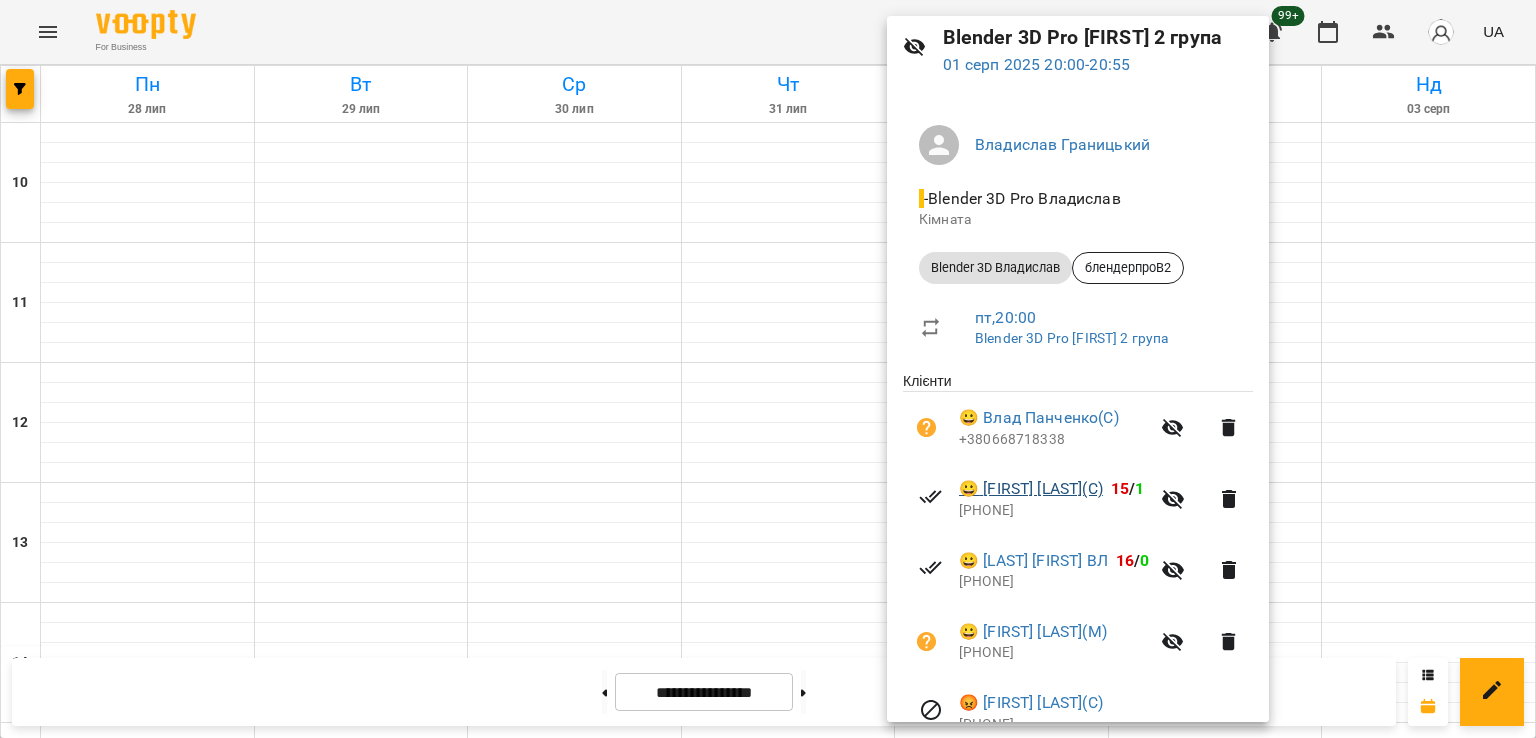 scroll, scrollTop: 171, scrollLeft: 0, axis: vertical 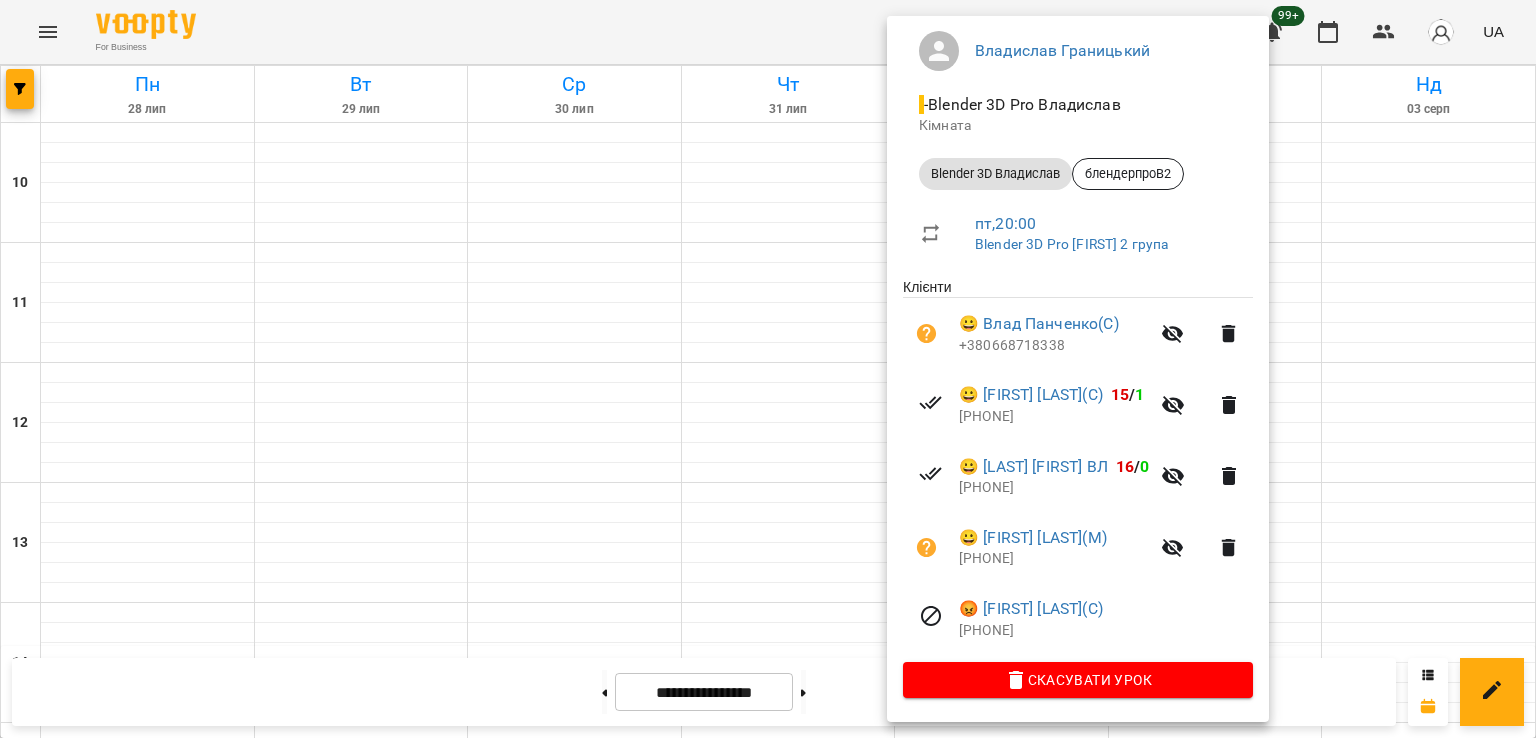 click at bounding box center [768, 369] 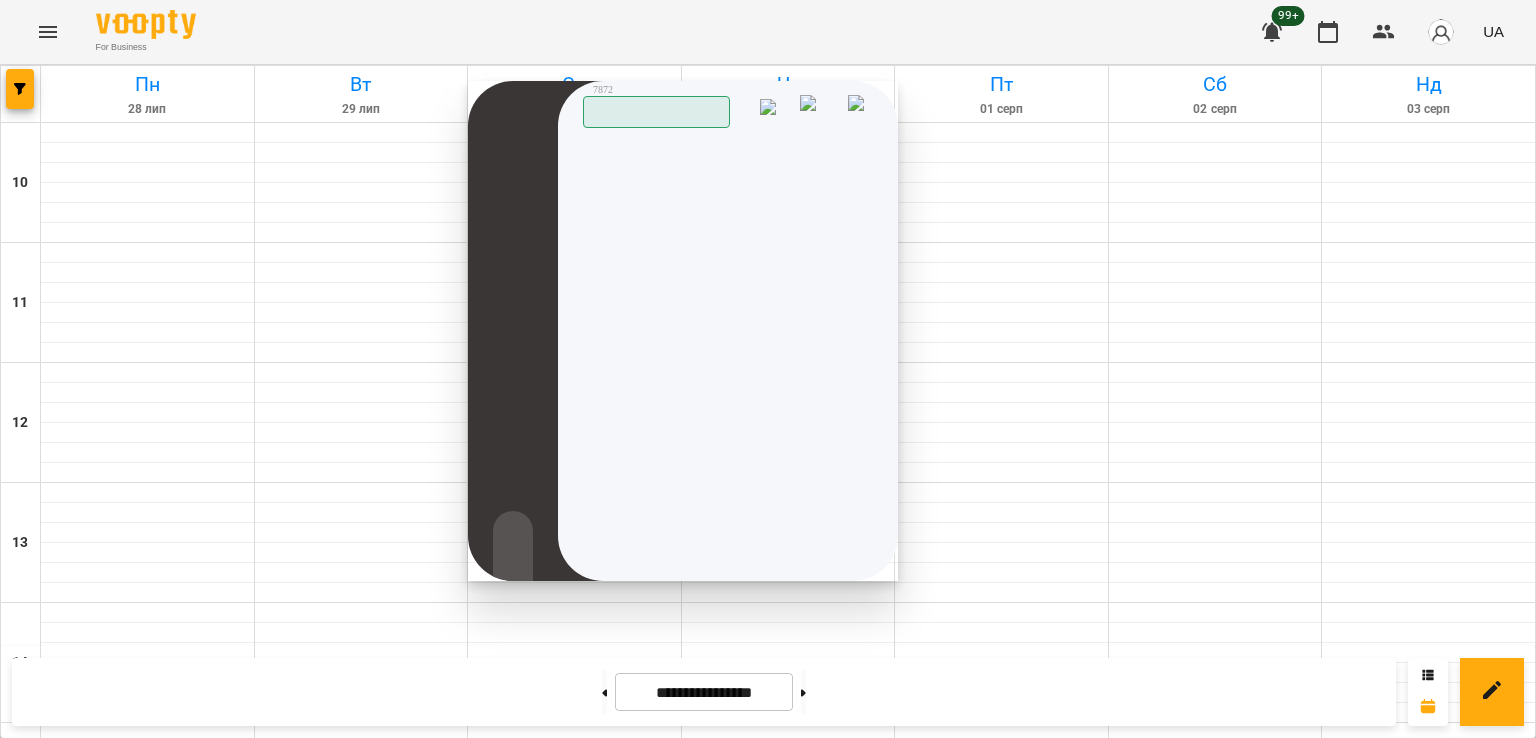 drag, startPoint x: 744, startPoint y: 520, endPoint x: 773, endPoint y: 485, distance: 45.453274 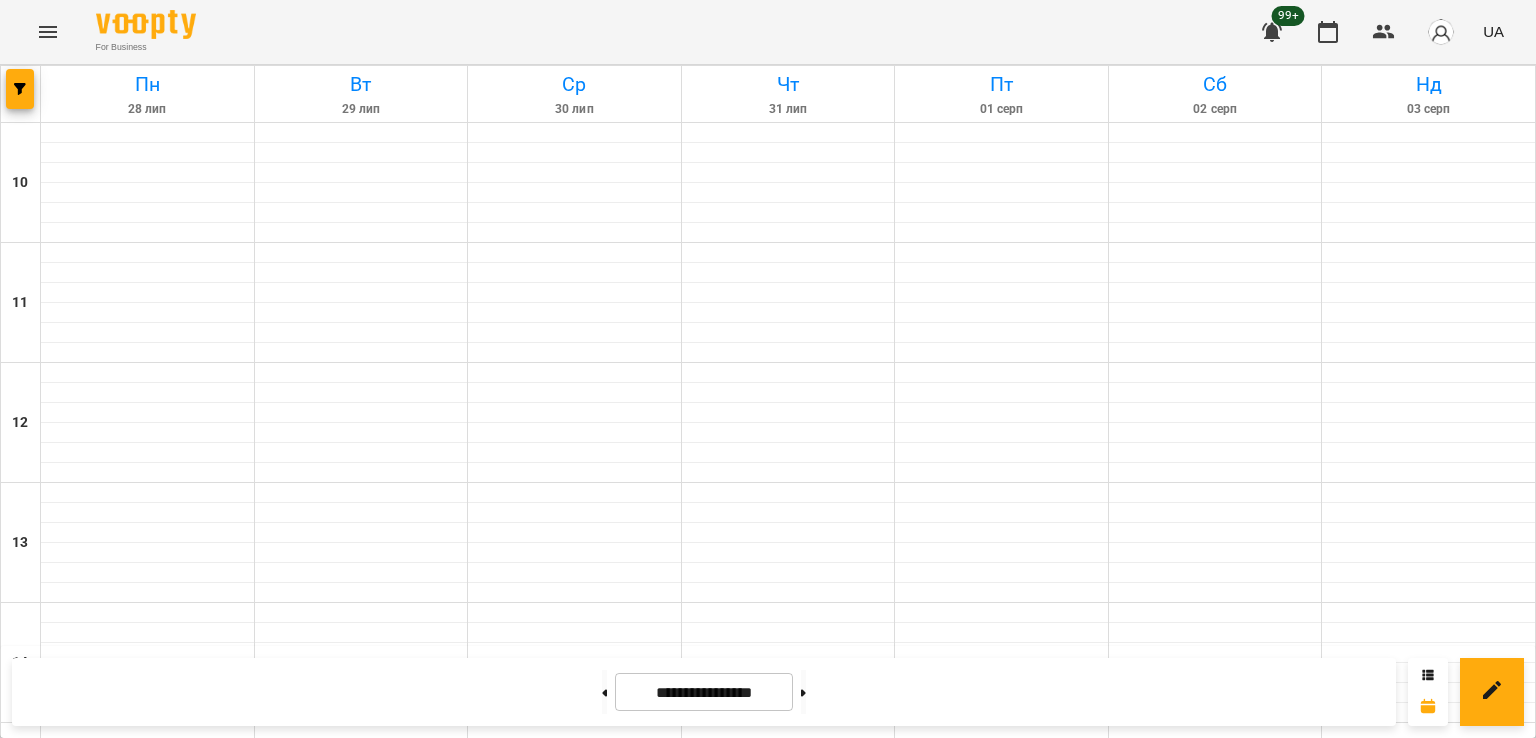 click on "16" at bounding box center (997, 1231) 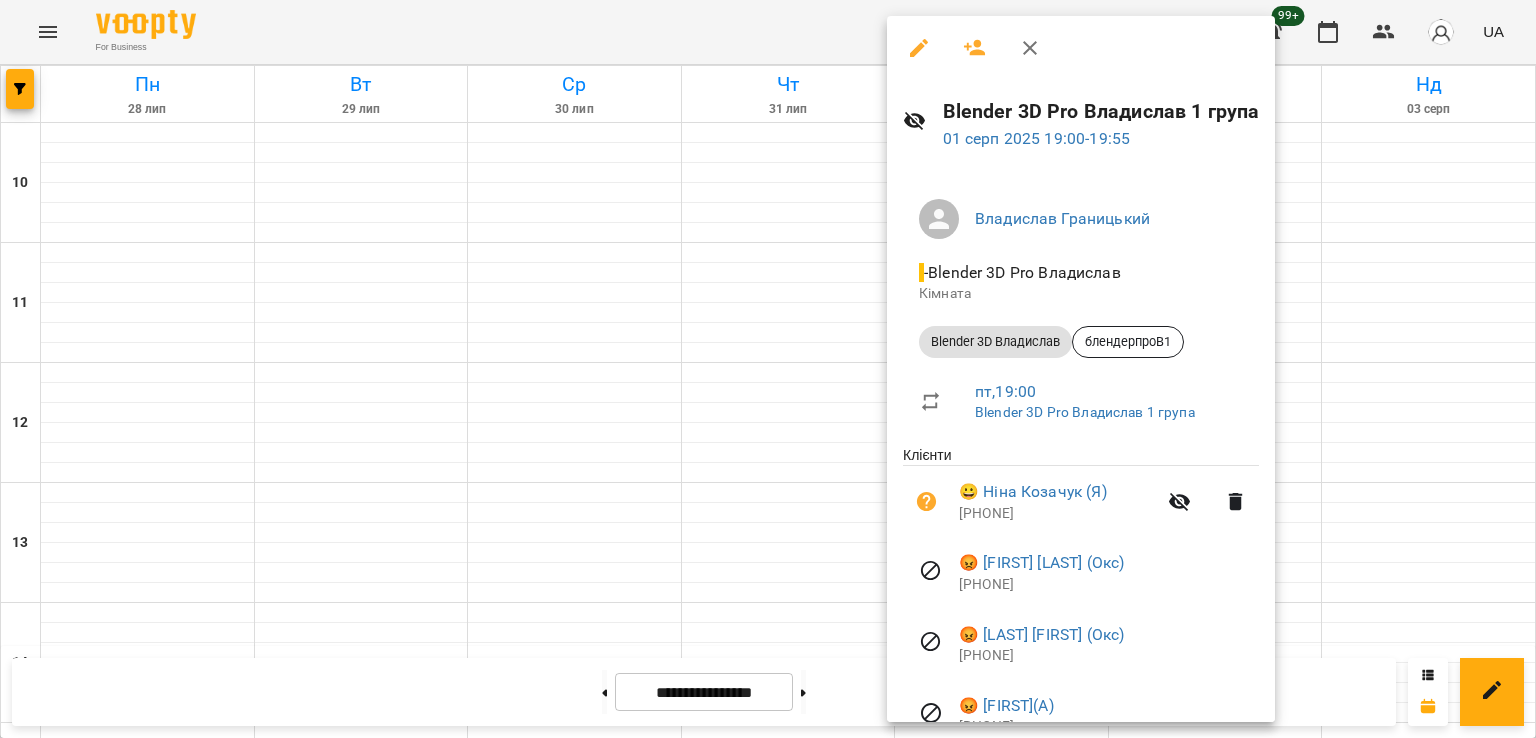 scroll, scrollTop: 171, scrollLeft: 0, axis: vertical 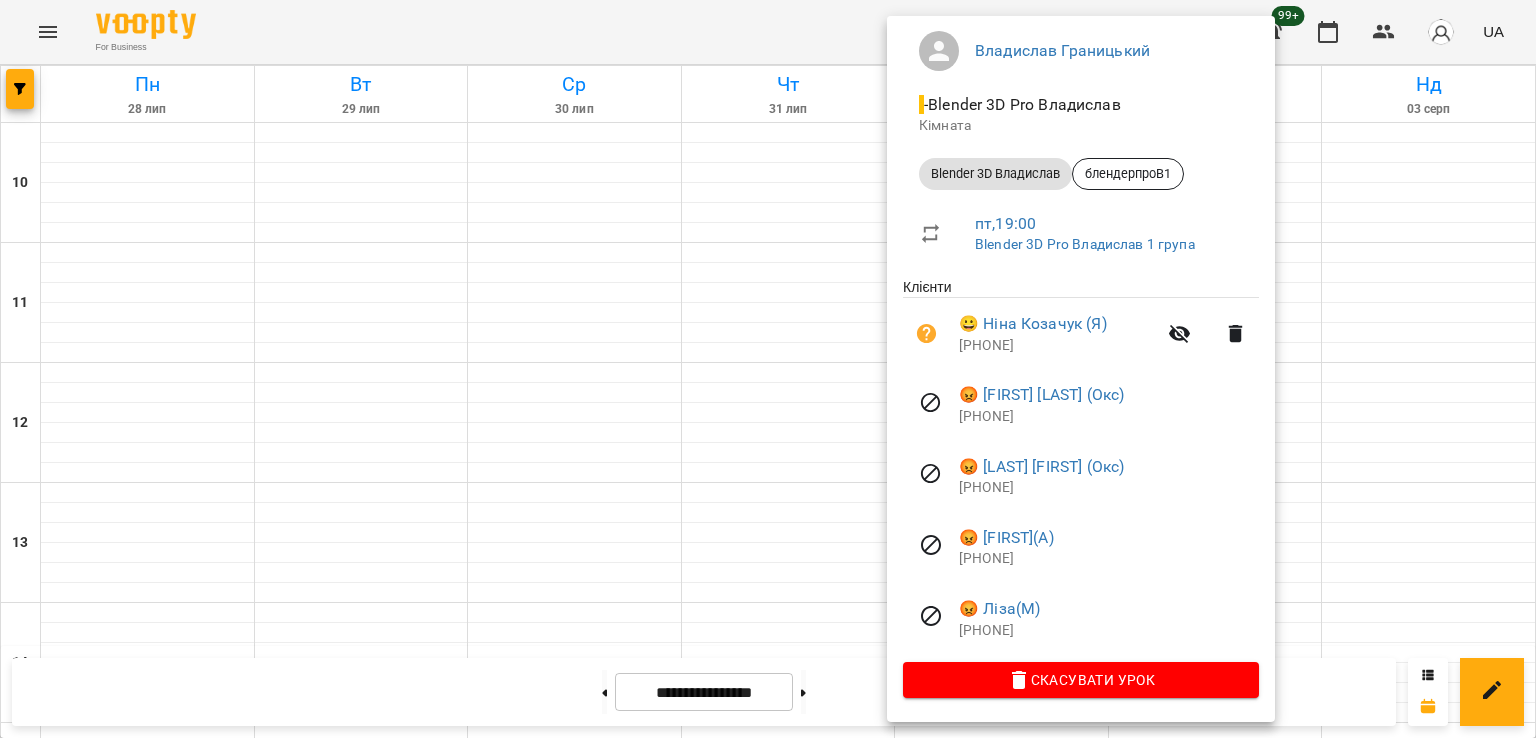 click at bounding box center (768, 369) 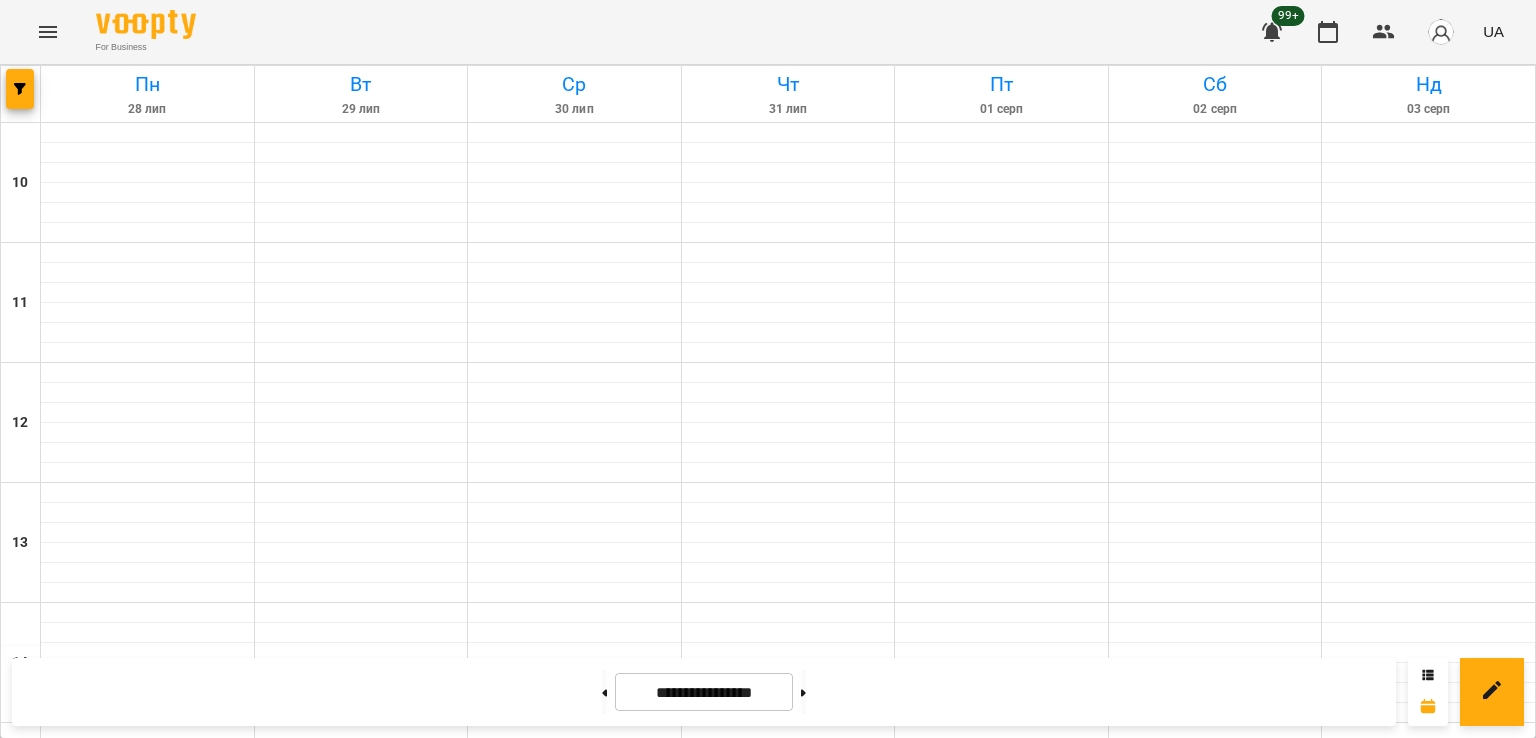 scroll, scrollTop: 1035, scrollLeft: 0, axis: vertical 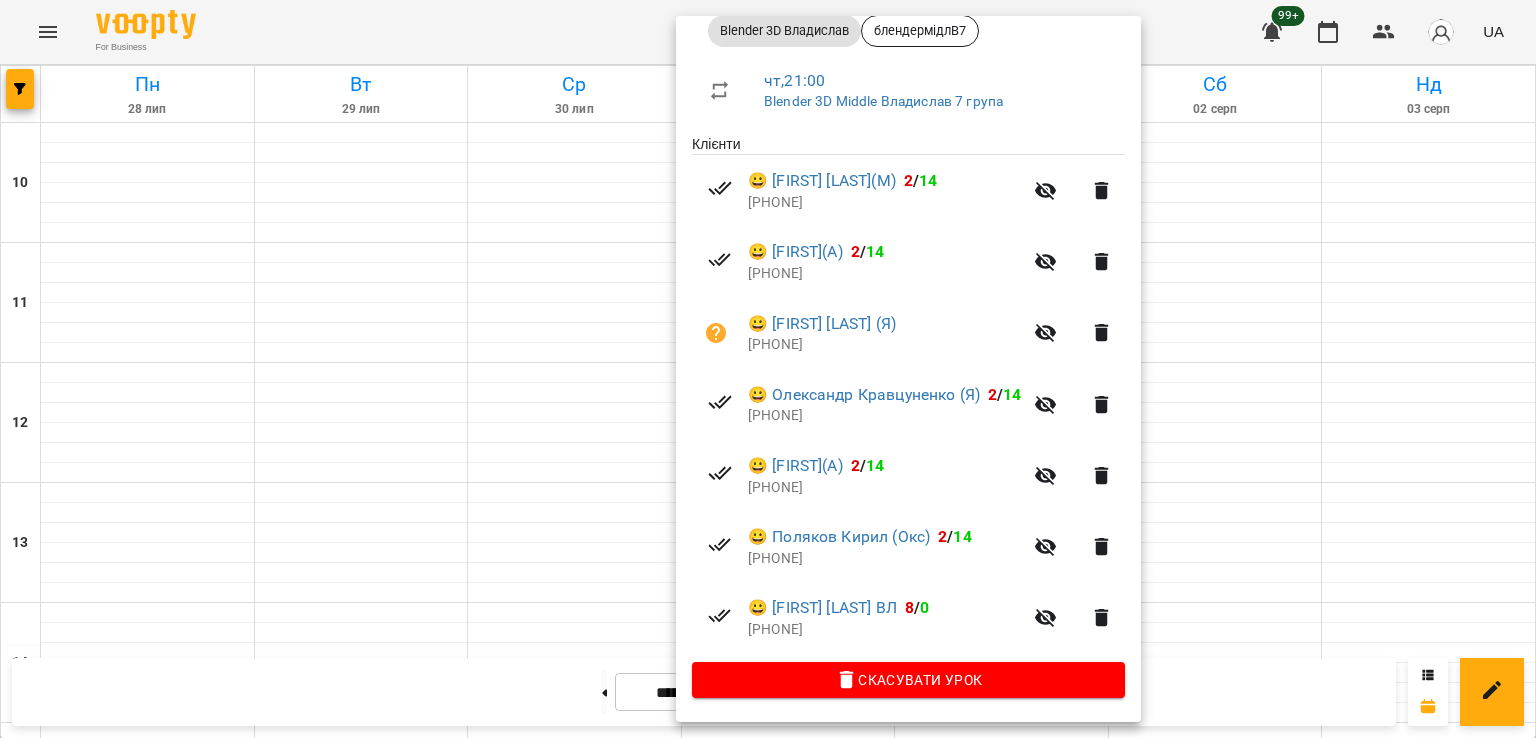 click at bounding box center [768, 369] 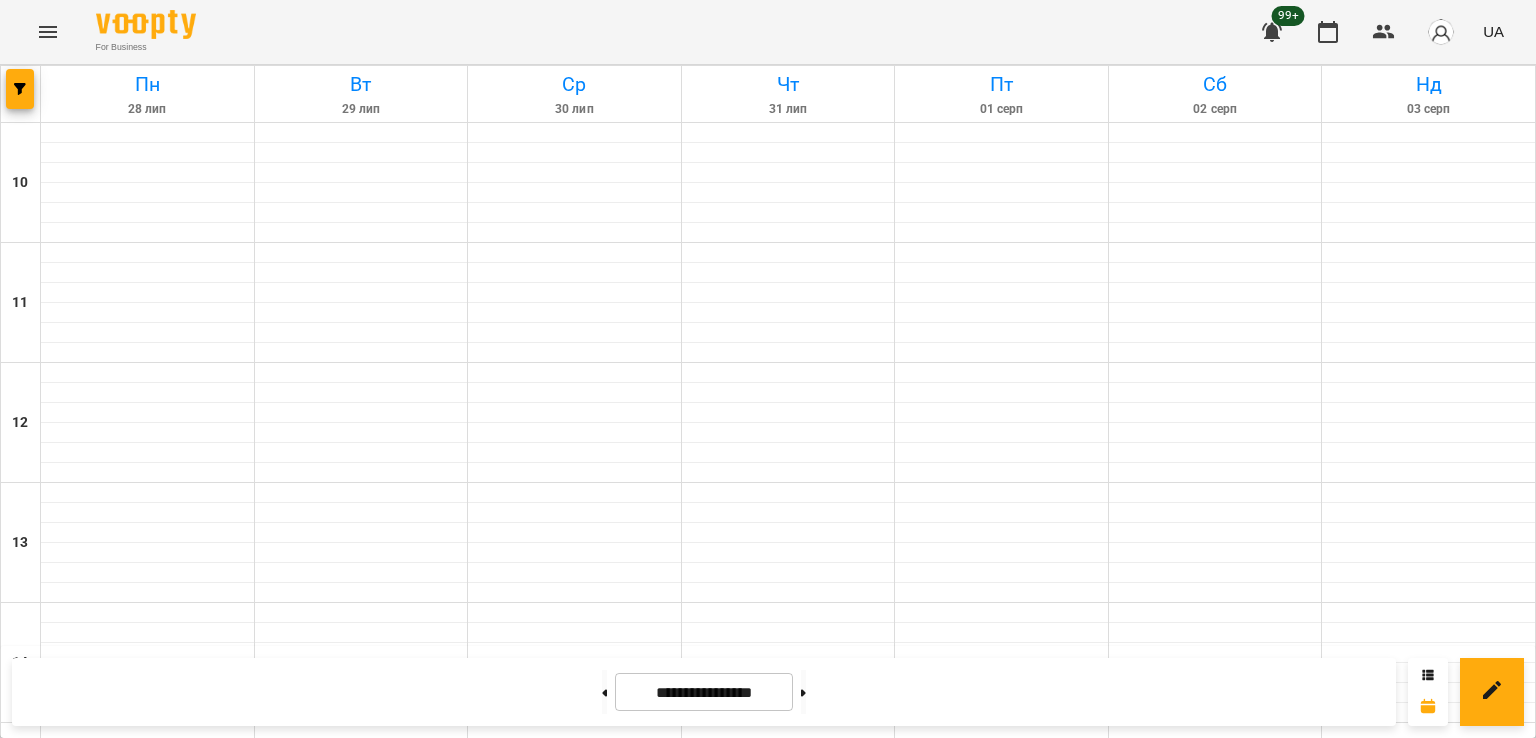 scroll, scrollTop: 835, scrollLeft: 0, axis: vertical 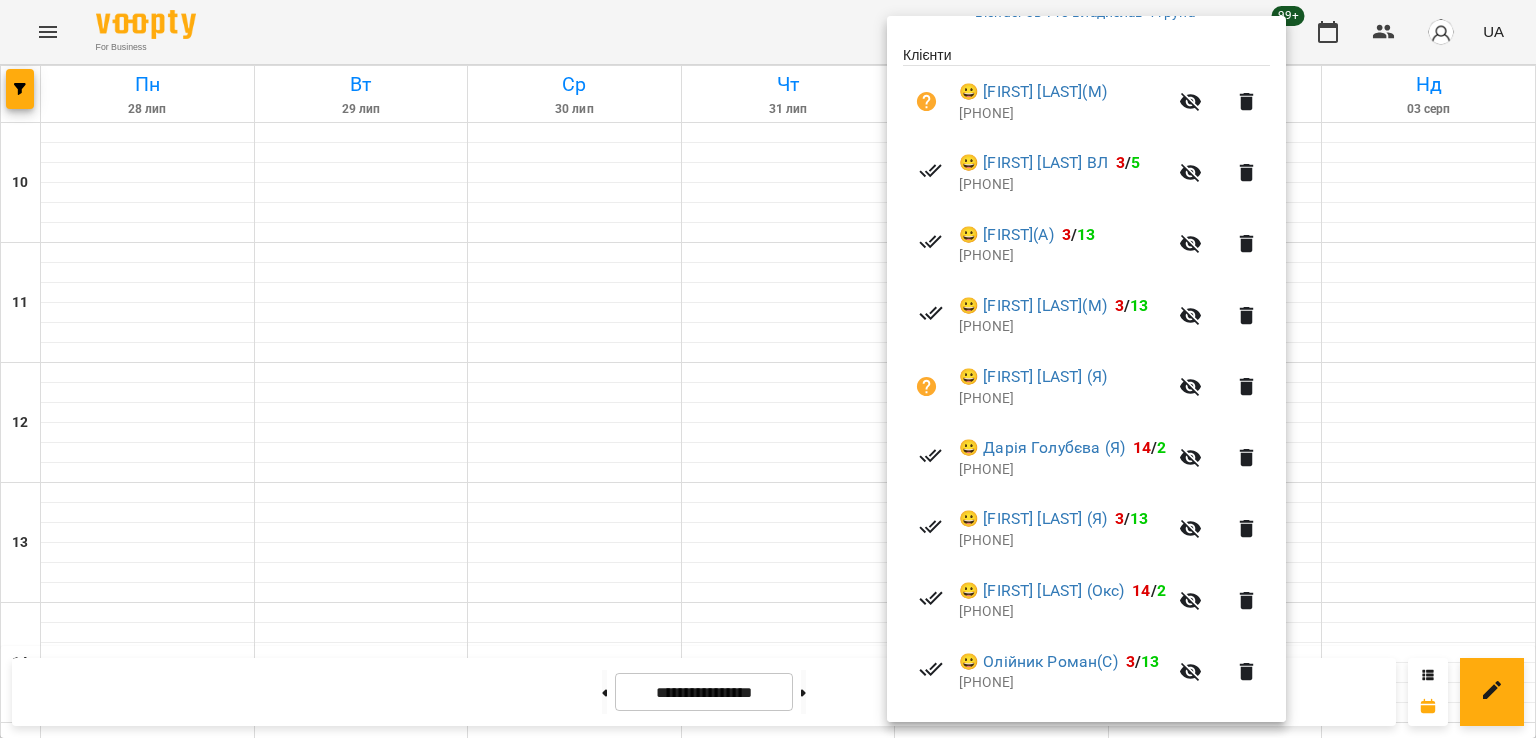 click at bounding box center [768, 369] 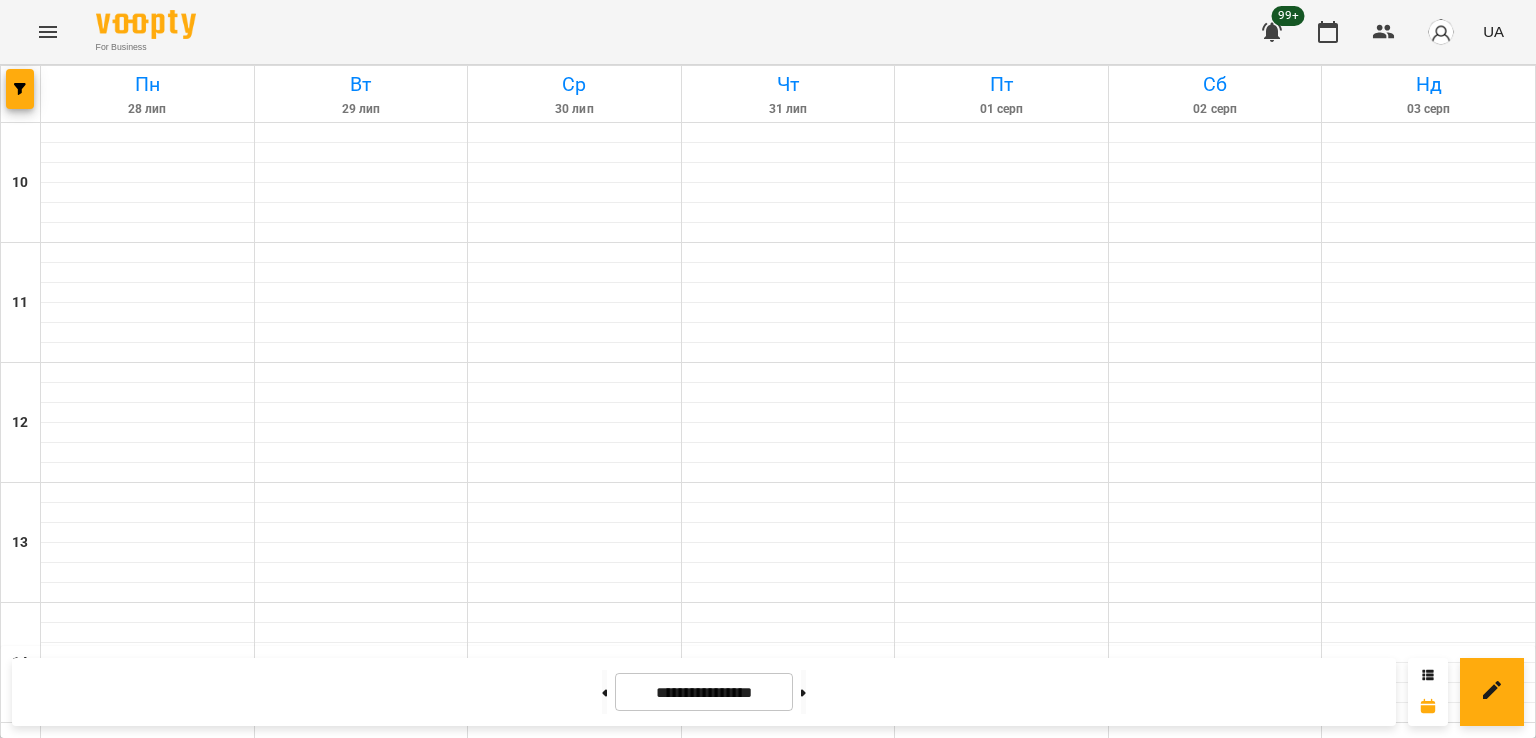 click on "16" at bounding box center [570, 1111] 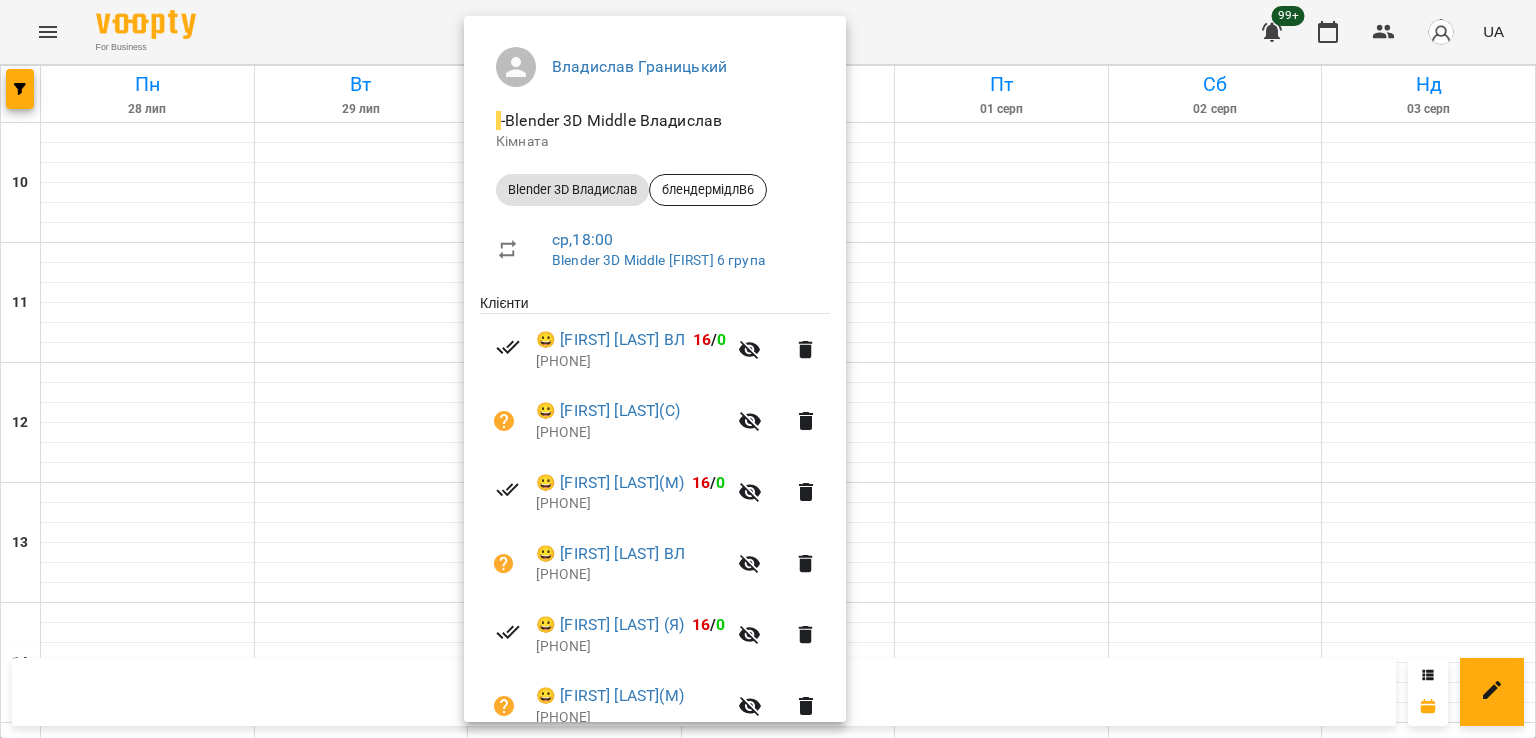 scroll, scrollTop: 313, scrollLeft: 0, axis: vertical 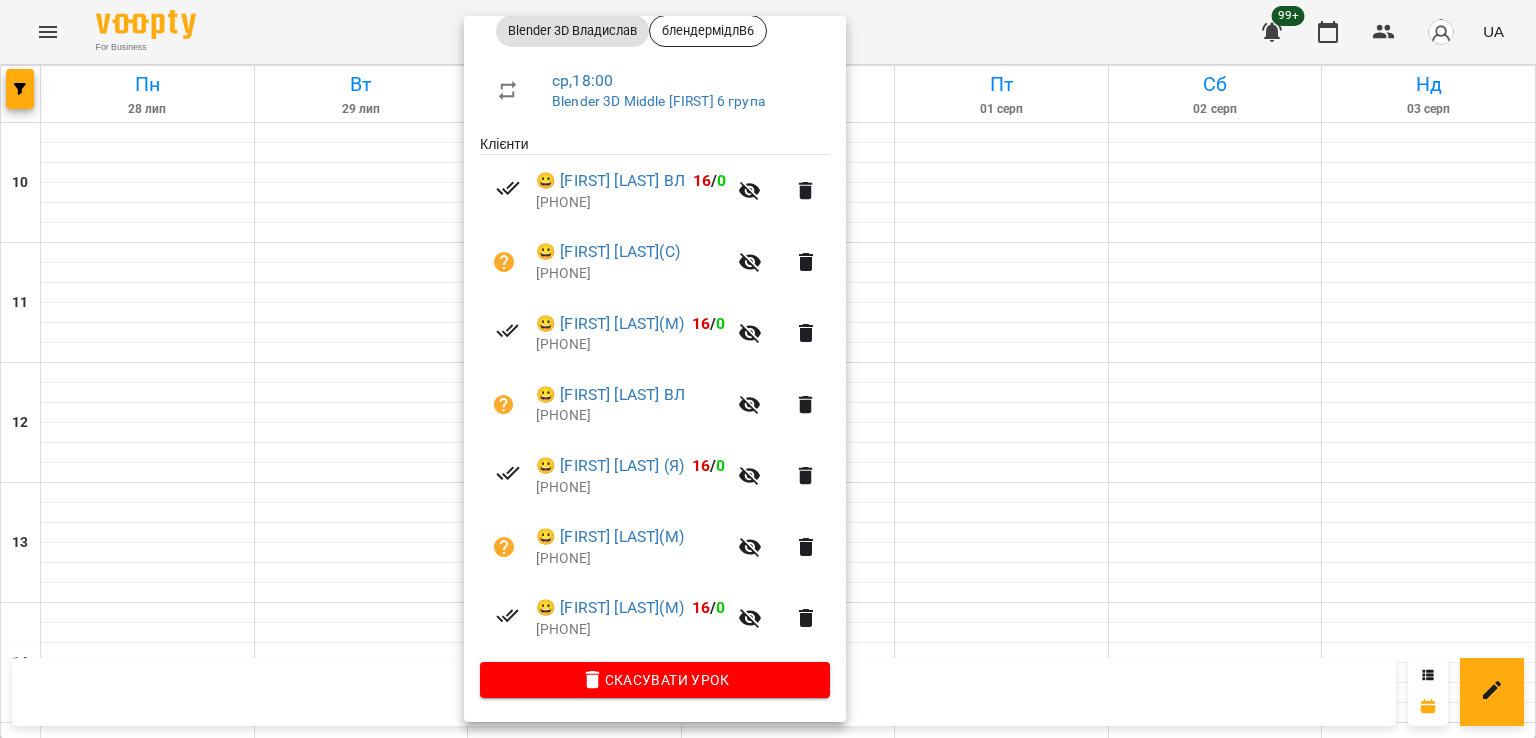 click at bounding box center [768, 369] 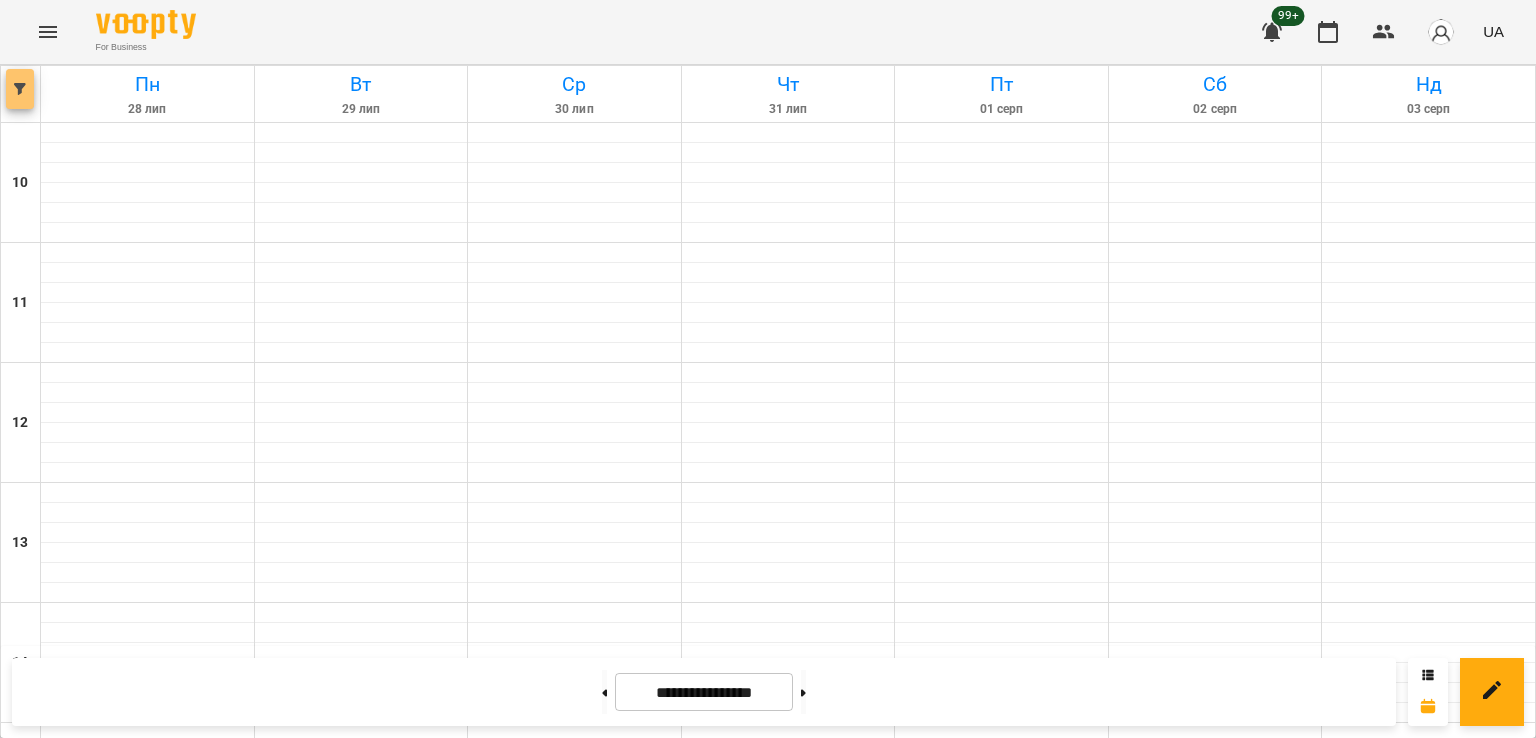click at bounding box center [20, 89] 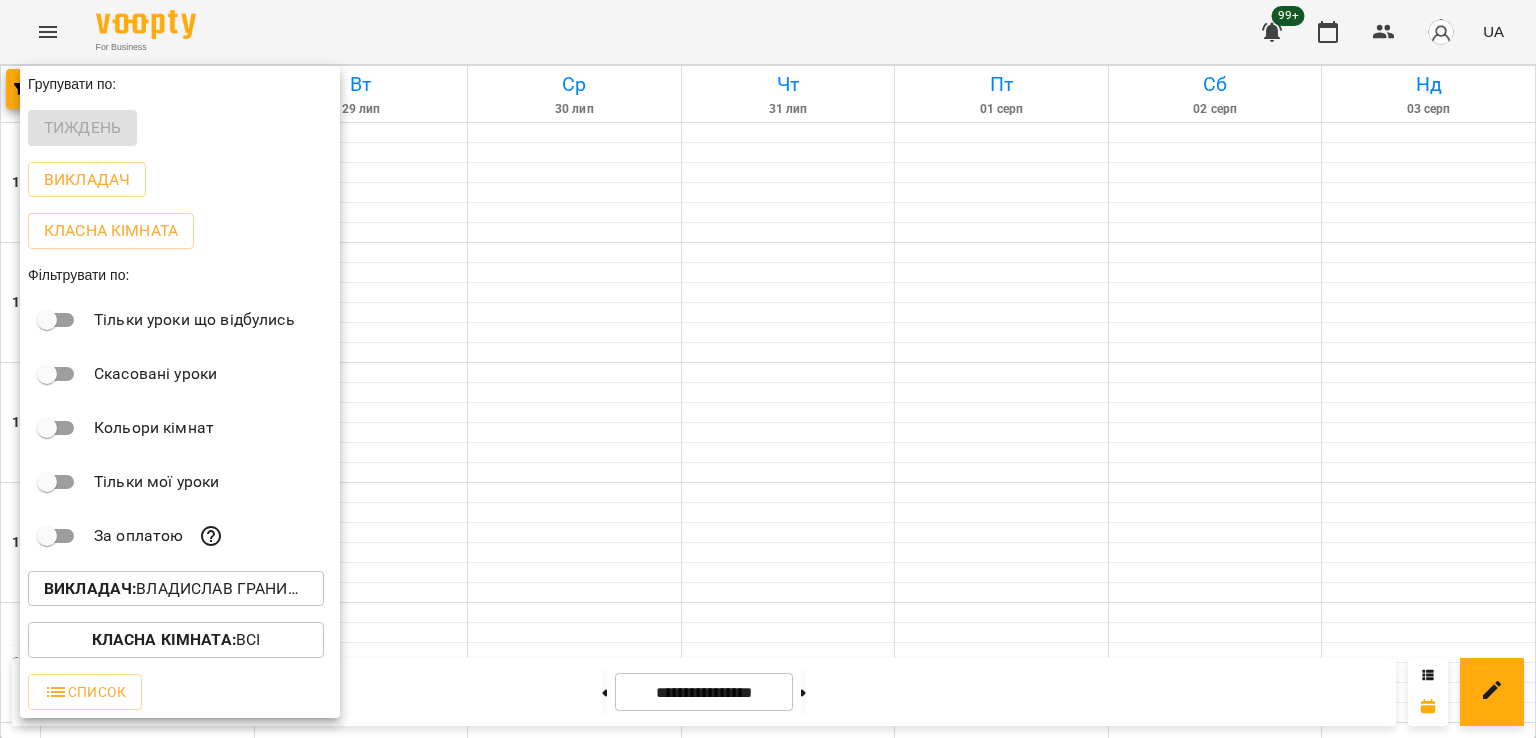 click on "Викладач :  Владислав Границький" at bounding box center (176, 589) 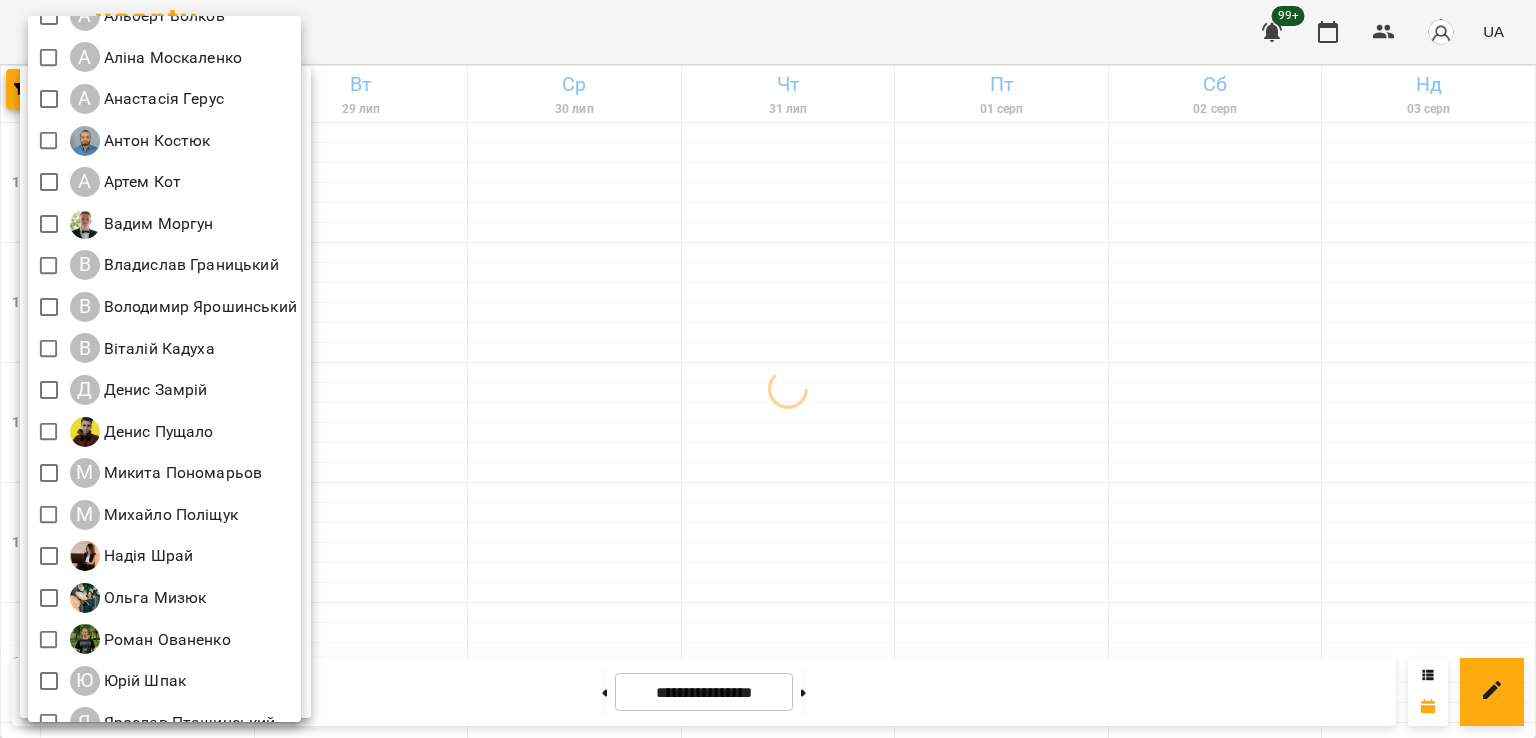 scroll, scrollTop: 29, scrollLeft: 0, axis: vertical 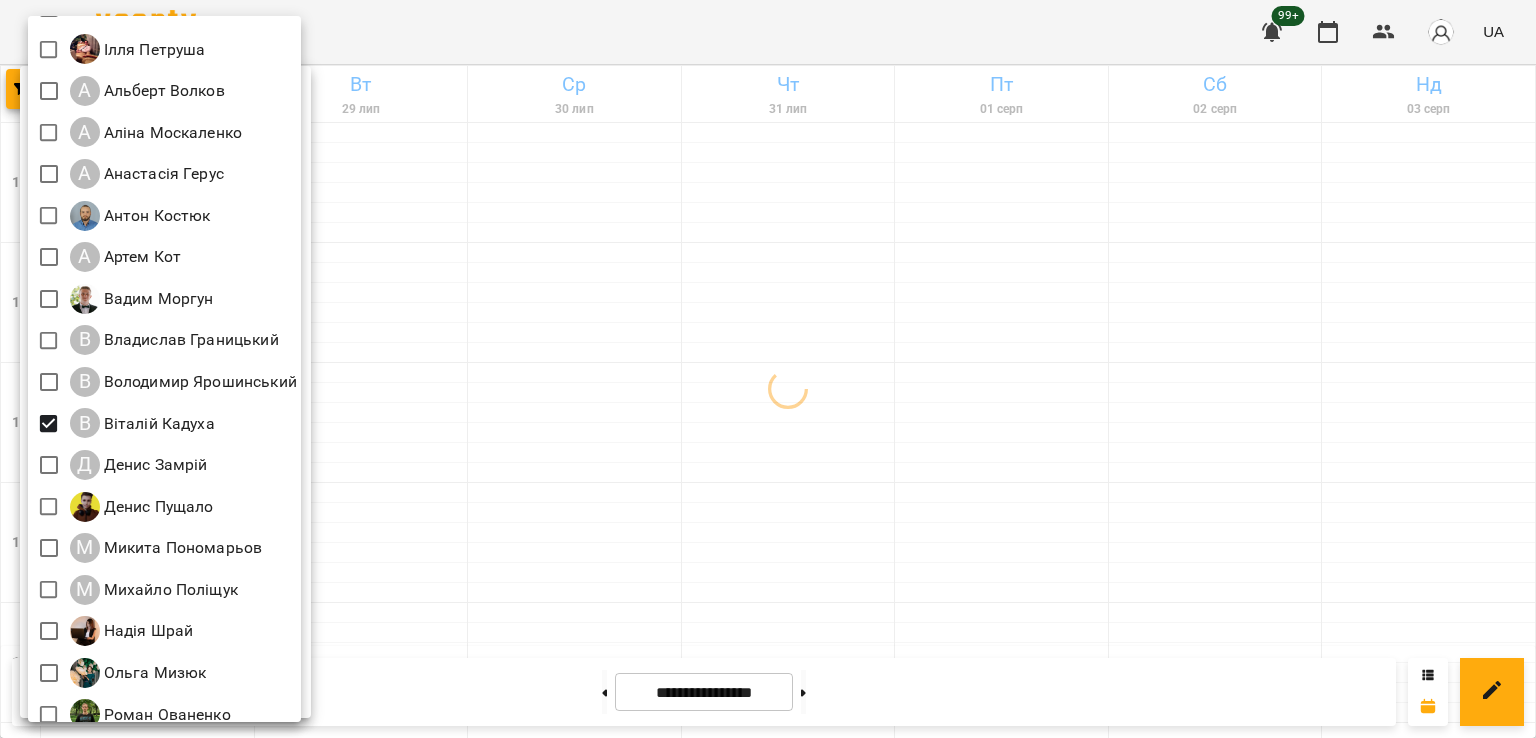 click at bounding box center (768, 369) 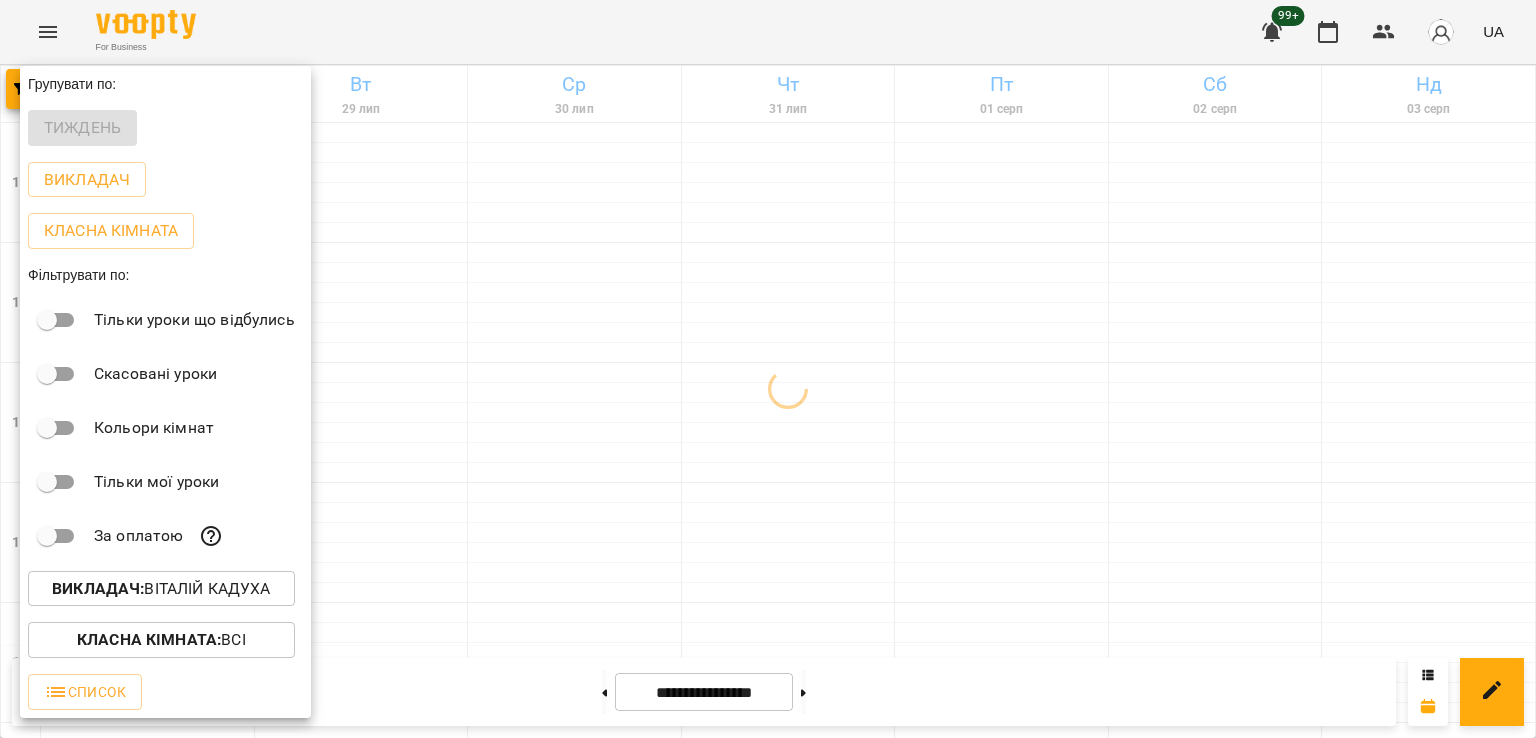 click at bounding box center (768, 369) 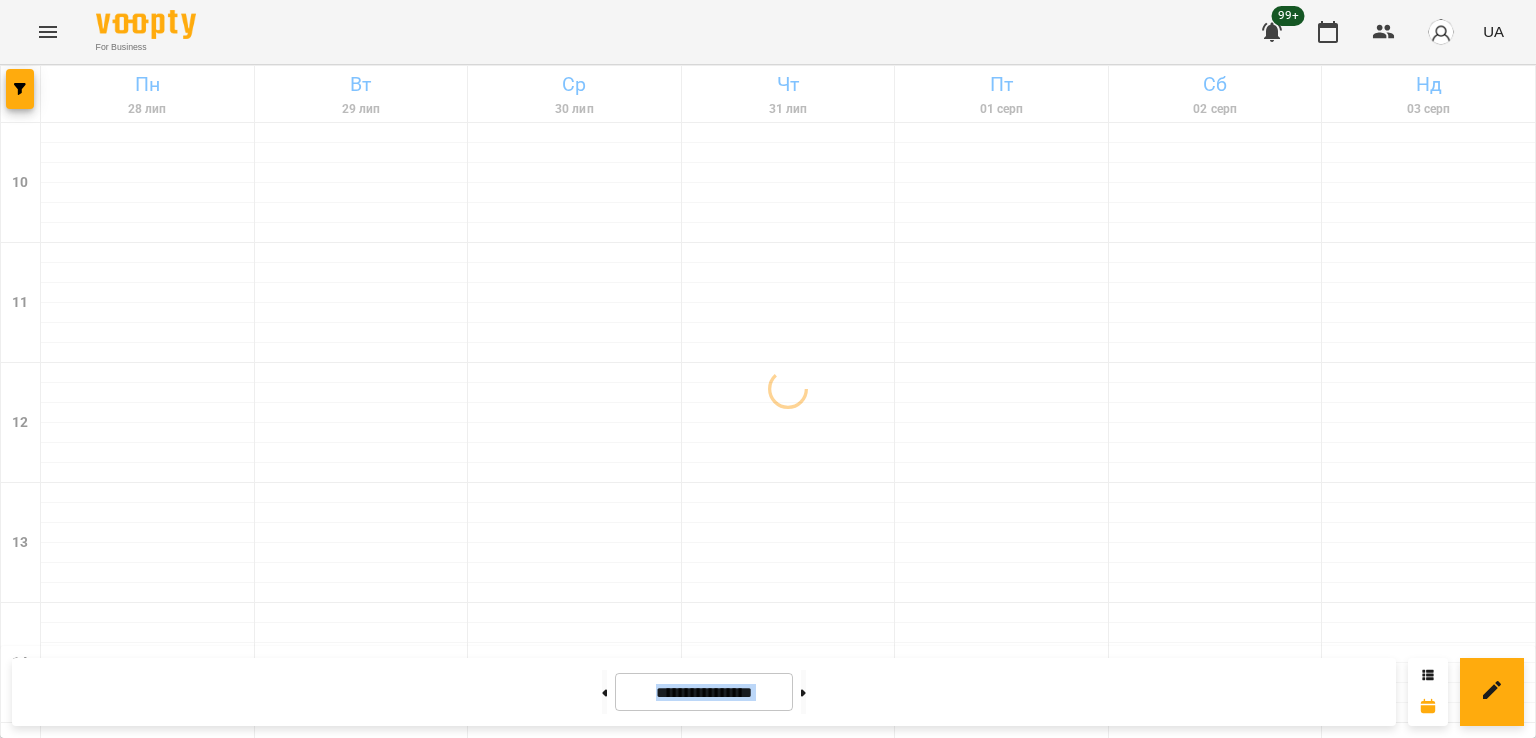 click on "Костюкевич Олександр (Окс)" at bounding box center [566, 1277] 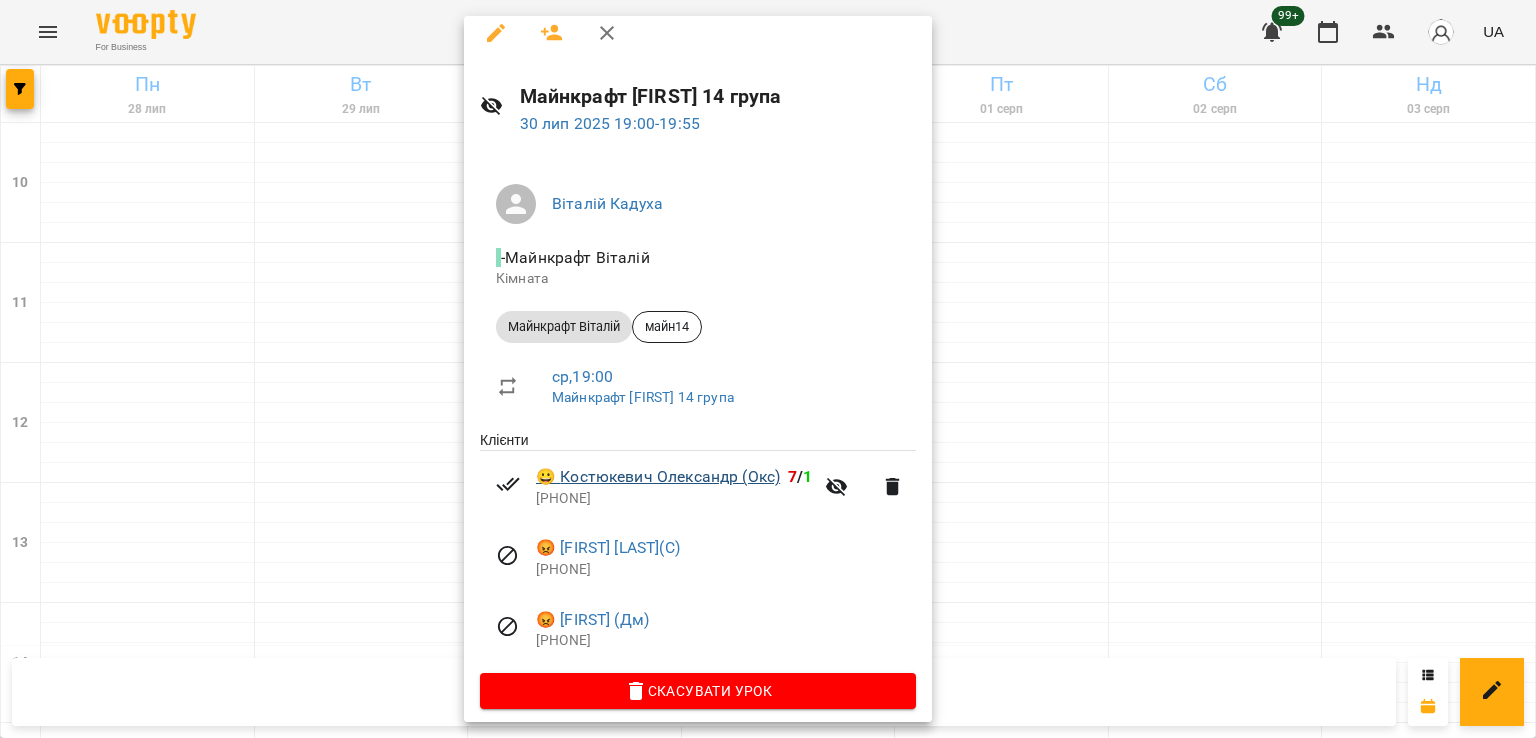 scroll, scrollTop: 28, scrollLeft: 0, axis: vertical 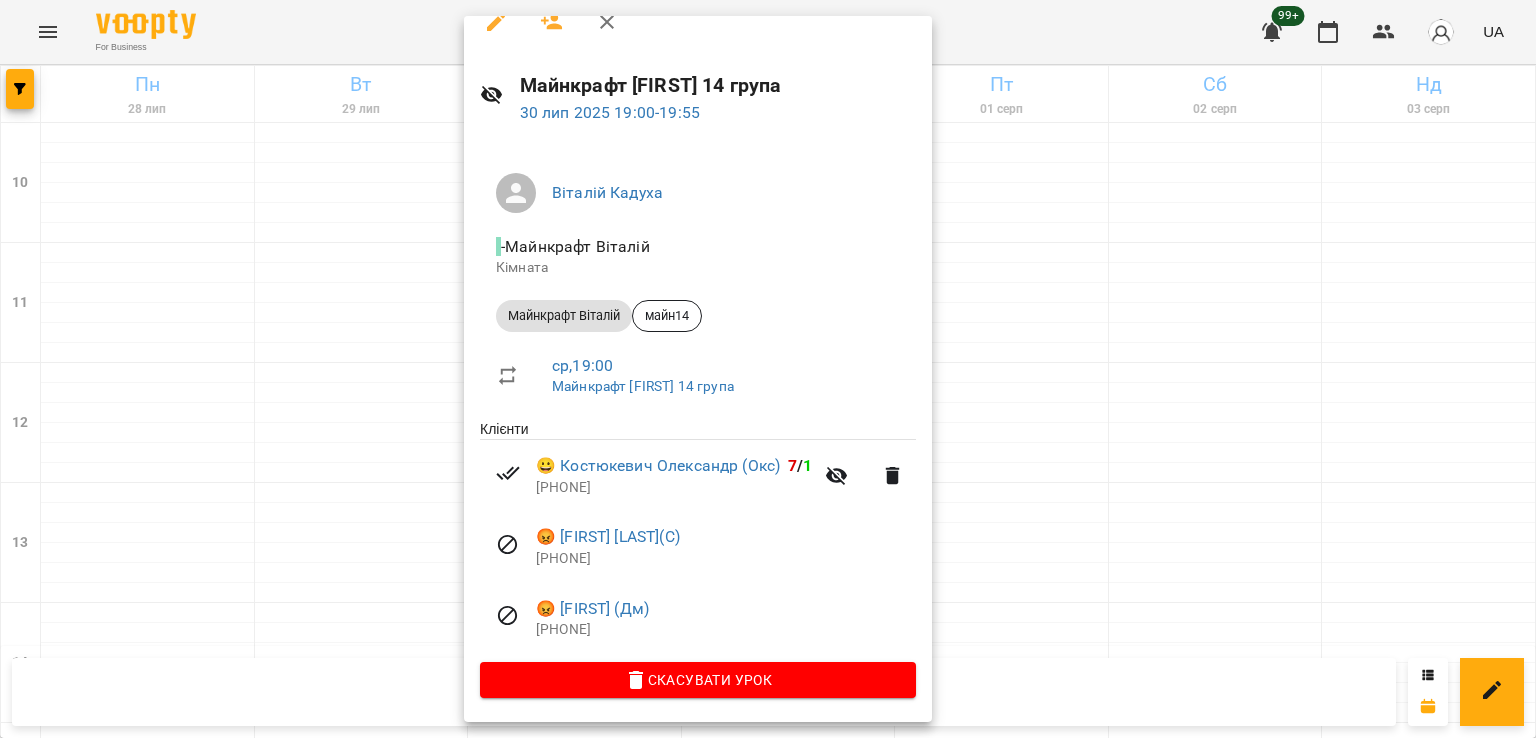click at bounding box center [768, 369] 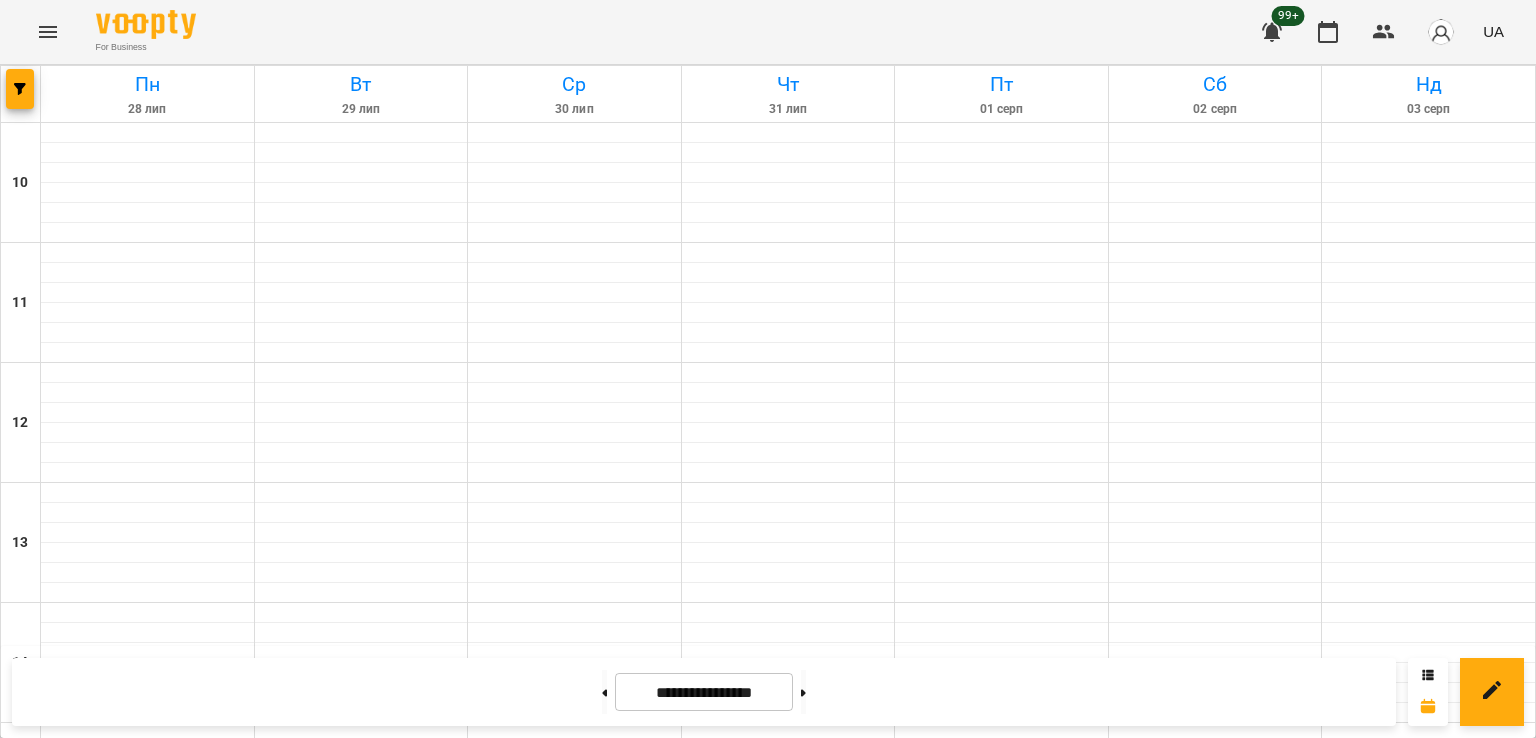 click on "2" at bounding box center (148, 1266) 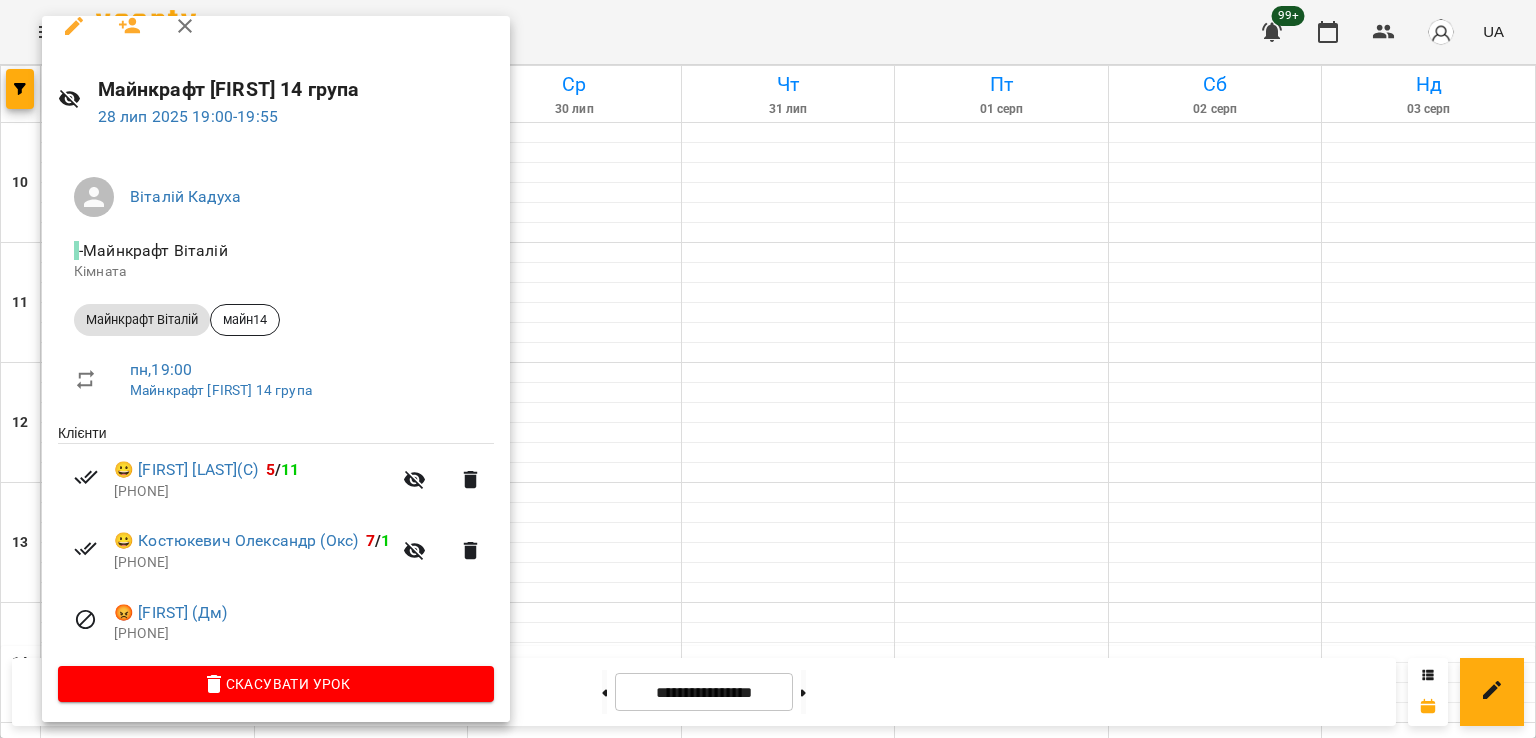 scroll, scrollTop: 28, scrollLeft: 0, axis: vertical 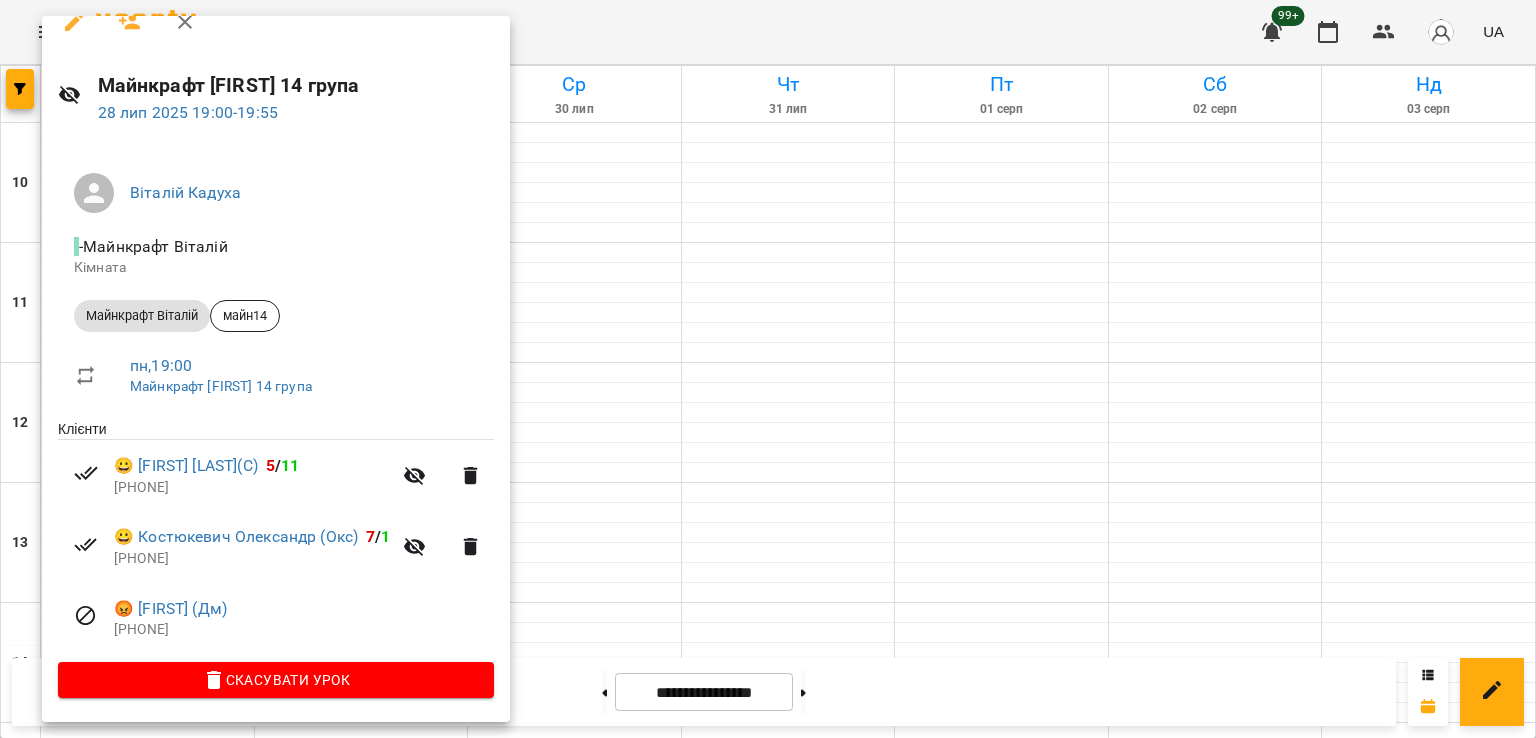 click at bounding box center (768, 369) 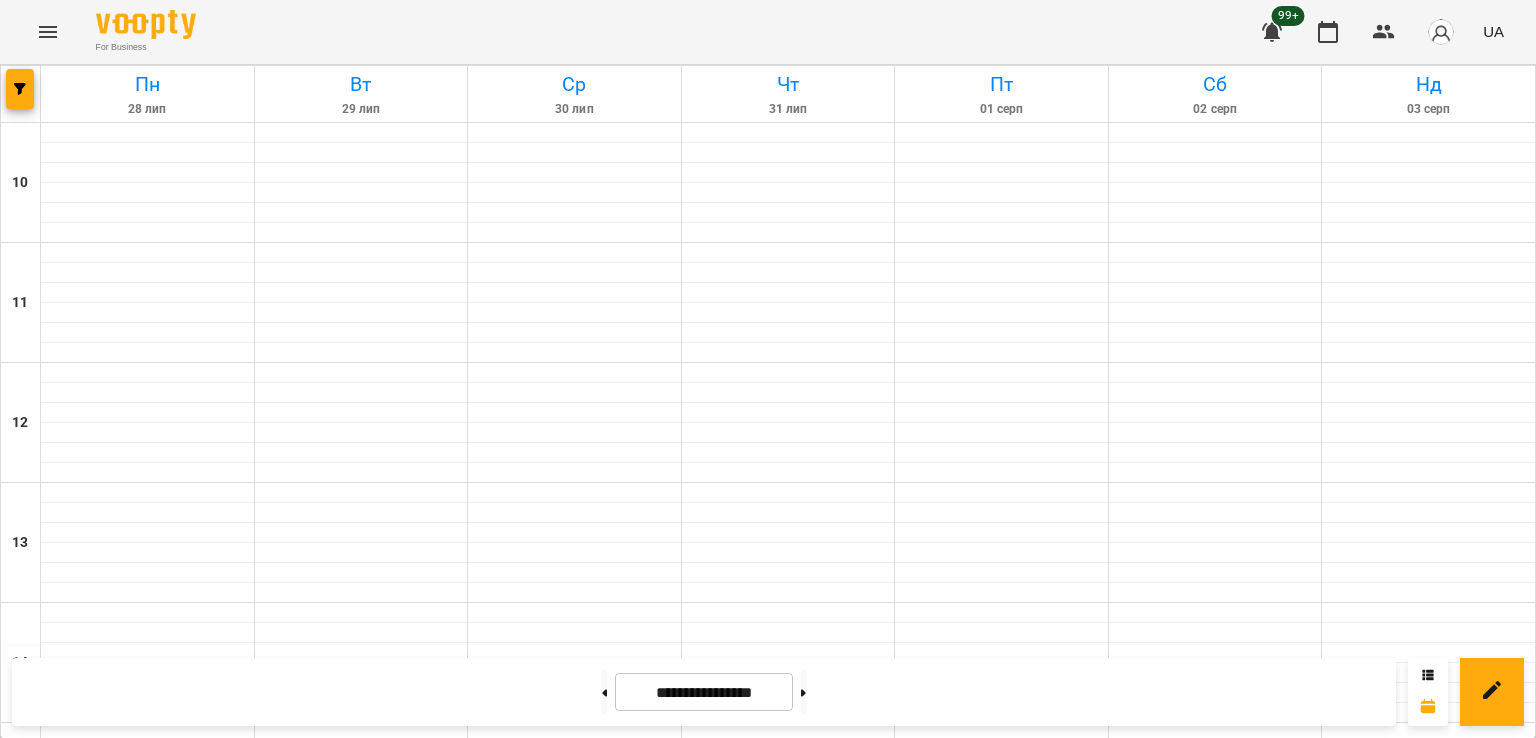 scroll, scrollTop: 935, scrollLeft: 0, axis: vertical 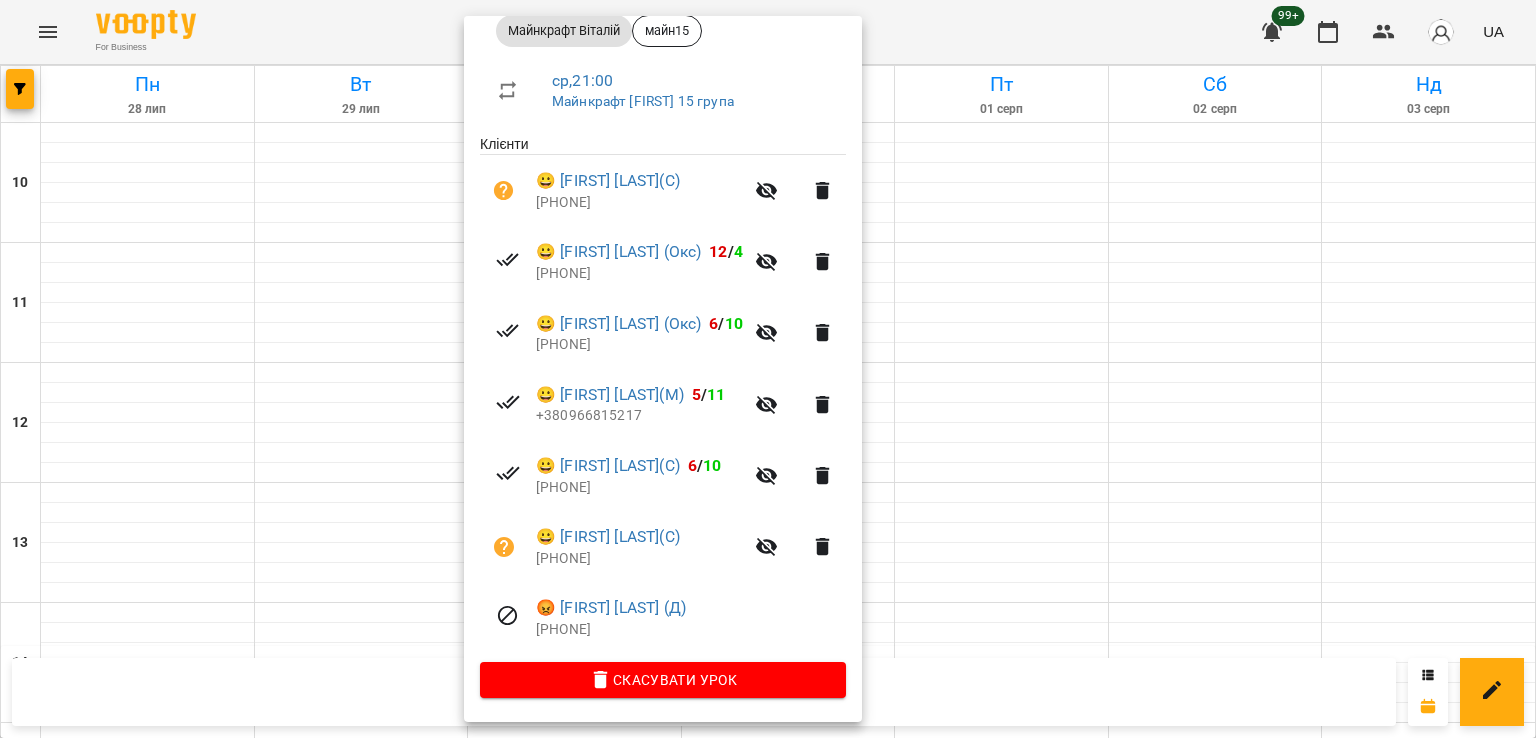 click at bounding box center (768, 369) 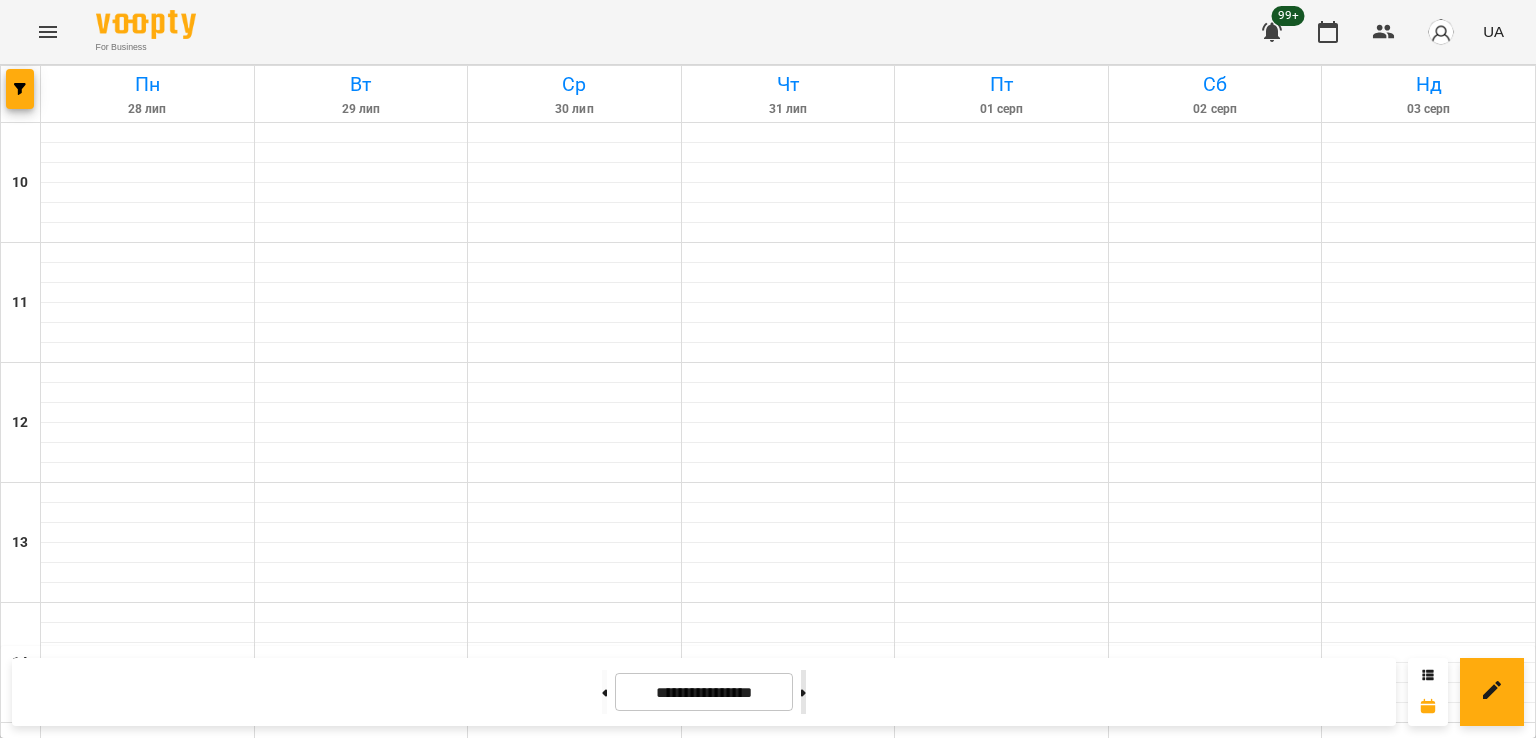 click at bounding box center (803, 692) 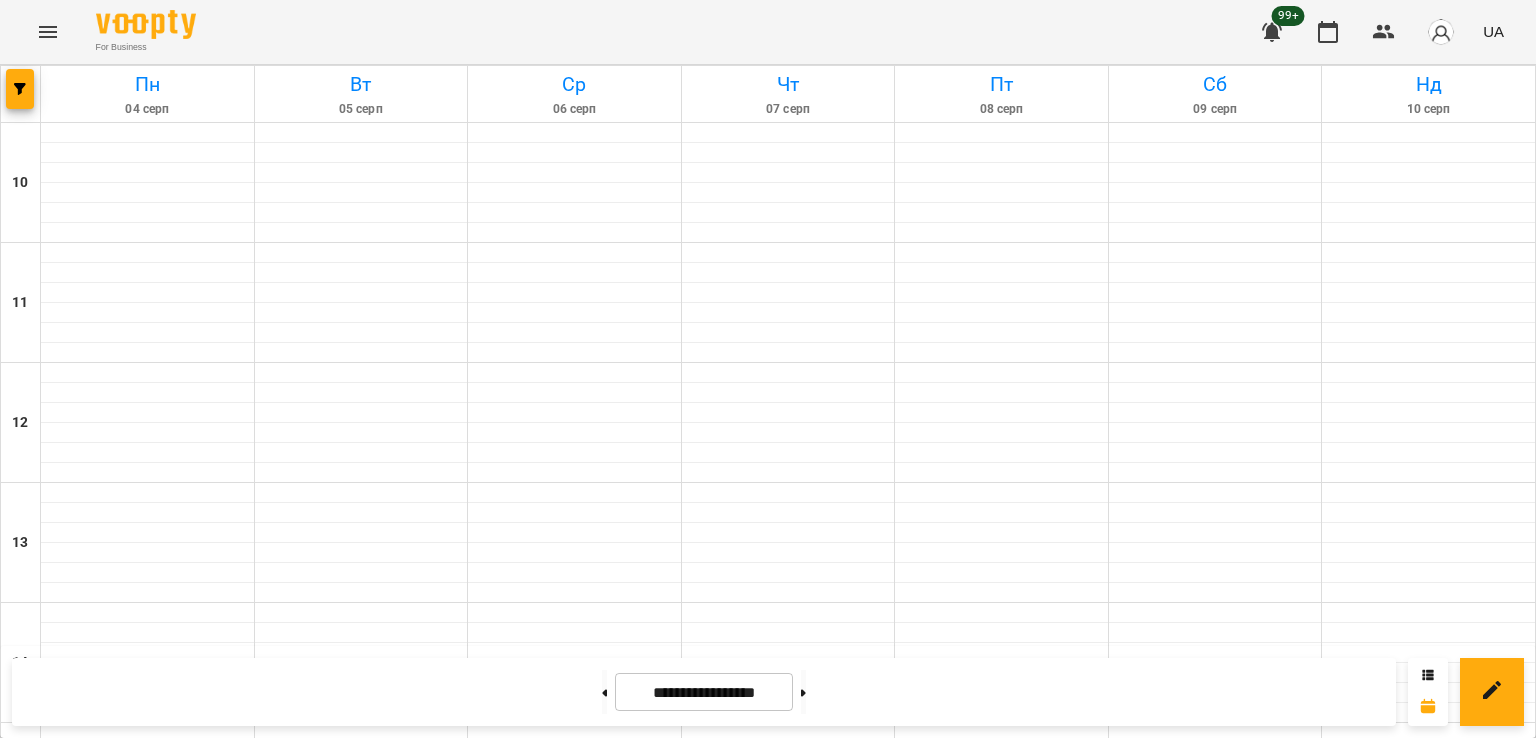 click at bounding box center [21, 94] 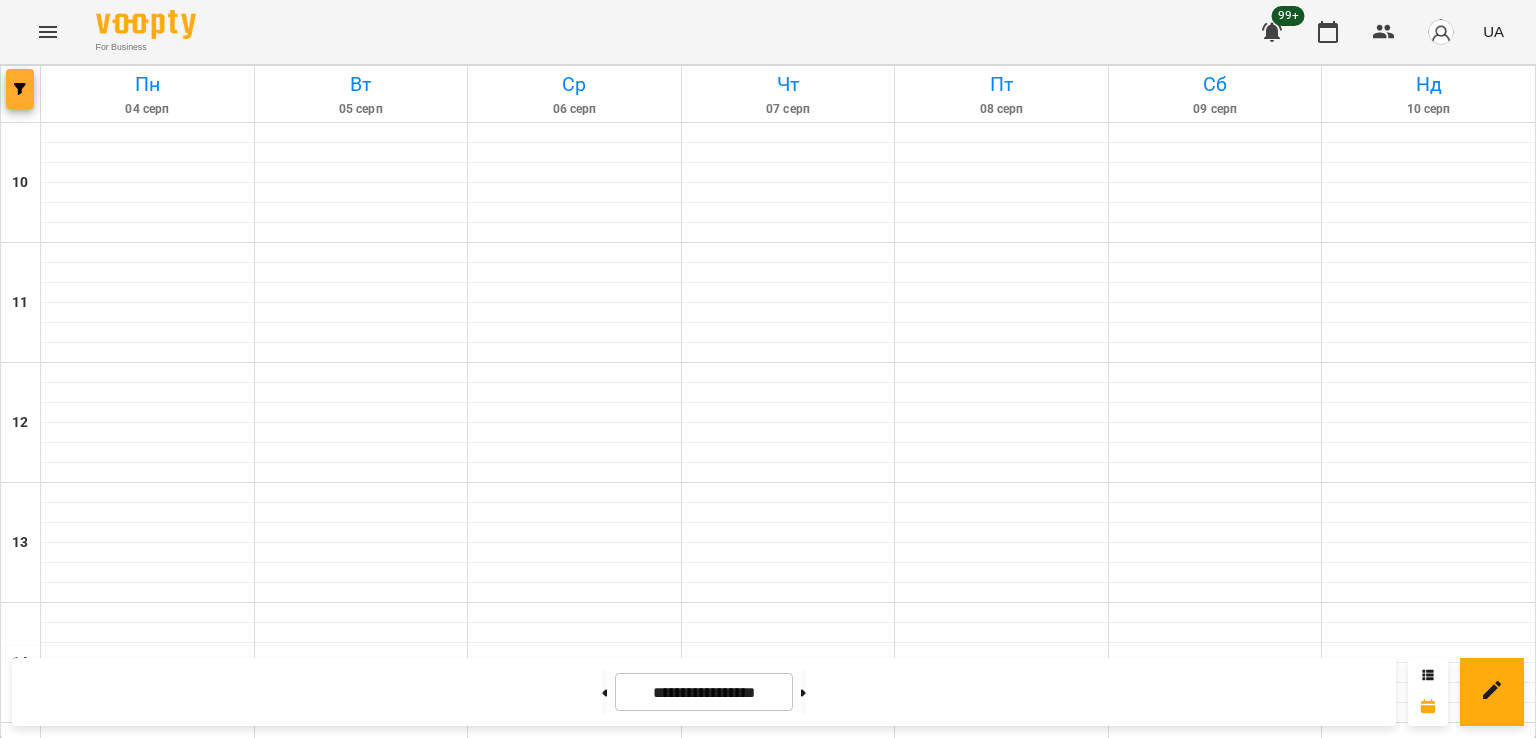 click 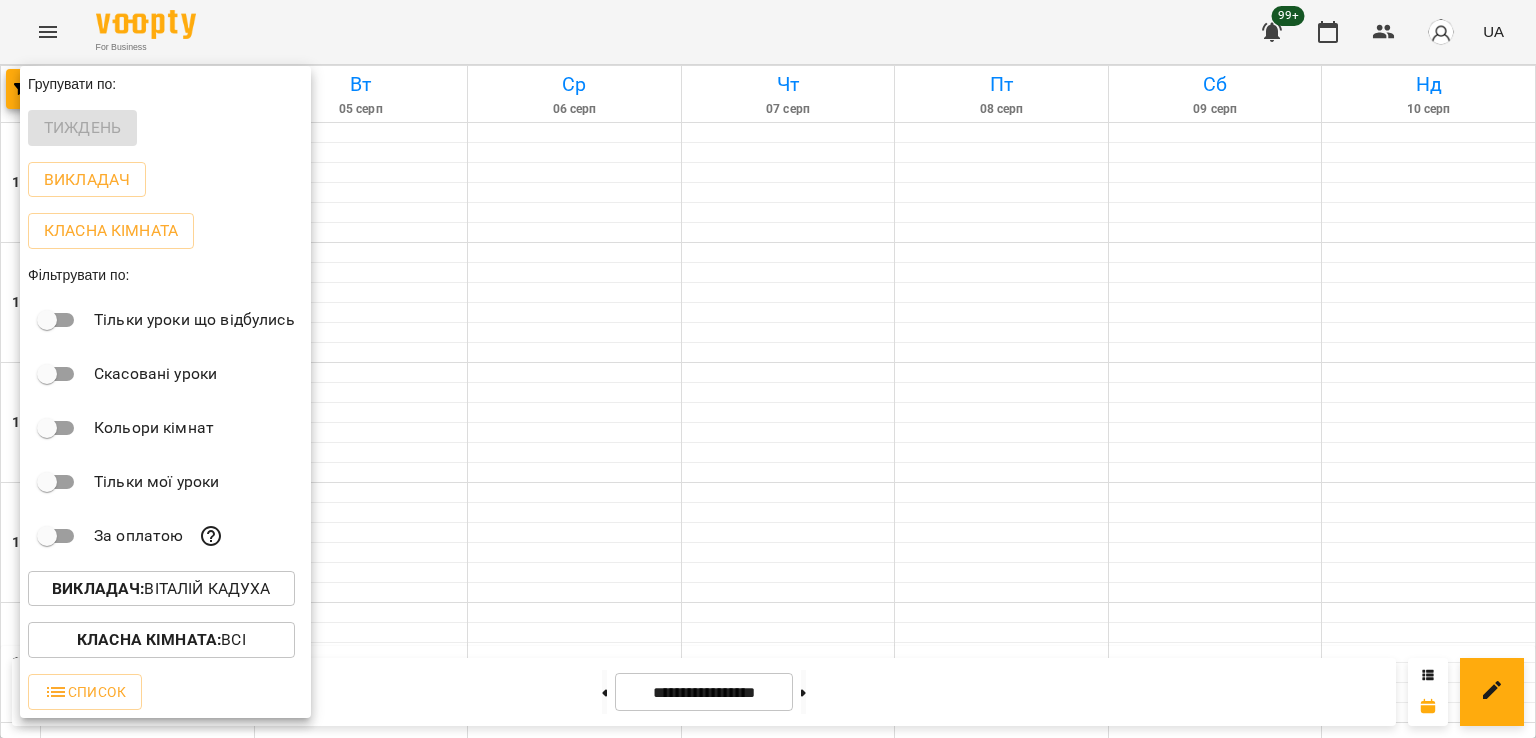 click on "Викладач :  Віталій Кадуха" at bounding box center [161, 589] 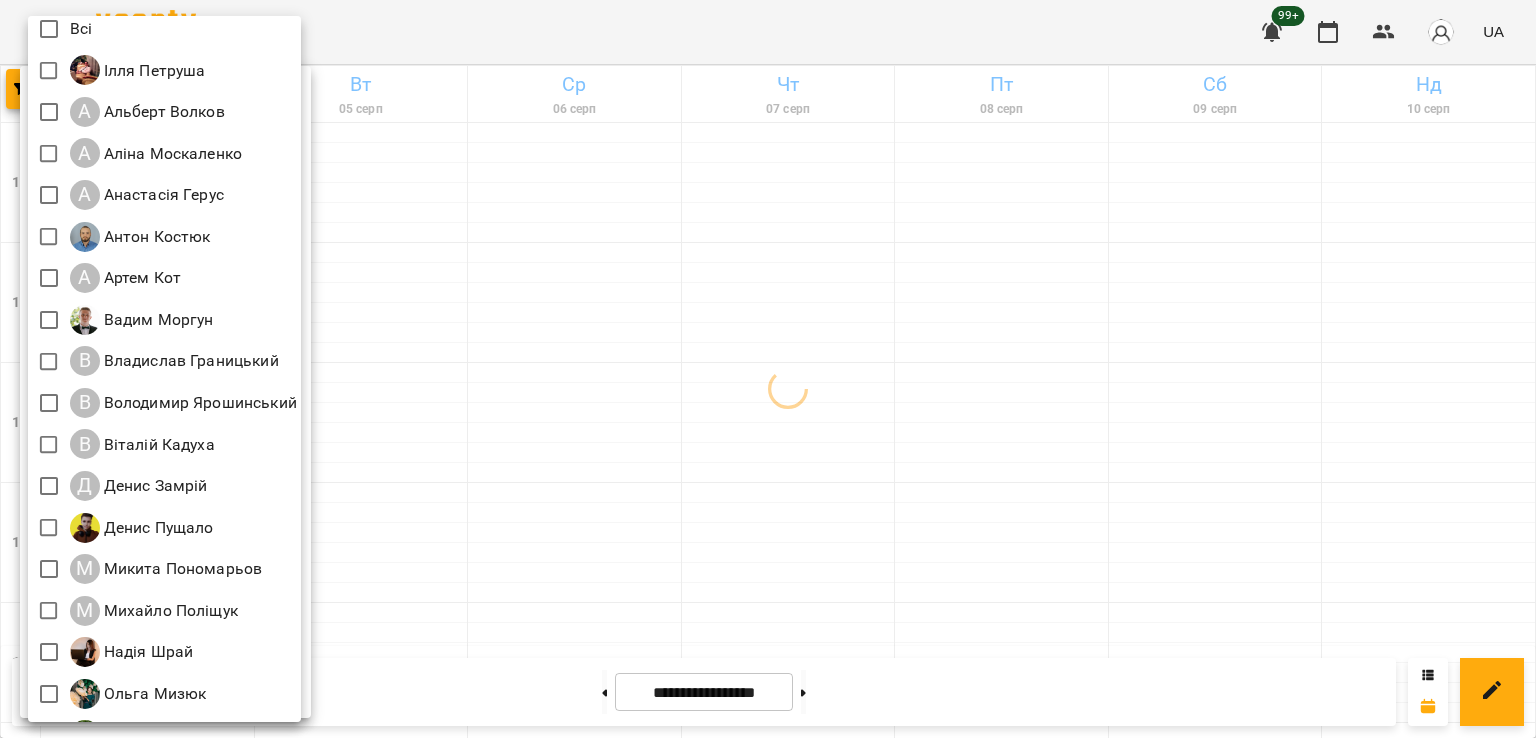 scroll, scrollTop: 0, scrollLeft: 0, axis: both 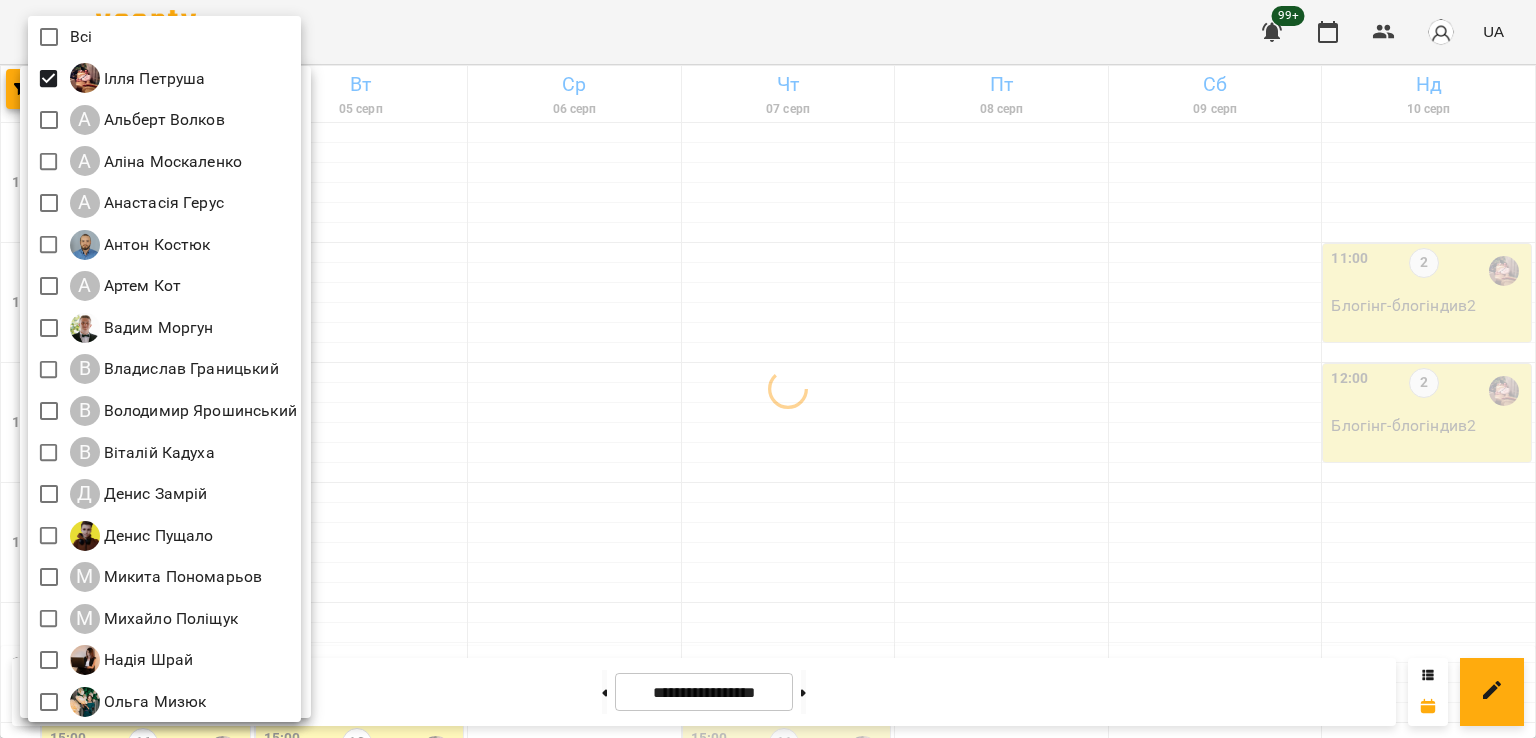 click at bounding box center (768, 369) 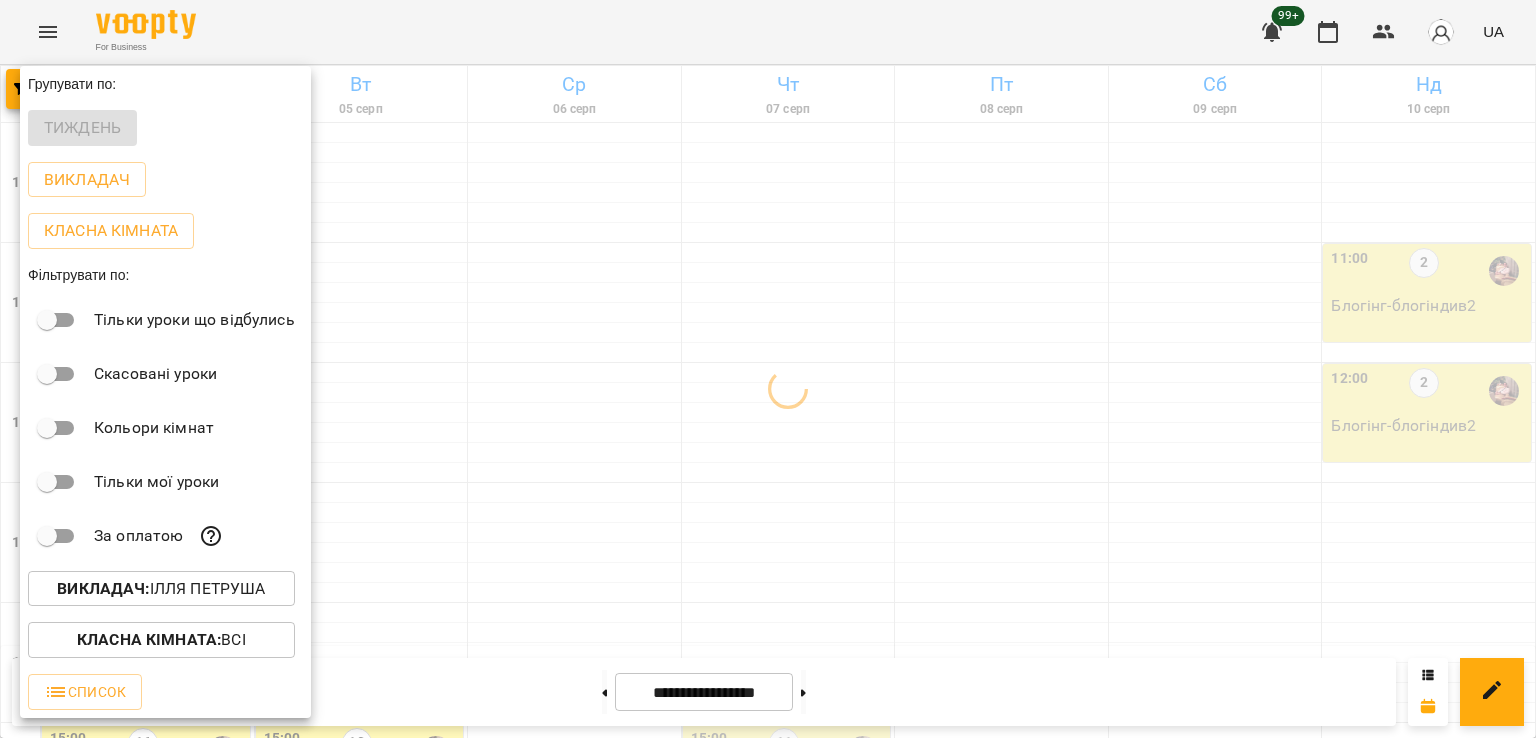 click at bounding box center [768, 369] 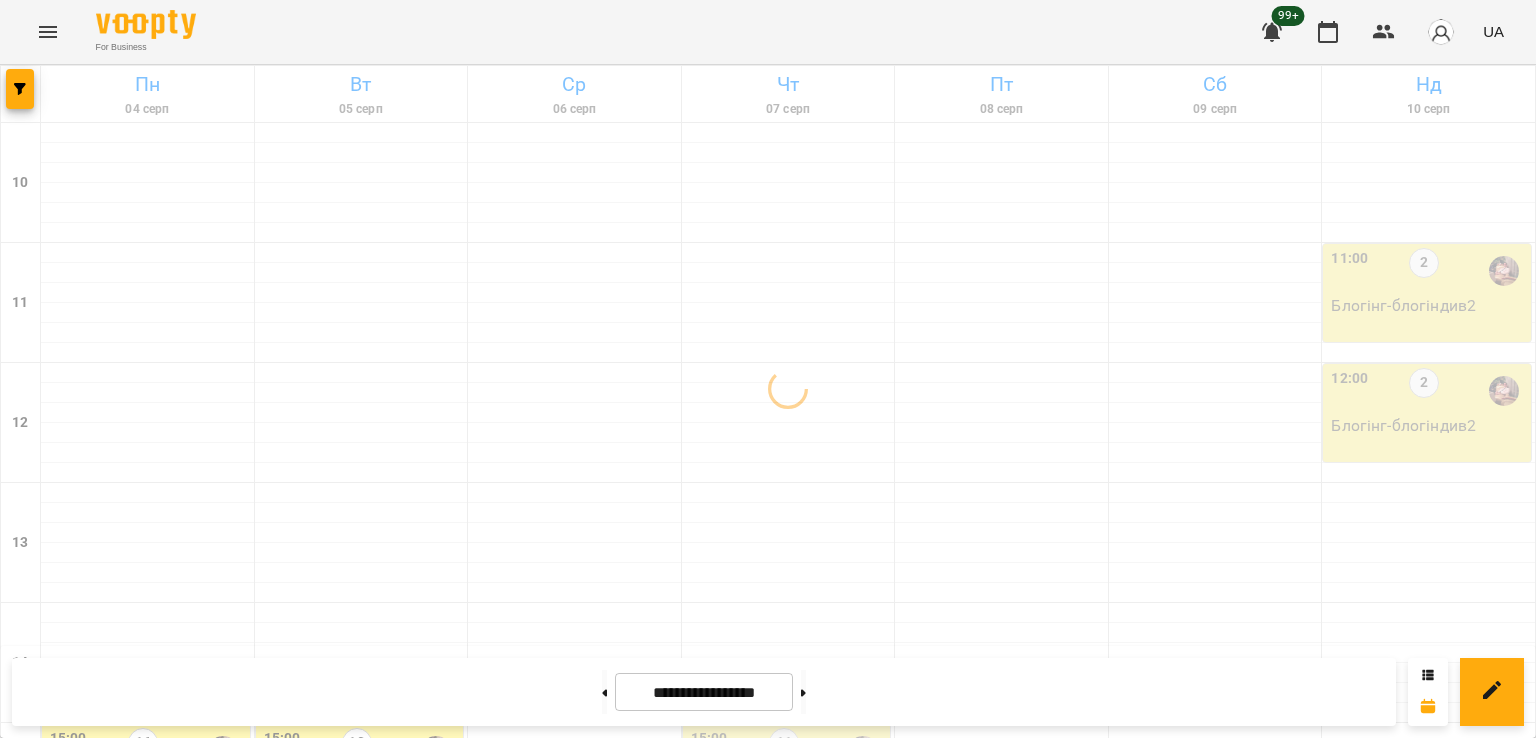 click on "2" at bounding box center [789, 1386] 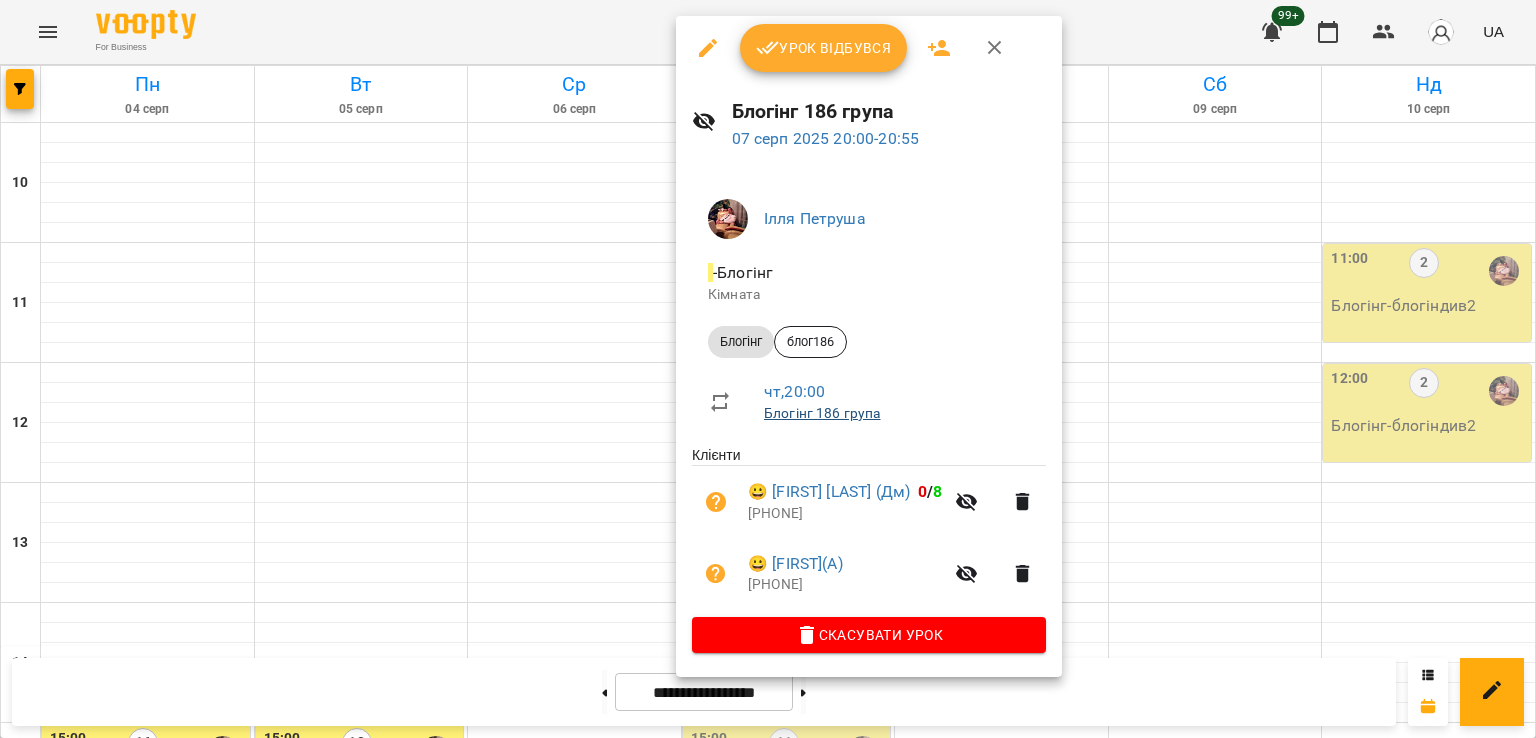 click on "Блогінг 186 група" at bounding box center [822, 413] 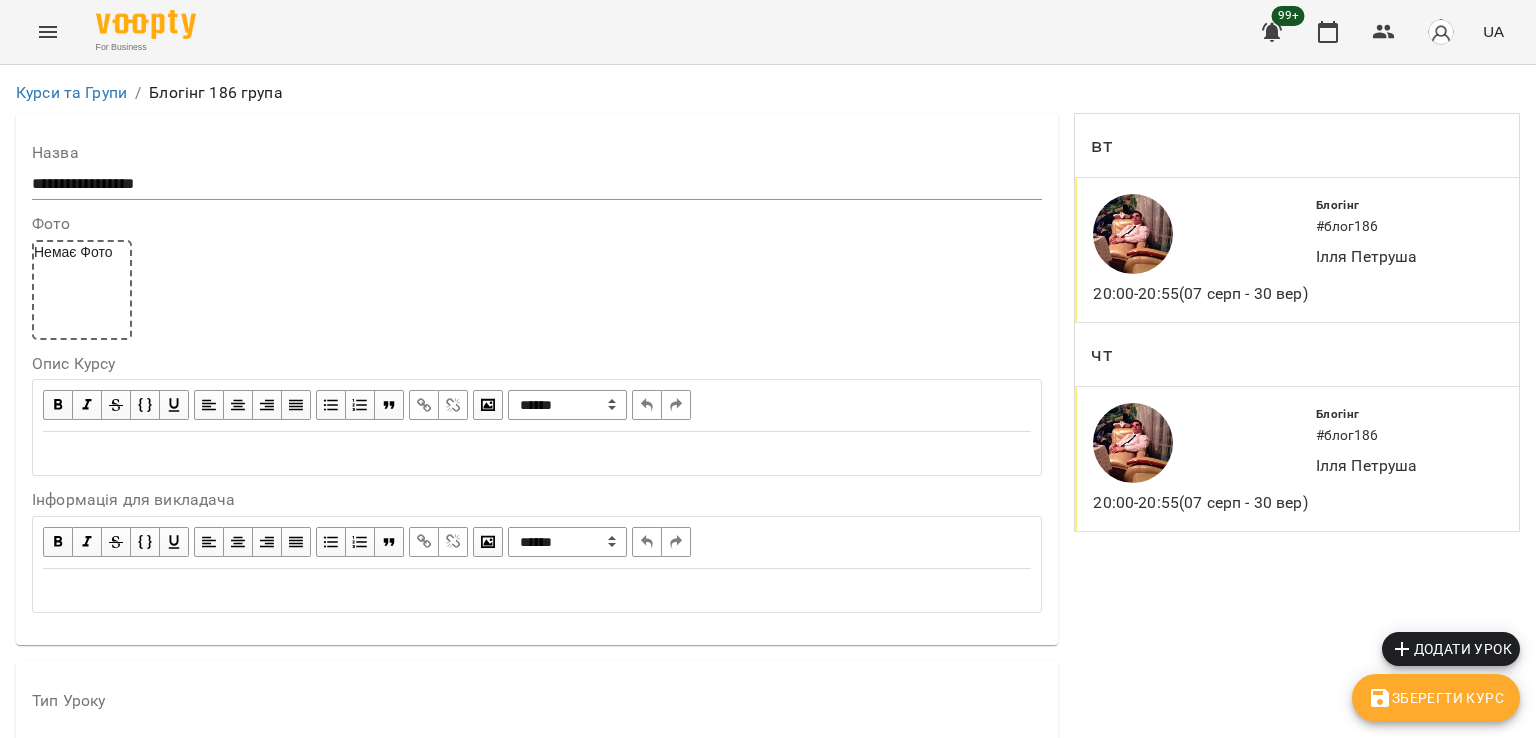 scroll, scrollTop: 2000, scrollLeft: 0, axis: vertical 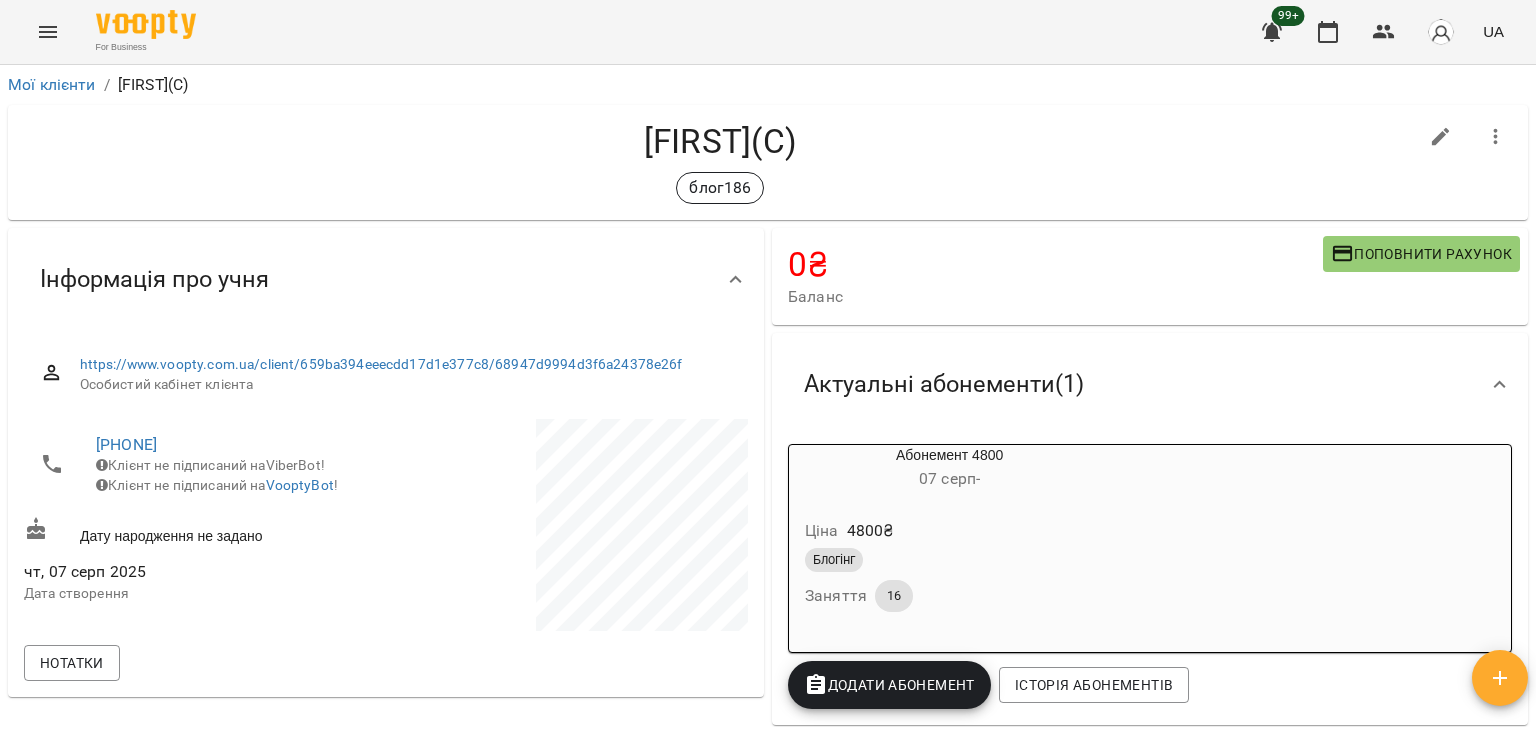 click 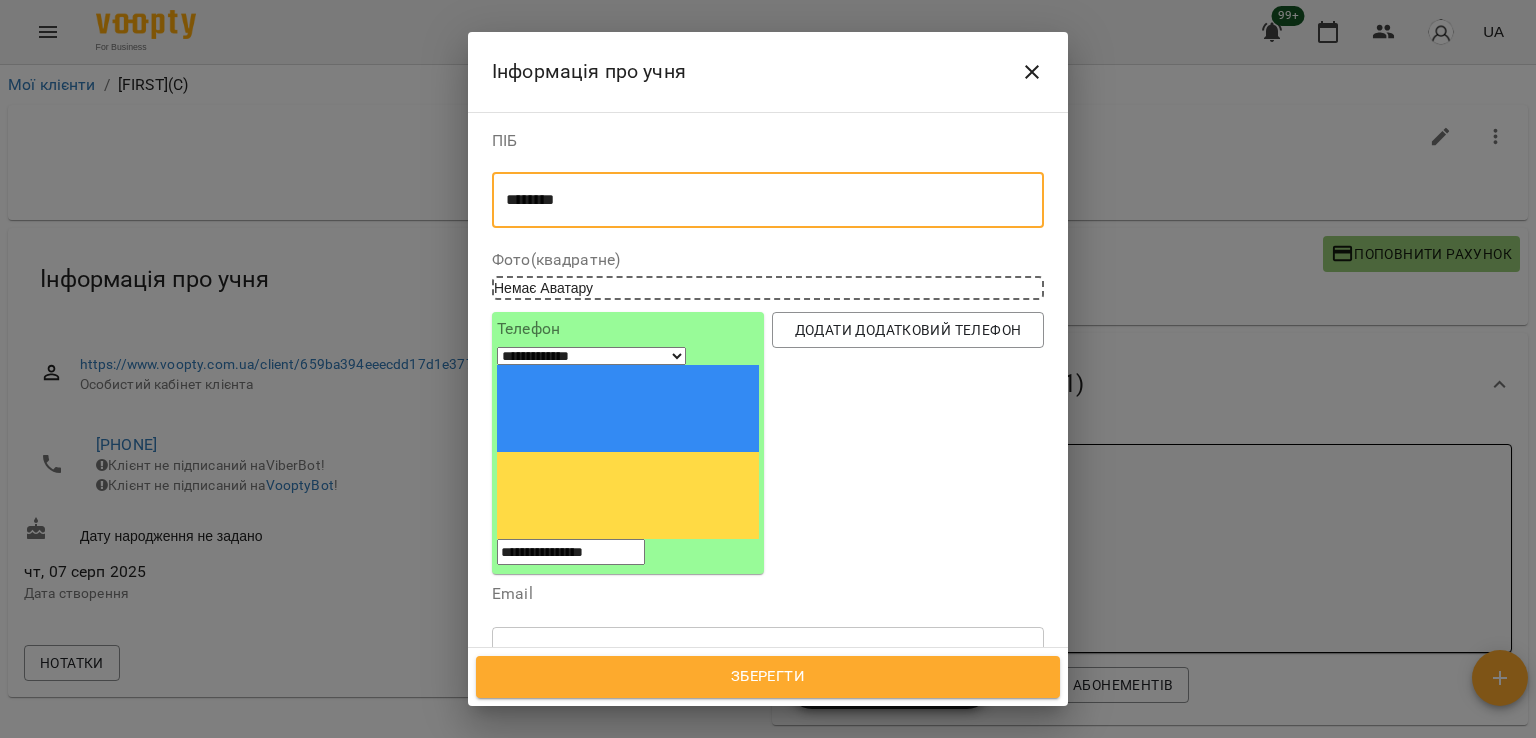 click on "********" at bounding box center (760, 200) 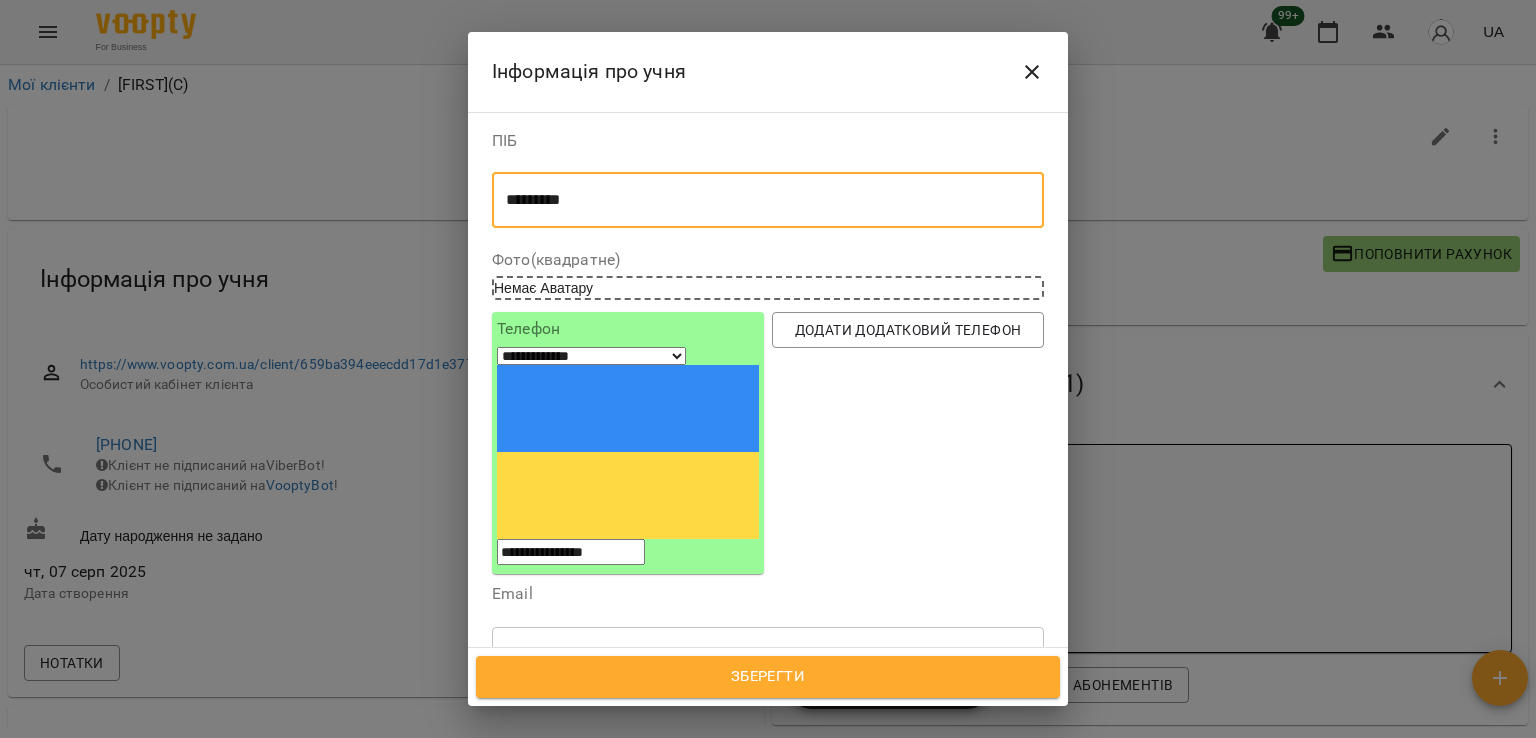 paste on "*****" 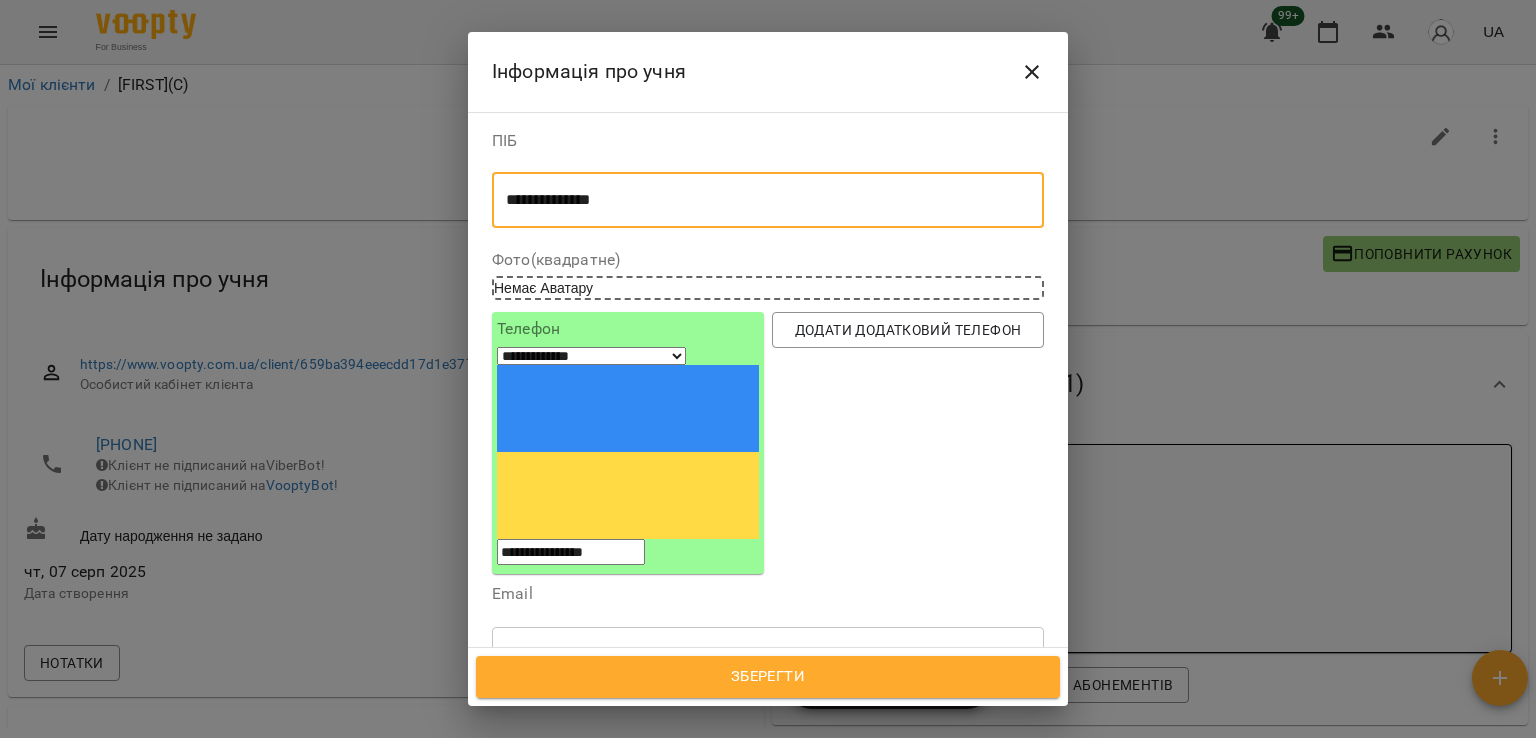 type on "**********" 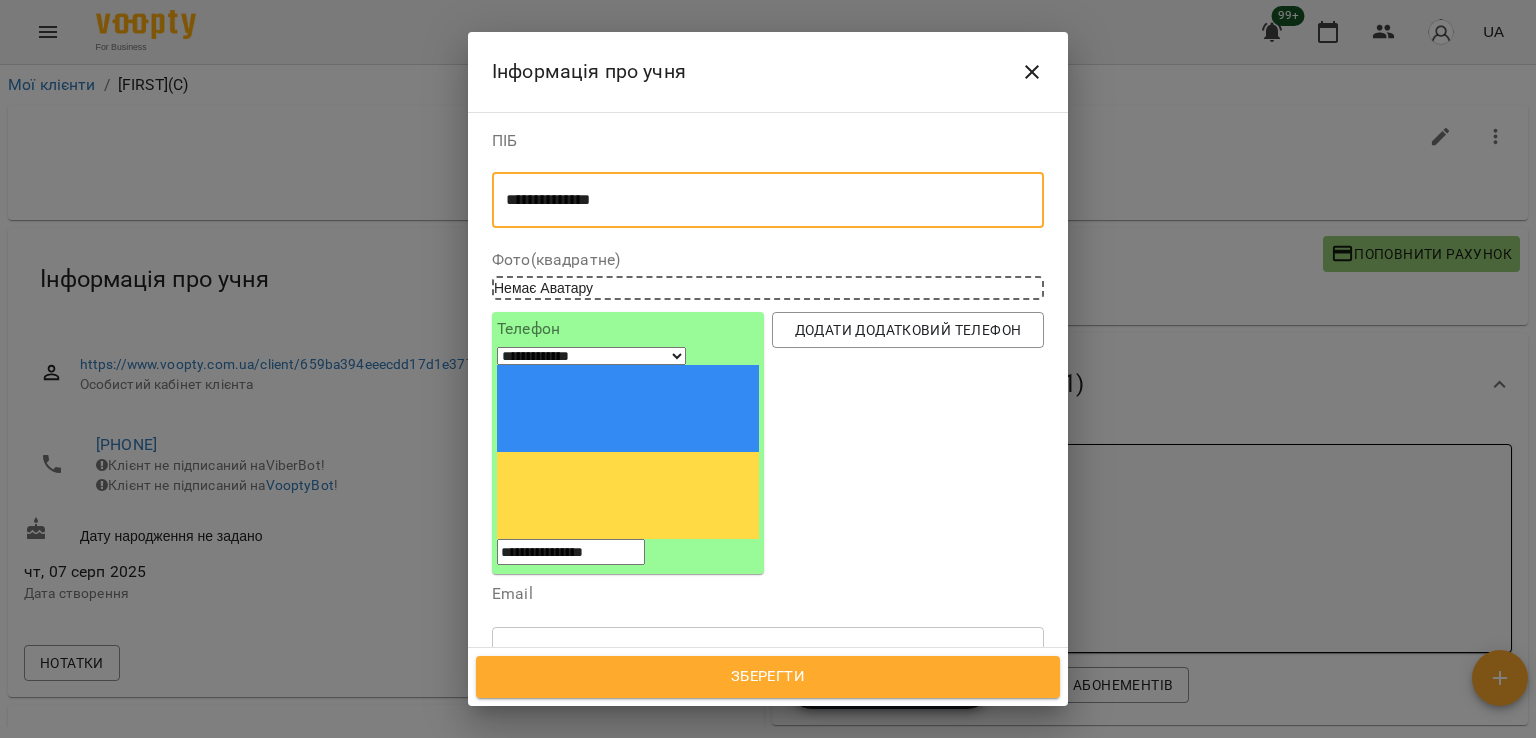 click on "Зберегти" at bounding box center (768, 677) 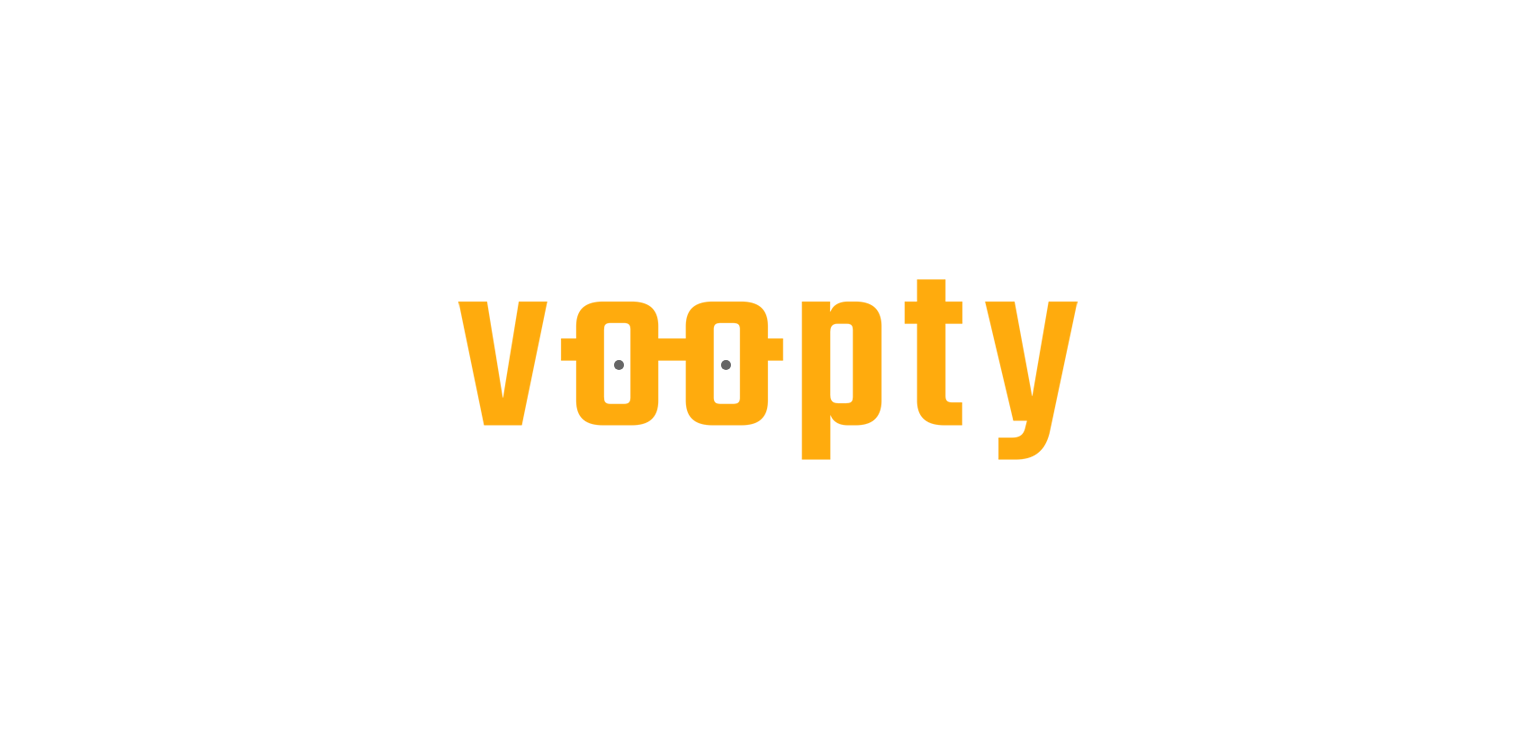 scroll, scrollTop: 0, scrollLeft: 0, axis: both 